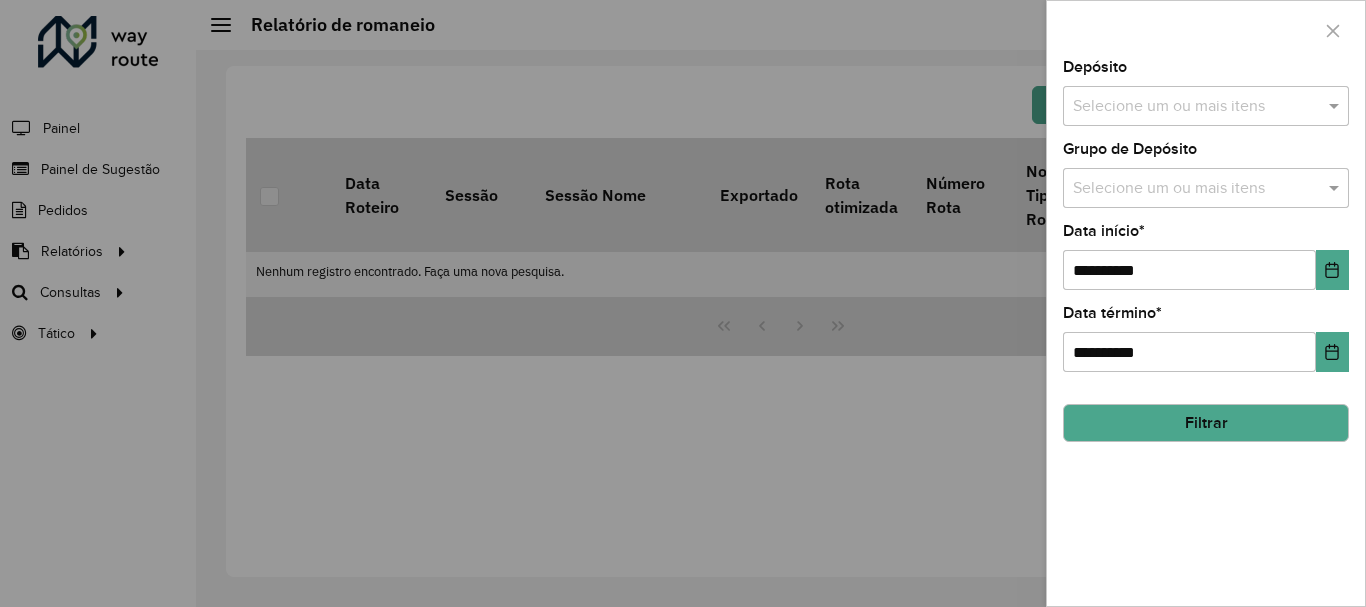scroll, scrollTop: 0, scrollLeft: 0, axis: both 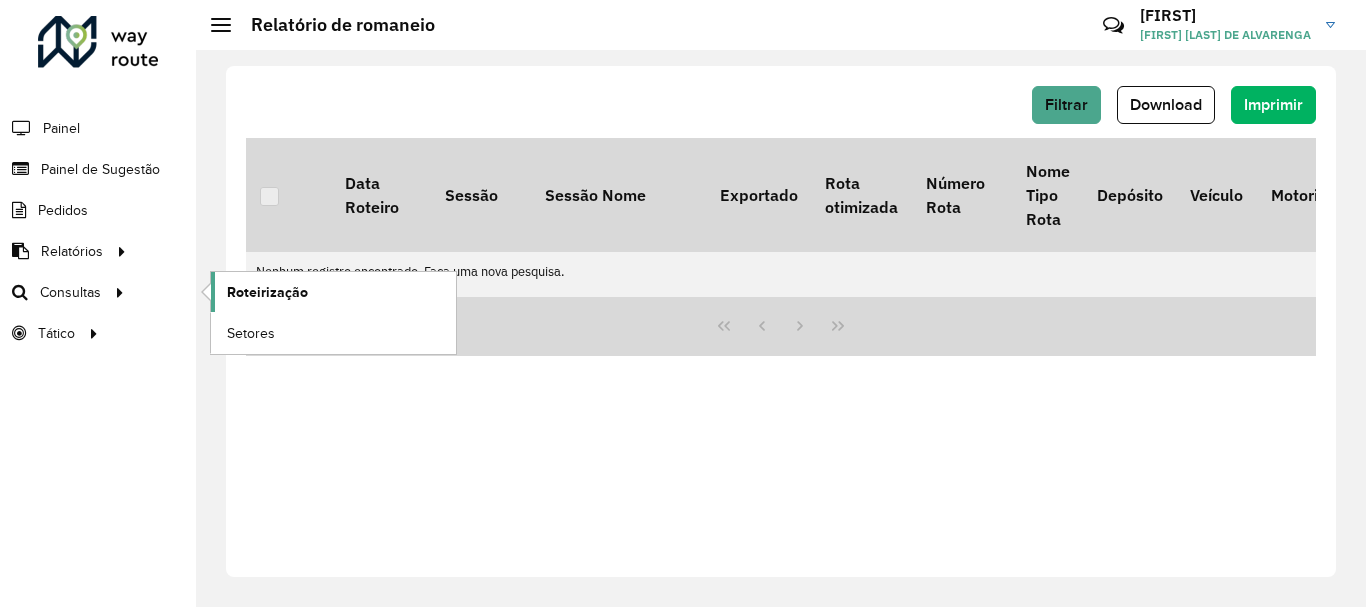 click on "Roteirização" 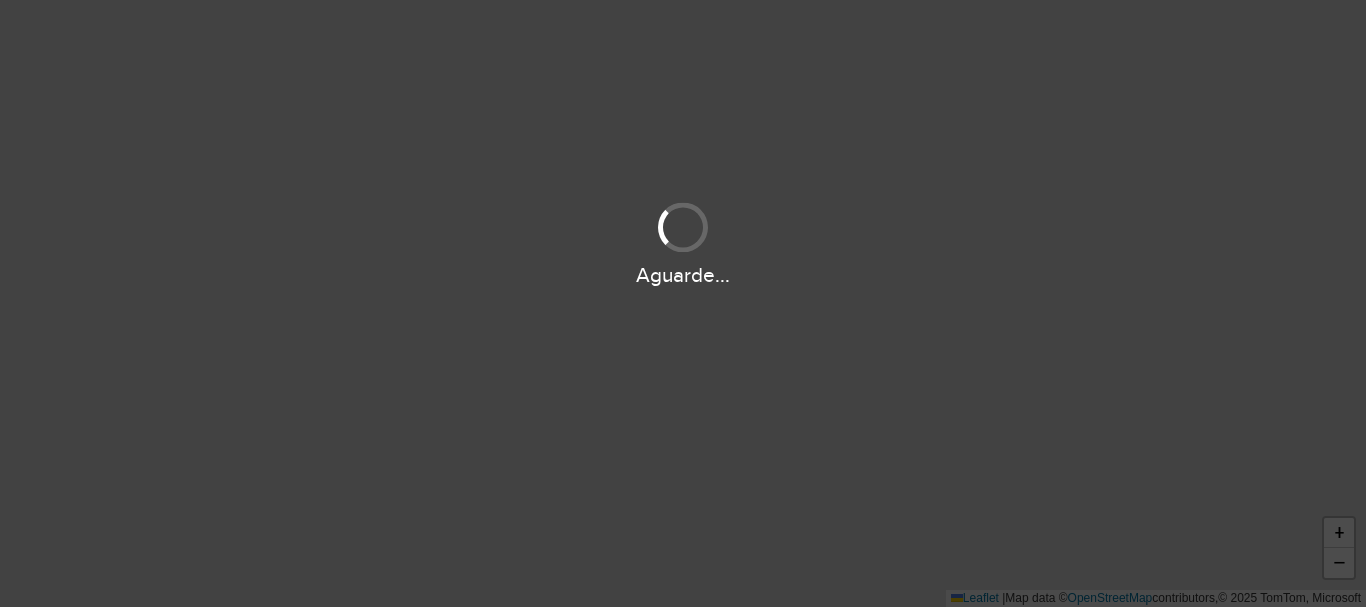 scroll, scrollTop: 0, scrollLeft: 0, axis: both 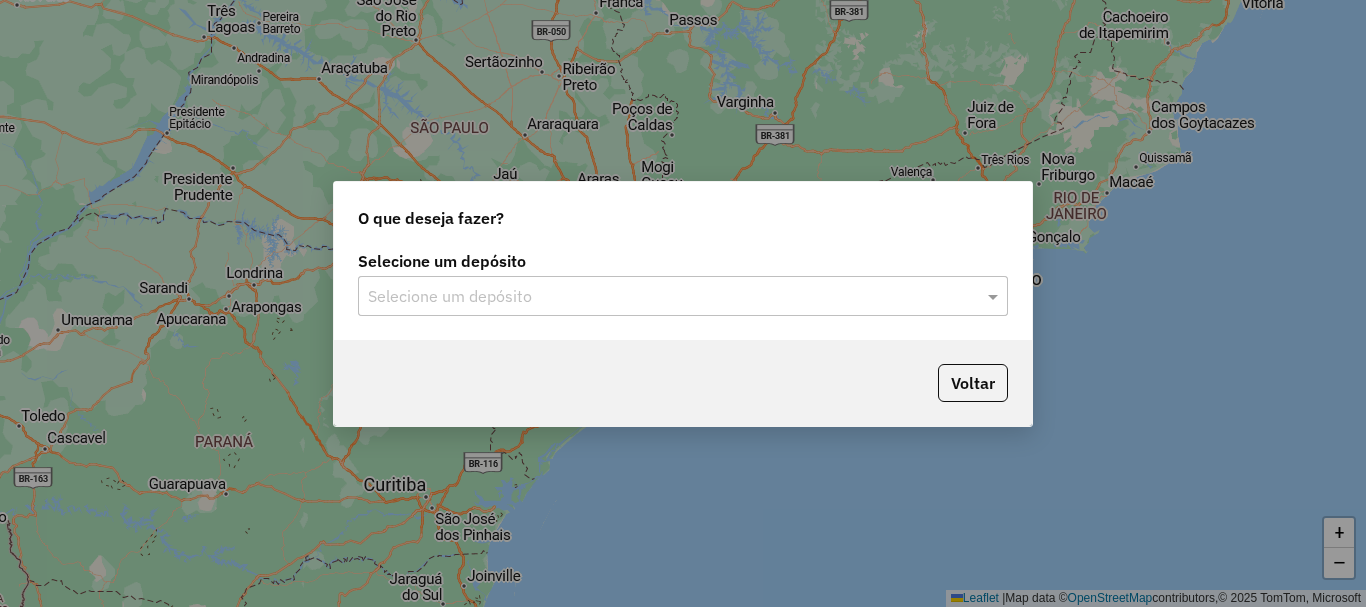 click on "Selecione um depósito Selecione um depósito" 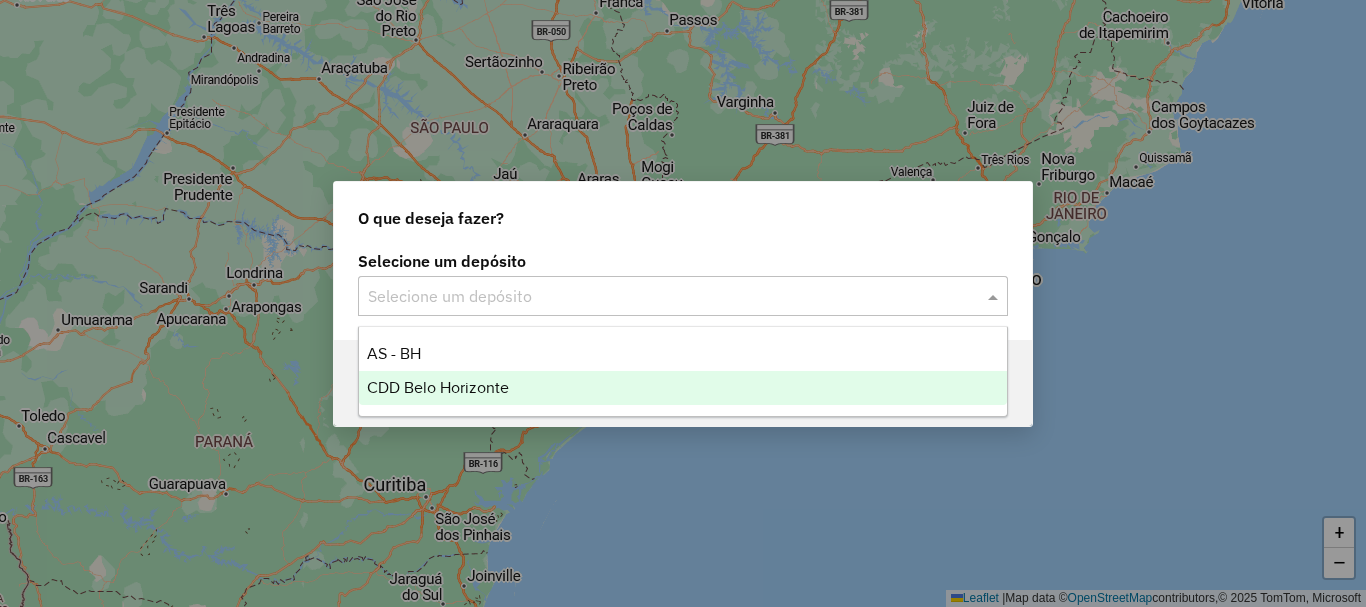 click on "CDD Belo Horizonte" at bounding box center [438, 387] 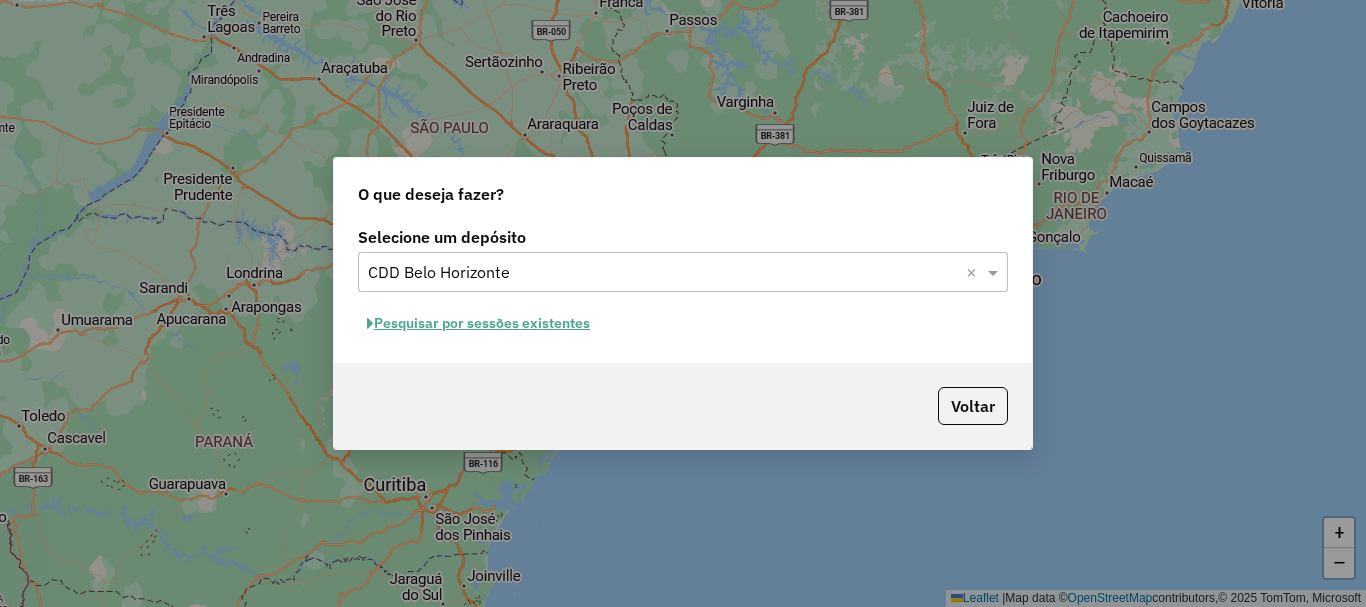 click on "Pesquisar por sessões existentes" 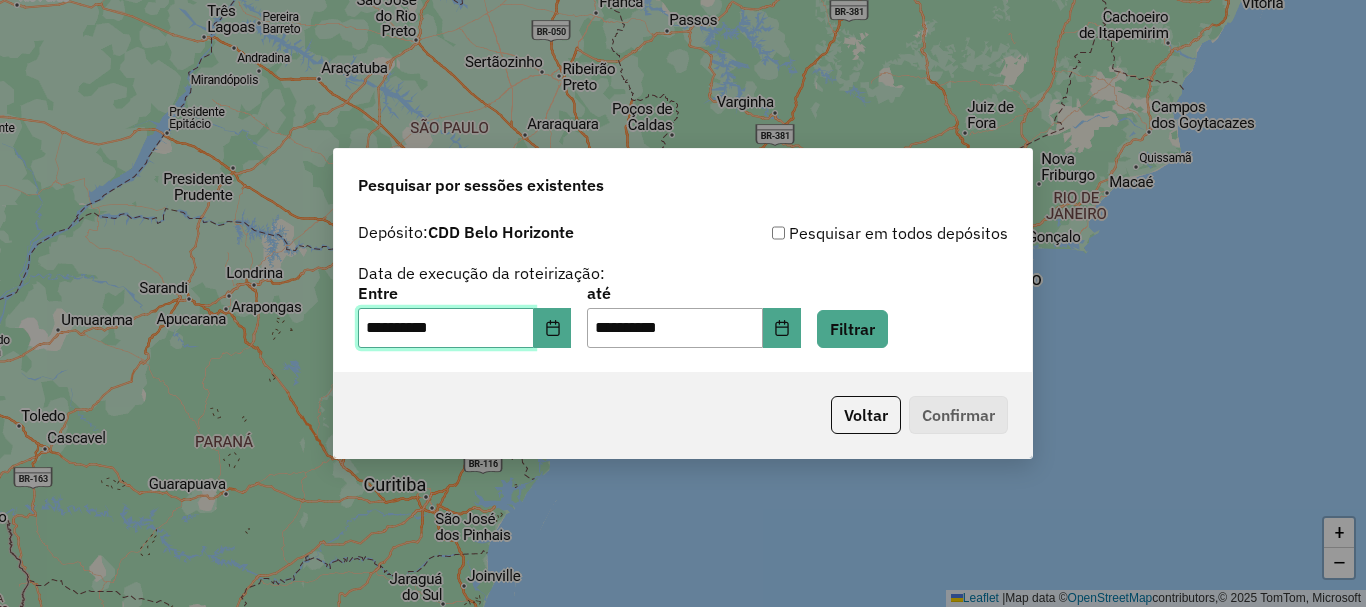 click on "**********" at bounding box center (446, 328) 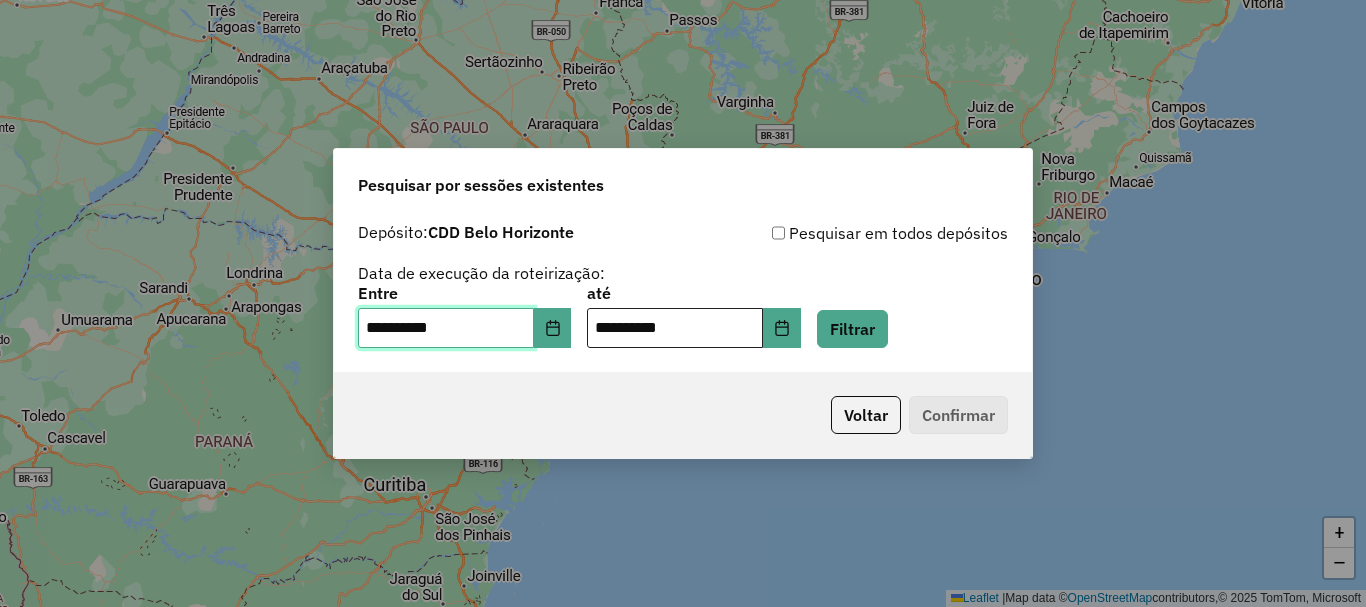 type on "**********" 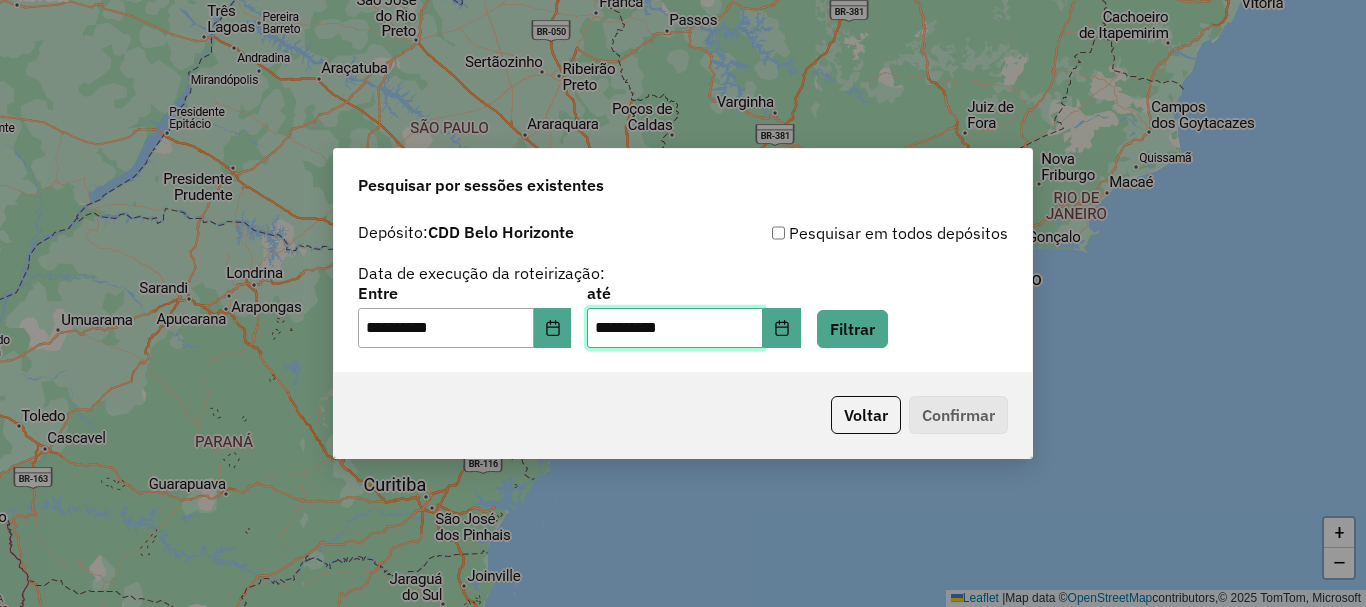 click on "**********" at bounding box center [675, 328] 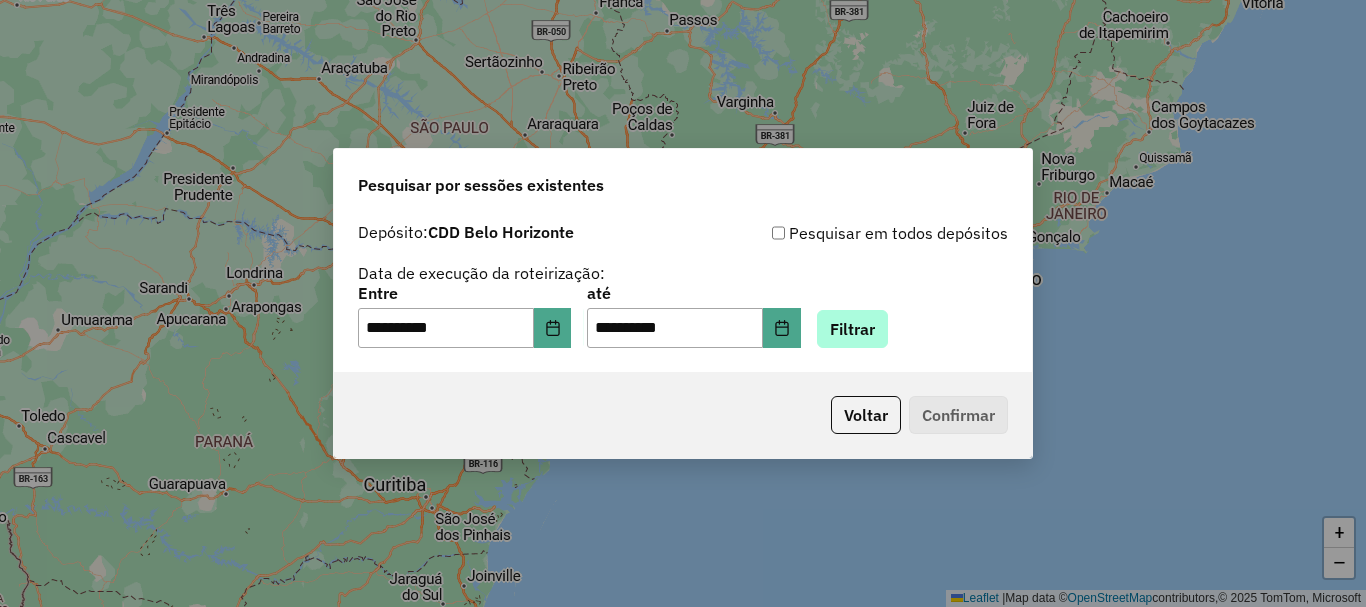 drag, startPoint x: 907, startPoint y: 297, endPoint x: 916, endPoint y: 316, distance: 21.023796 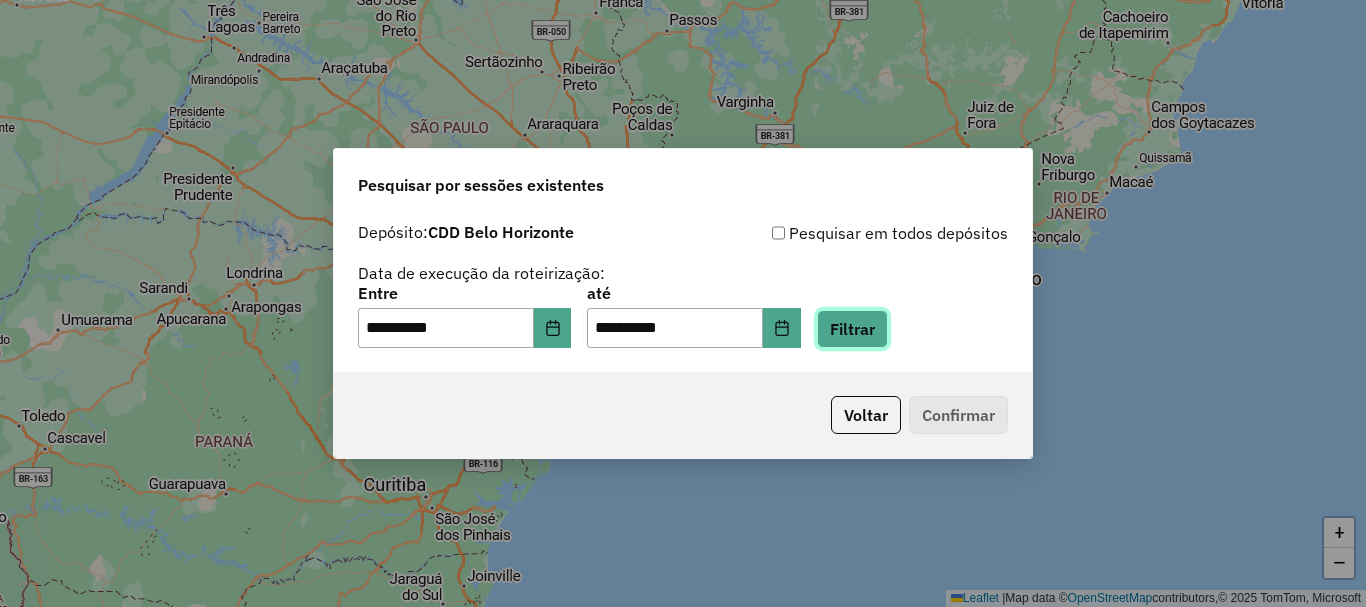 click on "Filtrar" 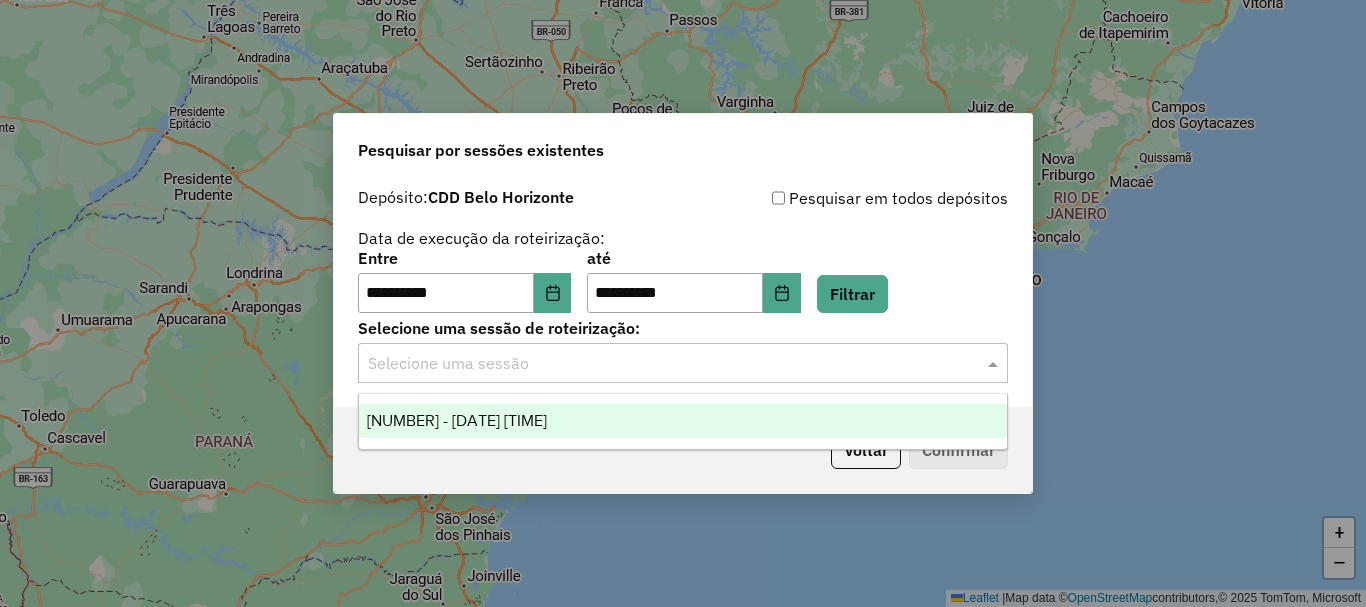 click 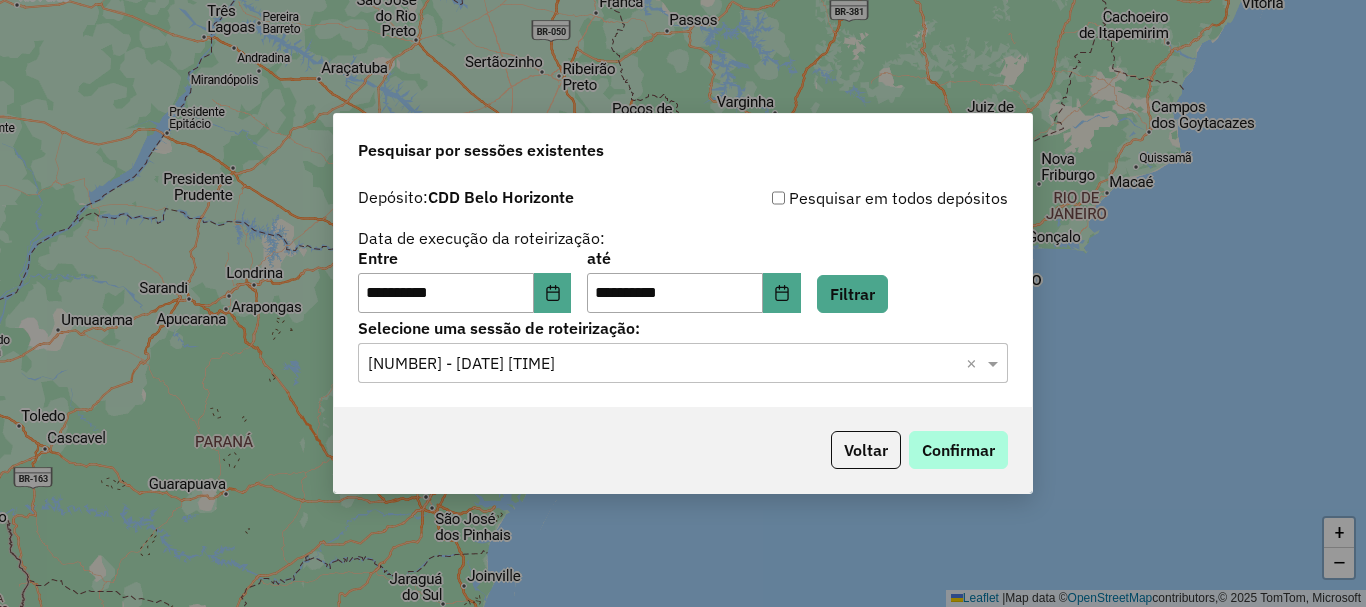 drag, startPoint x: 1018, startPoint y: 449, endPoint x: 991, endPoint y: 456, distance: 27.89265 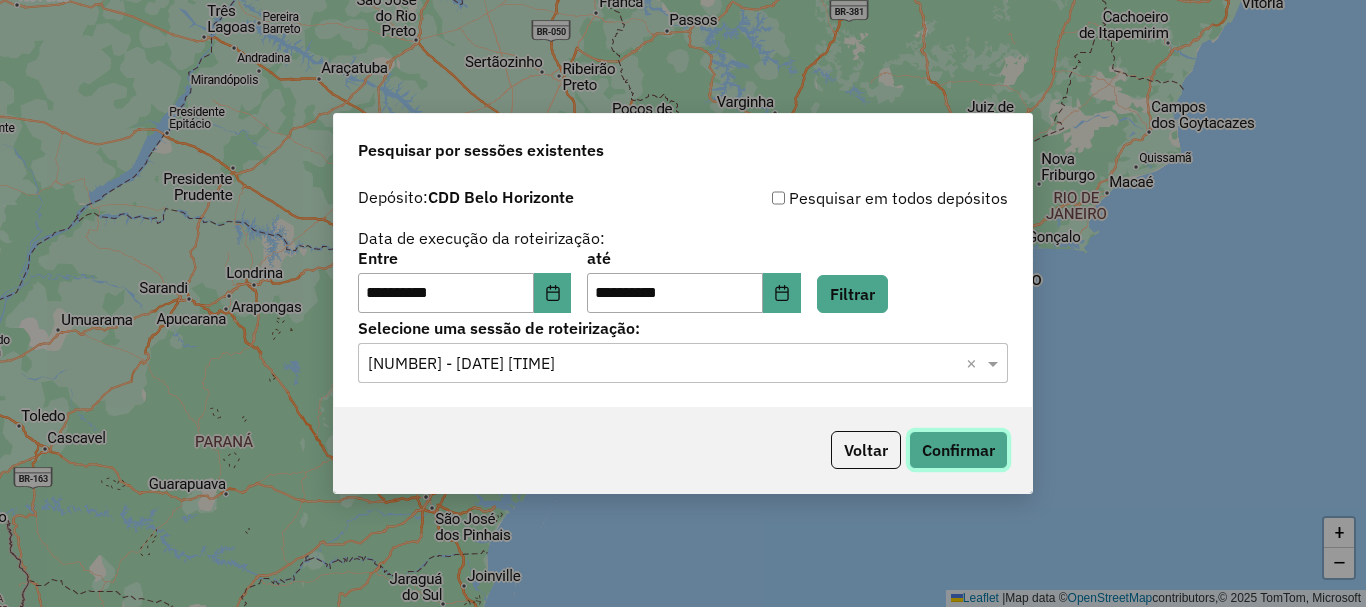 click on "Confirmar" 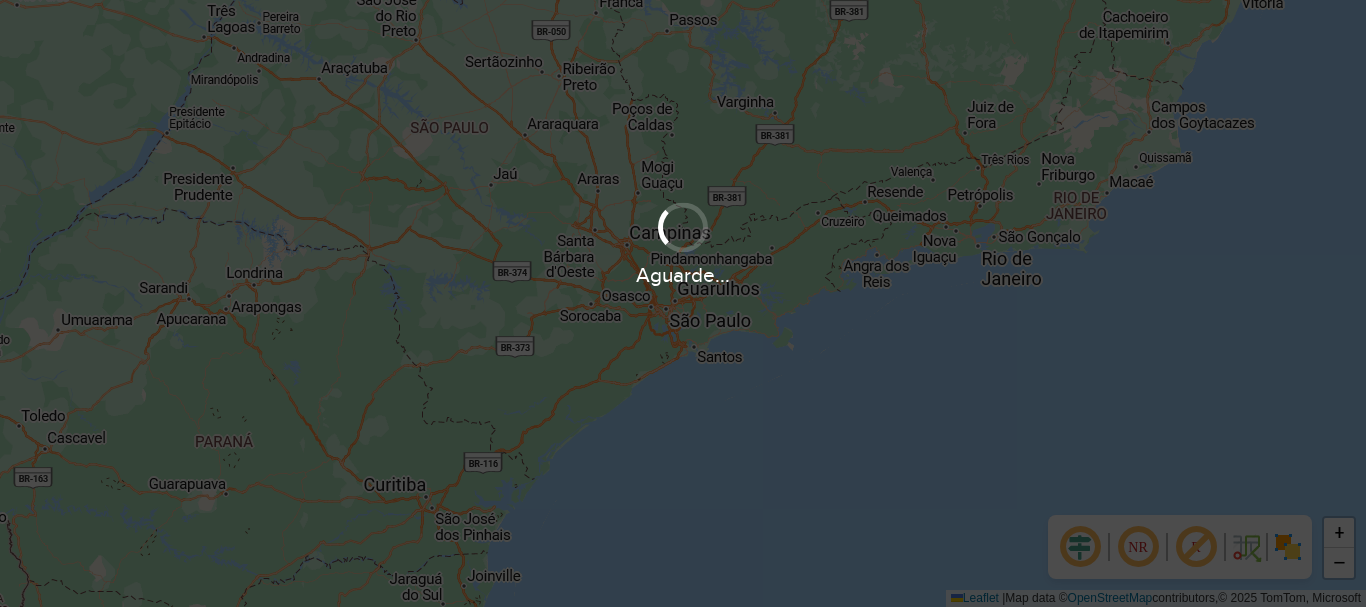 scroll, scrollTop: 0, scrollLeft: 0, axis: both 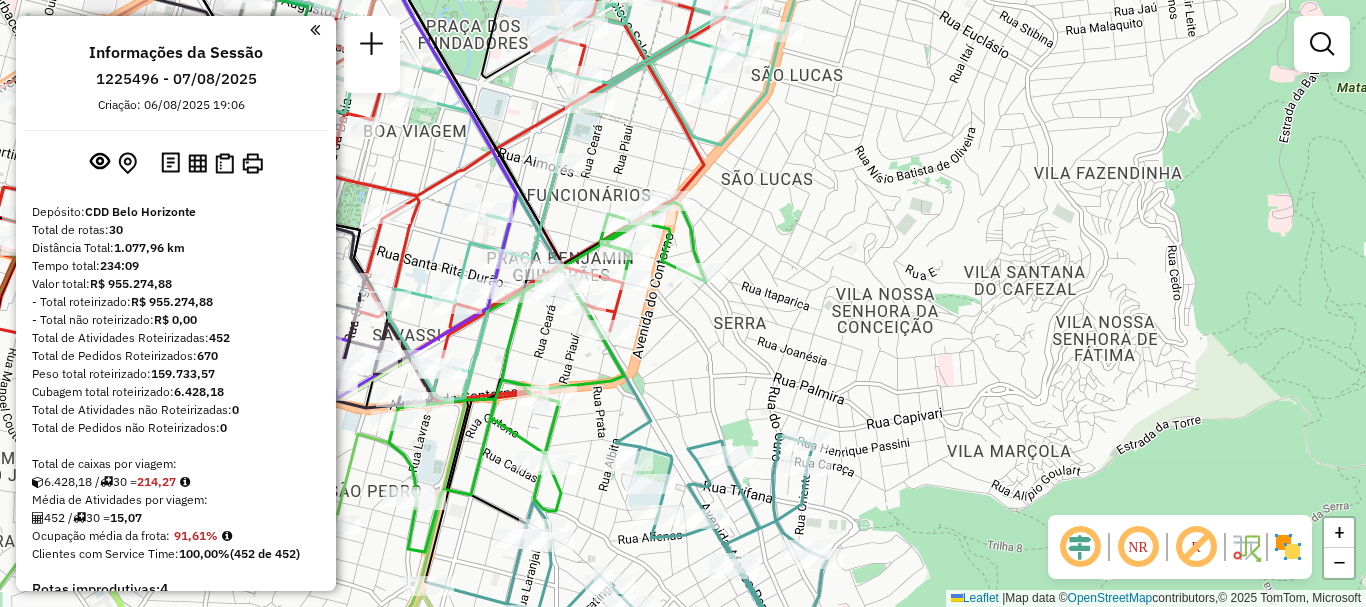 drag, startPoint x: 726, startPoint y: 282, endPoint x: 865, endPoint y: 348, distance: 153.87332 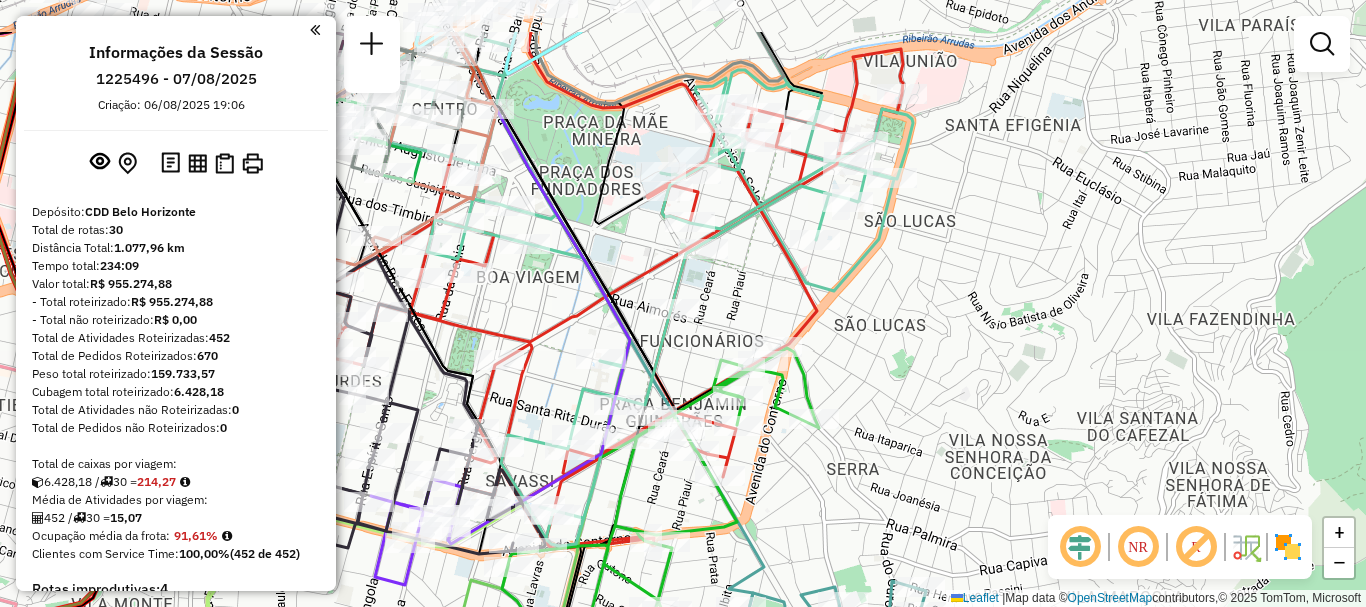 drag, startPoint x: 762, startPoint y: 142, endPoint x: 789, endPoint y: 238, distance: 99.724625 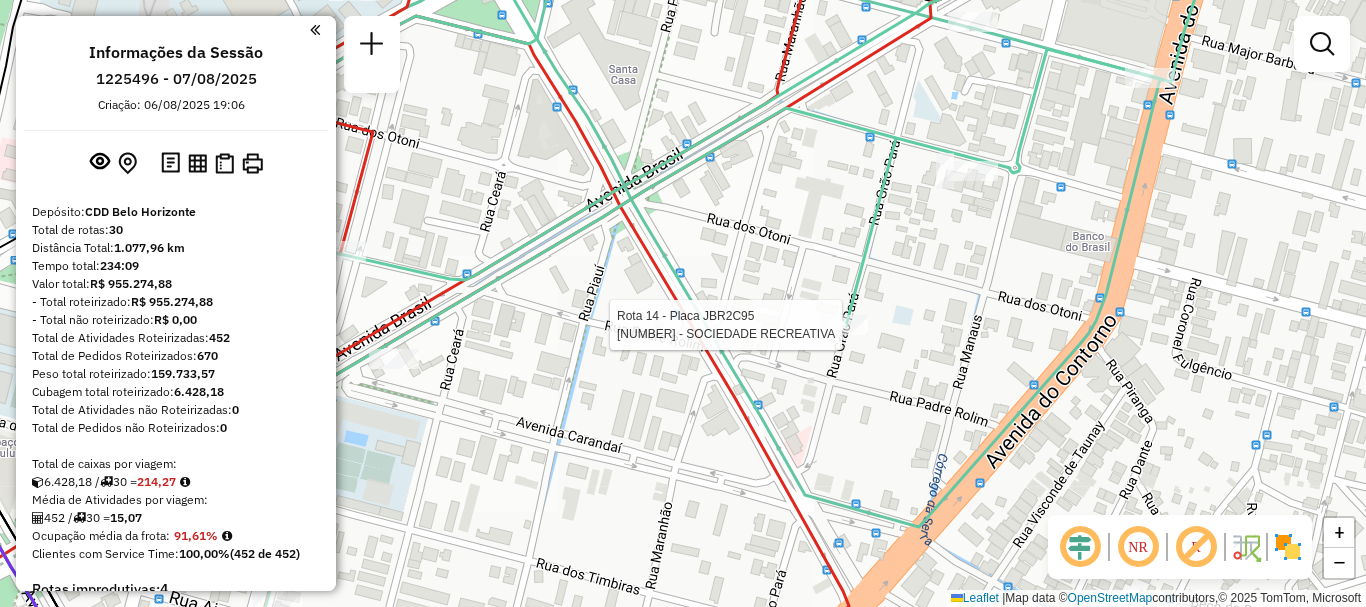 select on "**********" 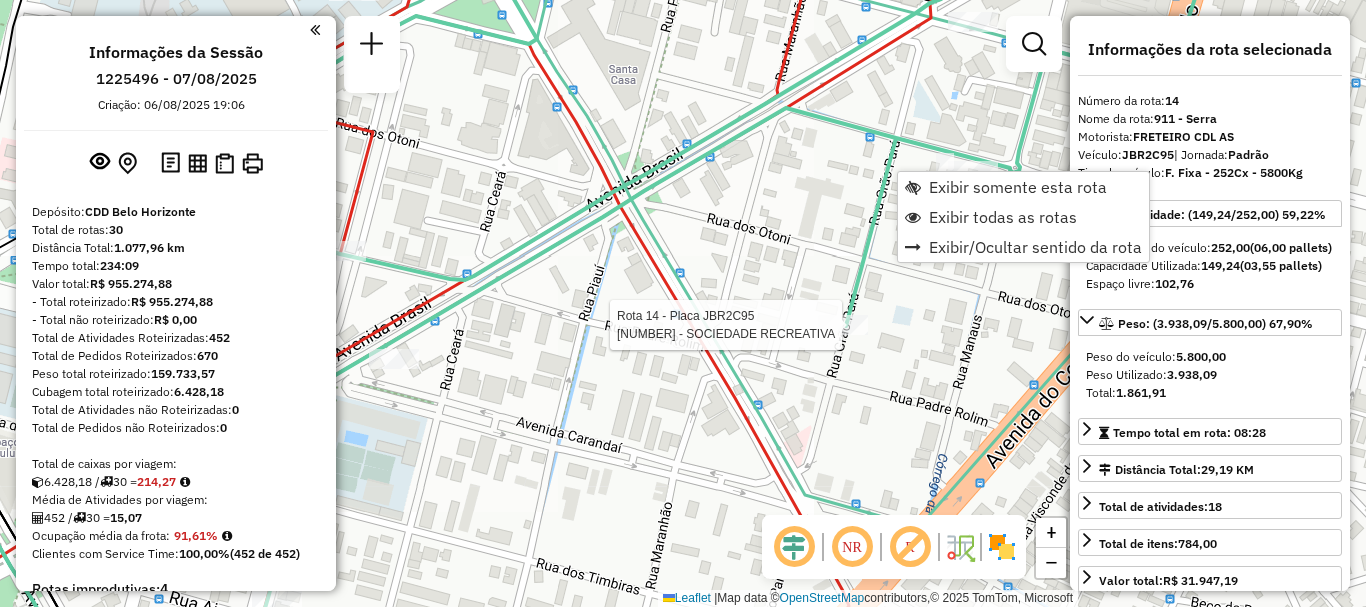 scroll, scrollTop: 2197, scrollLeft: 0, axis: vertical 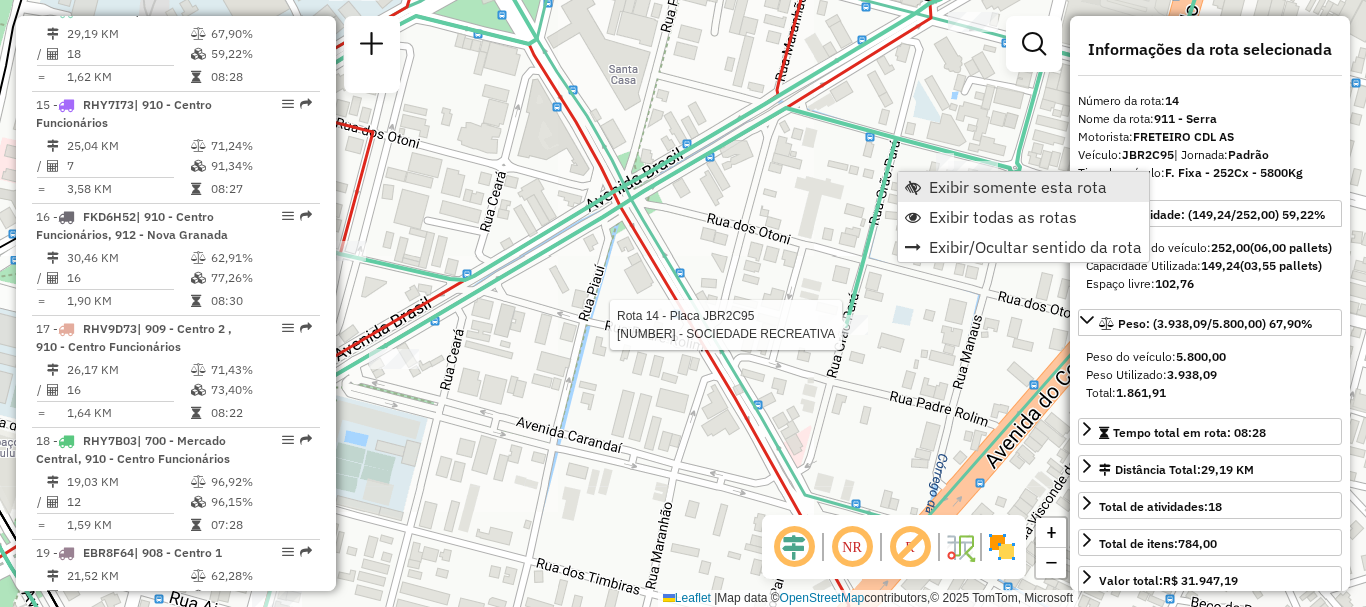 click on "Exibir somente esta rota" at bounding box center [1018, 187] 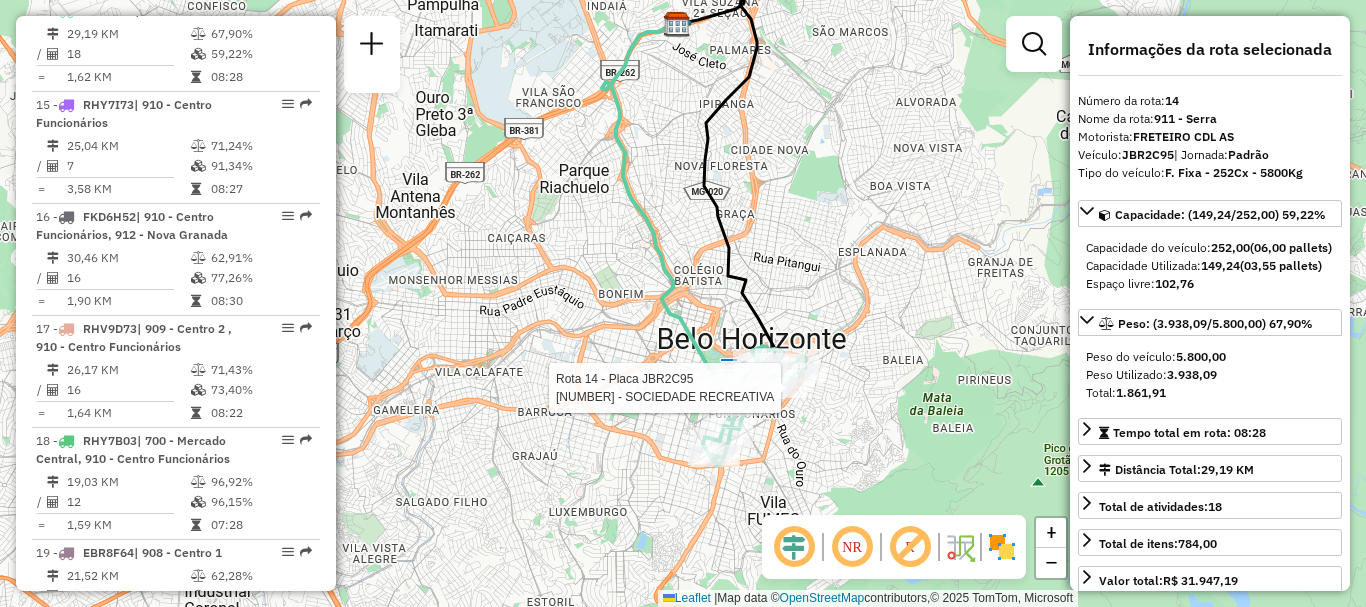 drag, startPoint x: 822, startPoint y: 321, endPoint x: 838, endPoint y: 198, distance: 124.036285 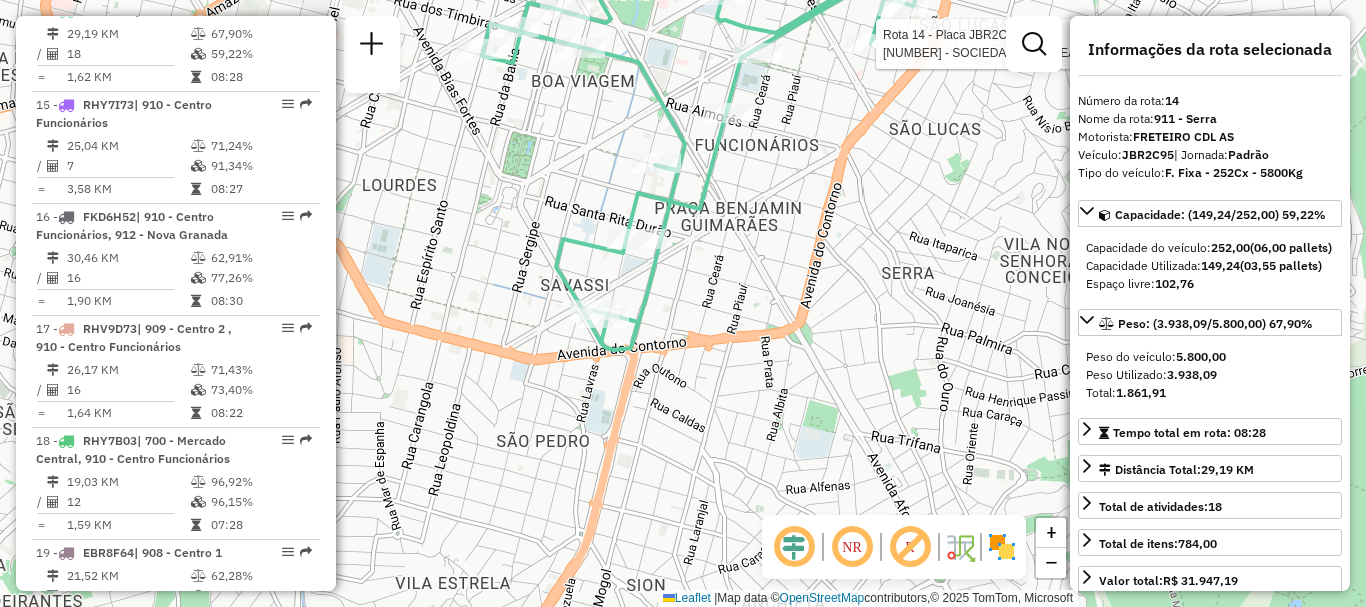 drag, startPoint x: 772, startPoint y: 394, endPoint x: 1044, endPoint y: 241, distance: 312.07852 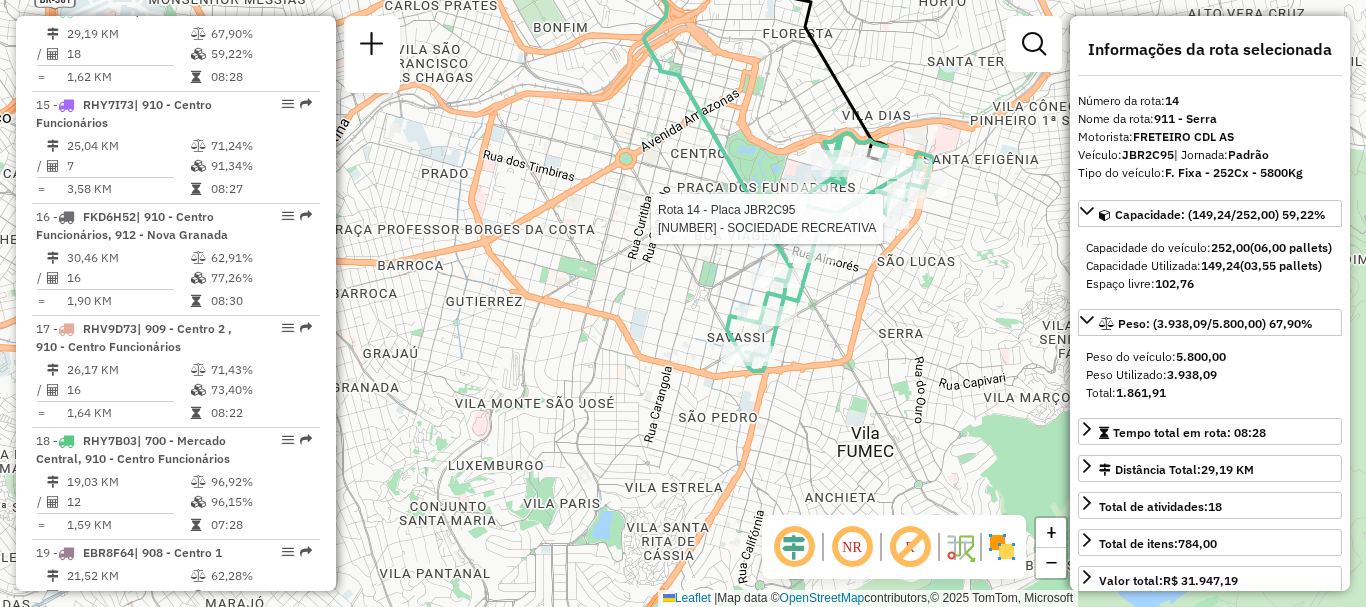 drag, startPoint x: 973, startPoint y: 298, endPoint x: 877, endPoint y: 309, distance: 96.62815 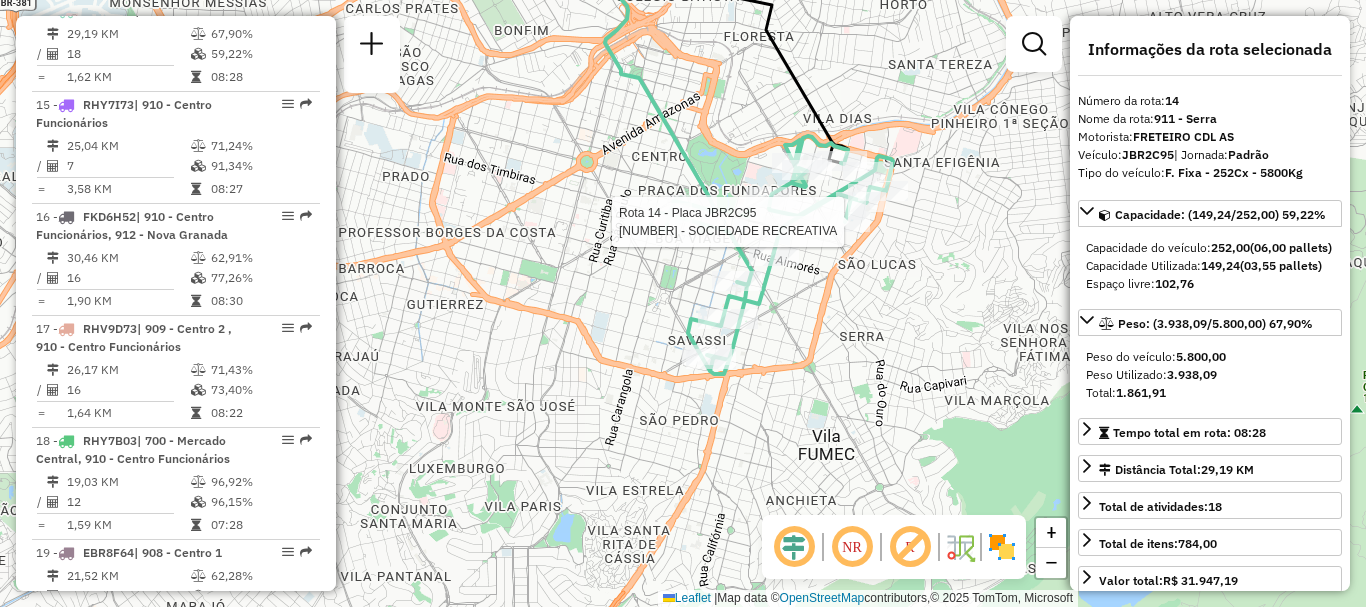 click on "Rota [NUMBER] - Placa [PLATE] [NUMBER] - [LAST] [LAST] Janela de atendimento Grade de atendimento Capacidade Transportadoras Veículos Cliente Pedidos Rotas Selecione os dias de semana para filtrar as janelas de atendimento Seg Ter Qua Qui Sex Sáb Dom Informe o período da janela de atendimento: De: Até: Filtrar exatamente a janela do cliente Considerar janela de atendimento padrão Selecione os dias de semana para filtrar as grades de atendimento Seg Ter Qua Qui Sex Sáb Dom Considerar clientes sem dia de atendimento cadastrado Clientes fora do dia de atendimento selecionado Filtrar as atividades entre os valores definidos abaixo: Peso mínimo: Peso máximo: Cubagem mínima: Cubagem máxima: De: Até: Filtrar as atividades entre o tempo de atendimento definido abaixo: De: Até: Considerar capacidade total dos clientes não roteirizados Transportadora: Selecione um ou mais itens Tipo de veículo: Selecione um ou mais itens Veículo: Motorista: Nome: Tipo:" 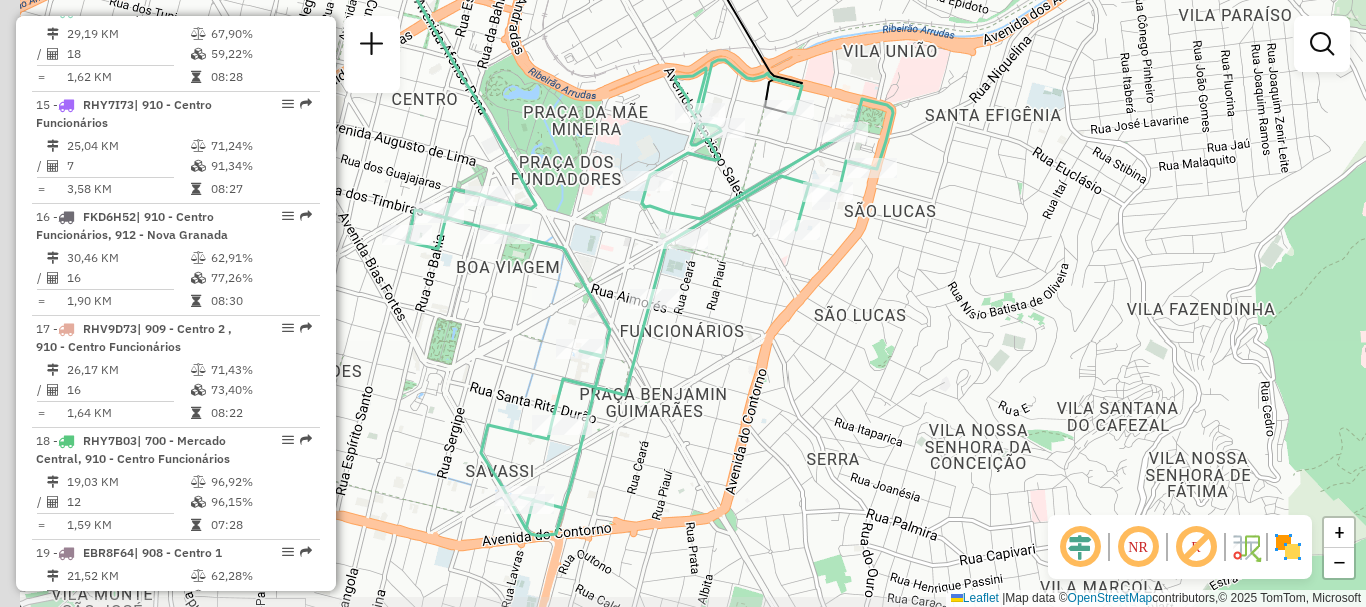 drag, startPoint x: 928, startPoint y: 251, endPoint x: 1057, endPoint y: 228, distance: 131.03435 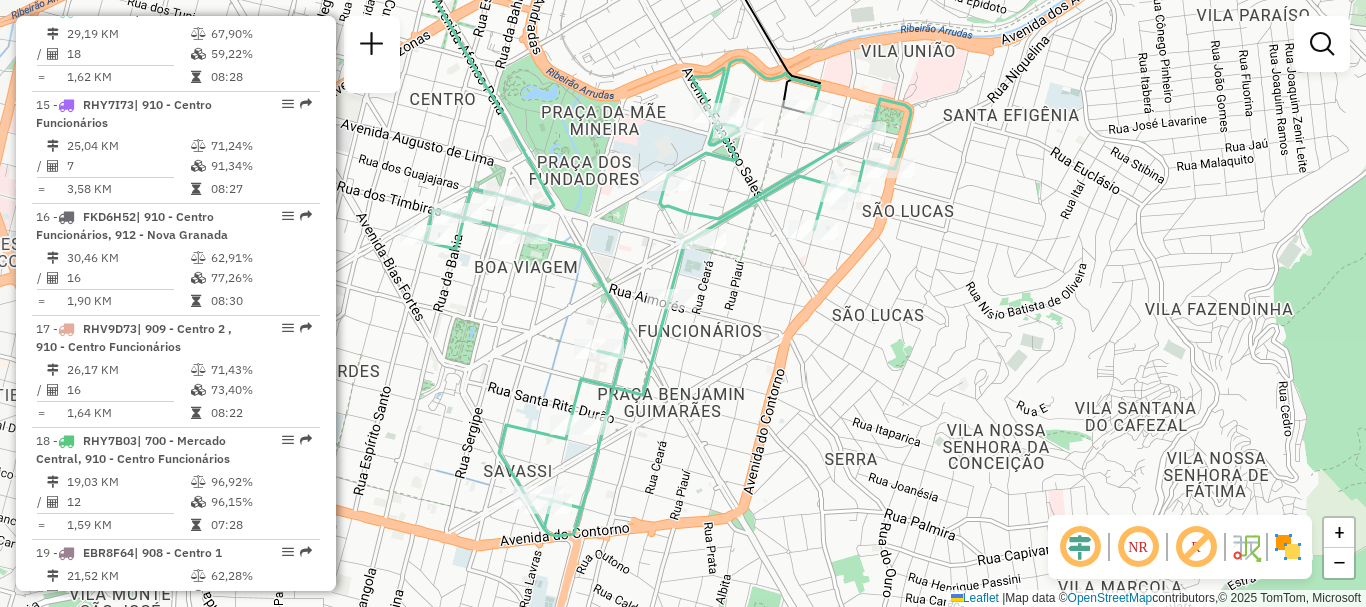click on "Janela de atendimento Grade de atendimento Capacidade Transportadoras Veículos Cliente Pedidos  Rotas Selecione os dias de semana para filtrar as janelas de atendimento  Seg   Ter   Qua   Qui   Sex   Sáb   Dom  Informe o período da janela de atendimento: De: Até:  Filtrar exatamente a janela do cliente  Considerar janela de atendimento padrão  Selecione os dias de semana para filtrar as grades de atendimento  Seg   Ter   Qua   Qui   Sex   Sáb   Dom   Considerar clientes sem dia de atendimento cadastrado  Clientes fora do dia de atendimento selecionado Filtrar as atividades entre os valores definidos abaixo:  Peso mínimo:   Peso máximo:   Cubagem mínima:   Cubagem máxima:   De:   Até:  Filtrar as atividades entre o tempo de atendimento definido abaixo:  De:   Até:   Considerar capacidade total dos clientes não roteirizados Transportadora: Selecione um ou mais itens Tipo de veículo: Selecione um ou mais itens Veículo: Selecione um ou mais itens Motorista: Selecione um ou mais itens Nome: Rótulo:" 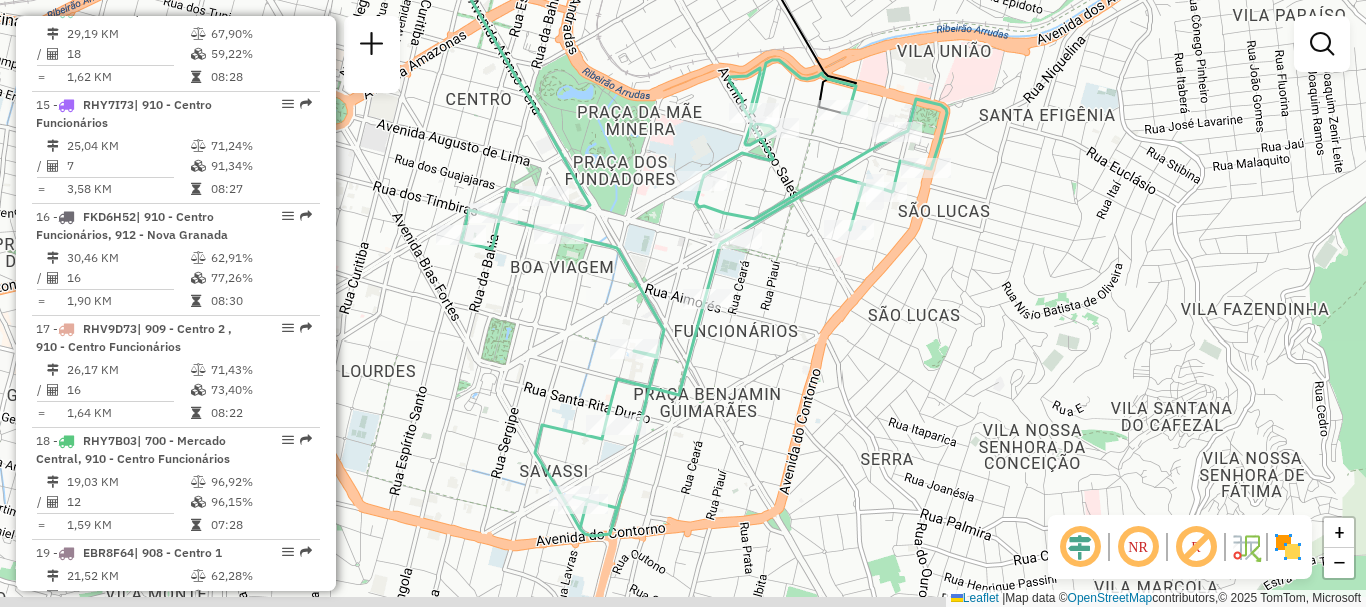 drag, startPoint x: 981, startPoint y: 305, endPoint x: 1100, endPoint y: 262, distance: 126.53063 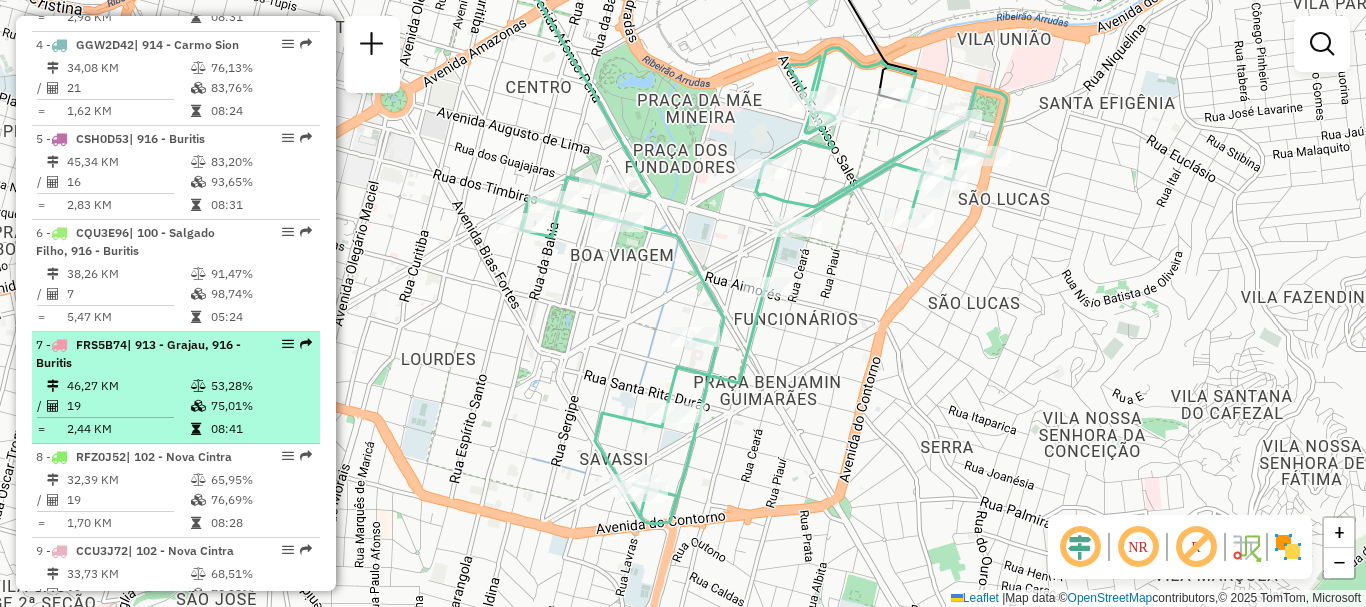 scroll, scrollTop: 1197, scrollLeft: 0, axis: vertical 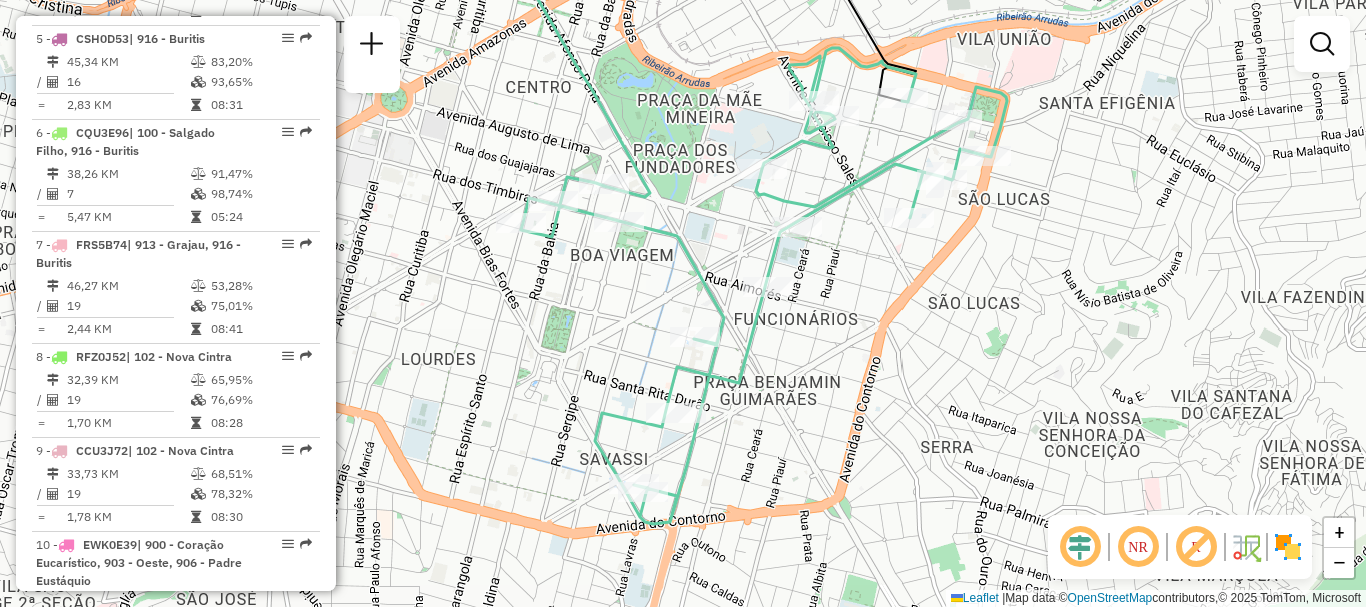 click 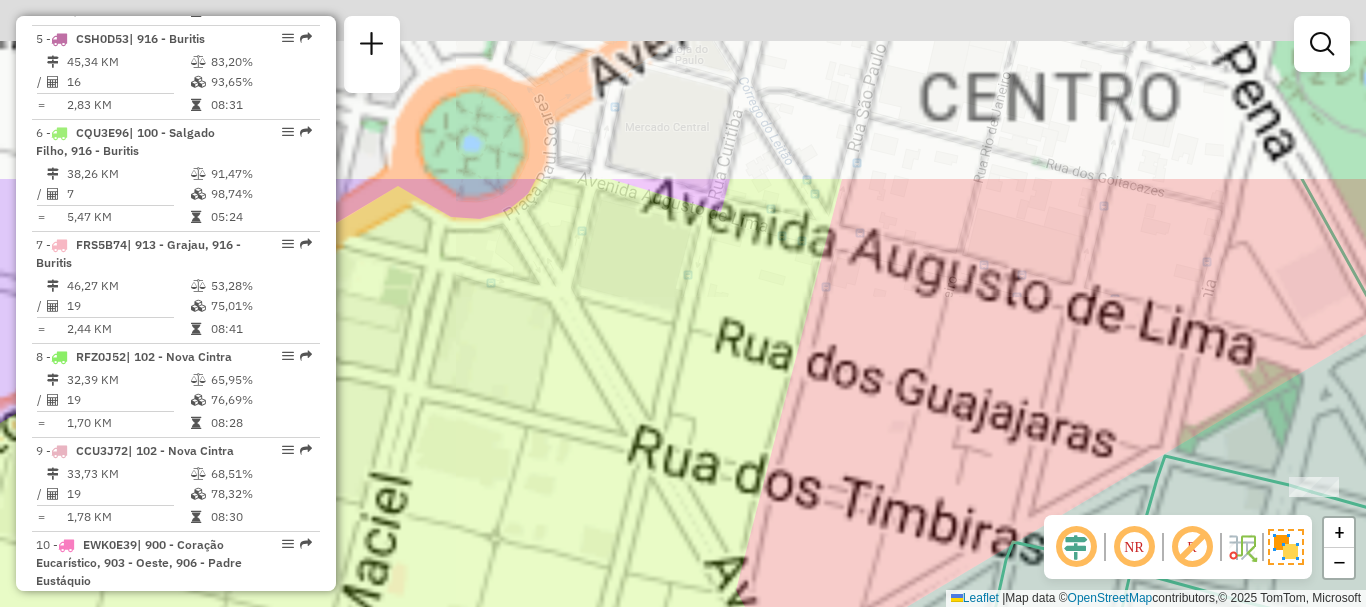 drag, startPoint x: 584, startPoint y: 361, endPoint x: 569, endPoint y: 466, distance: 106.06602 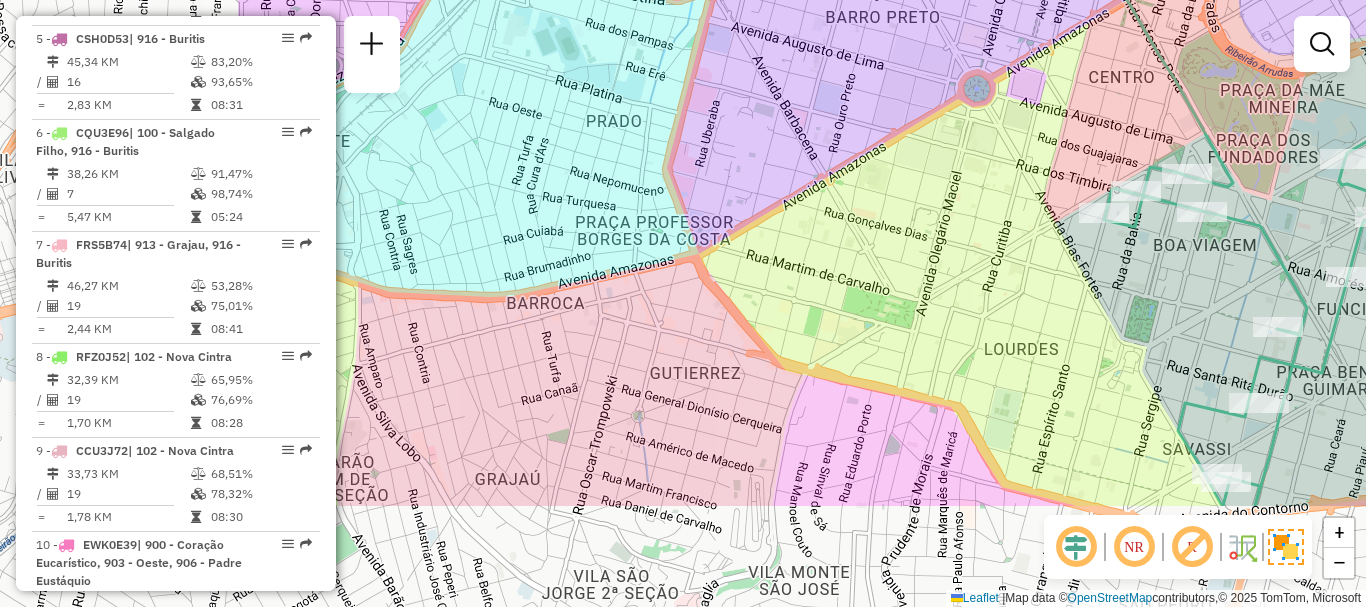 drag, startPoint x: 592, startPoint y: 424, endPoint x: 949, endPoint y: 277, distance: 386.0803 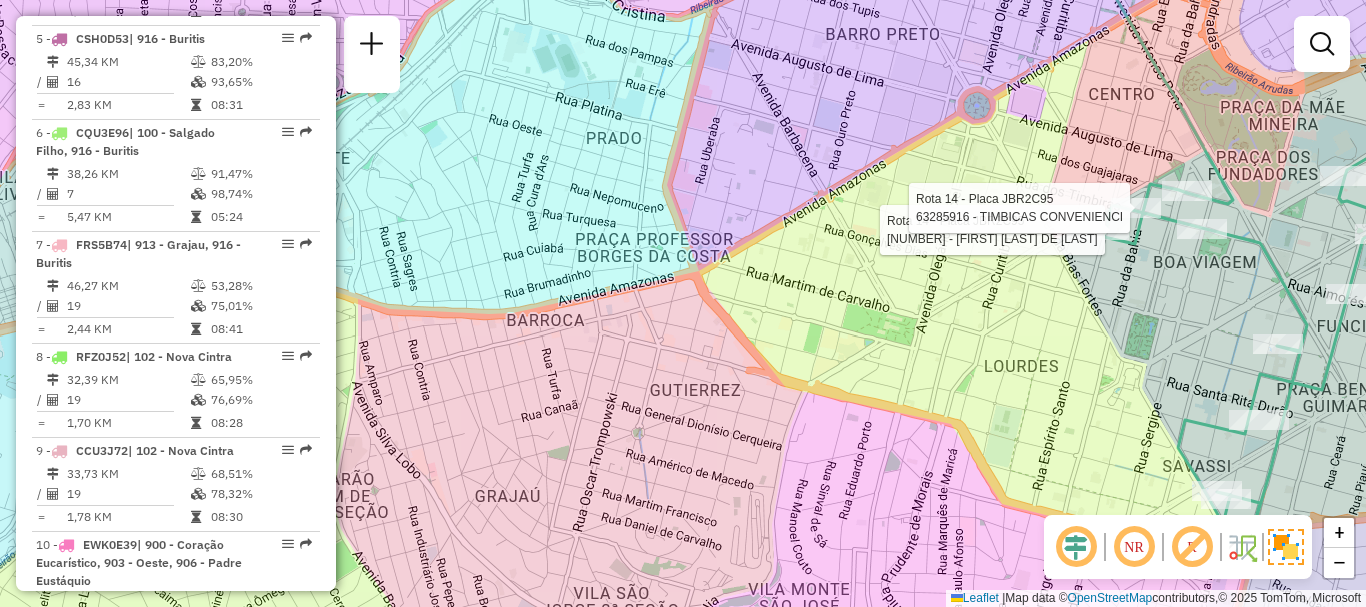 drag, startPoint x: 794, startPoint y: 246, endPoint x: 975, endPoint y: 231, distance: 181.62048 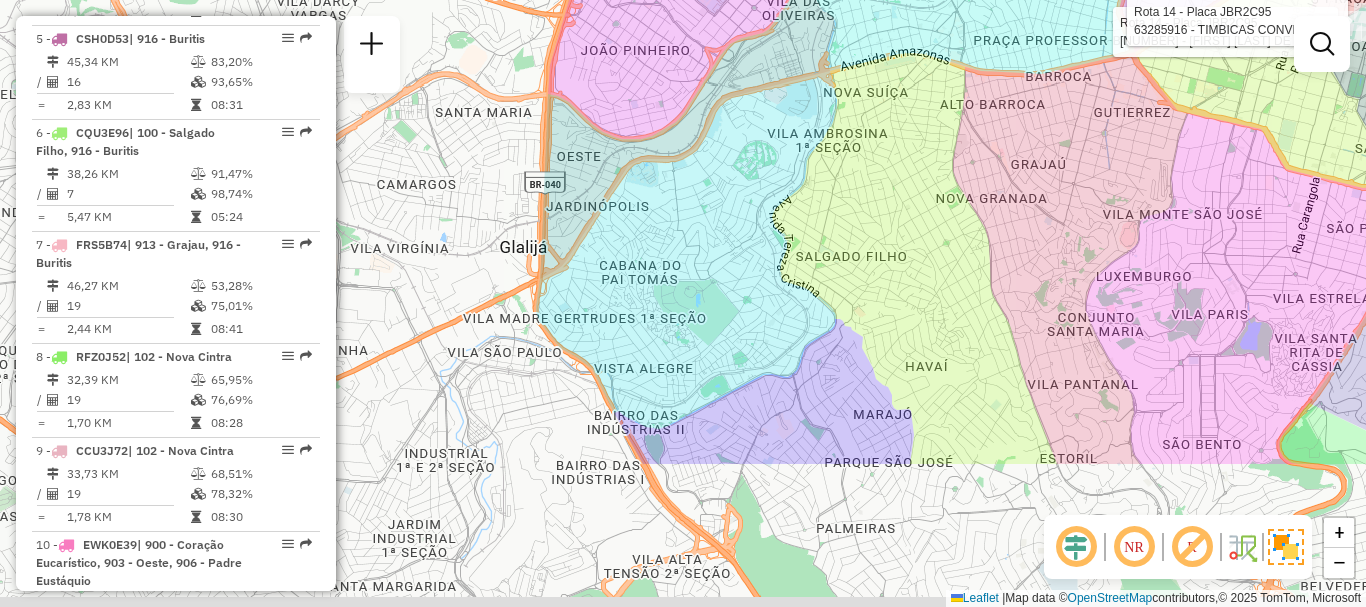 drag, startPoint x: 684, startPoint y: 327, endPoint x: 898, endPoint y: 151, distance: 277.0776 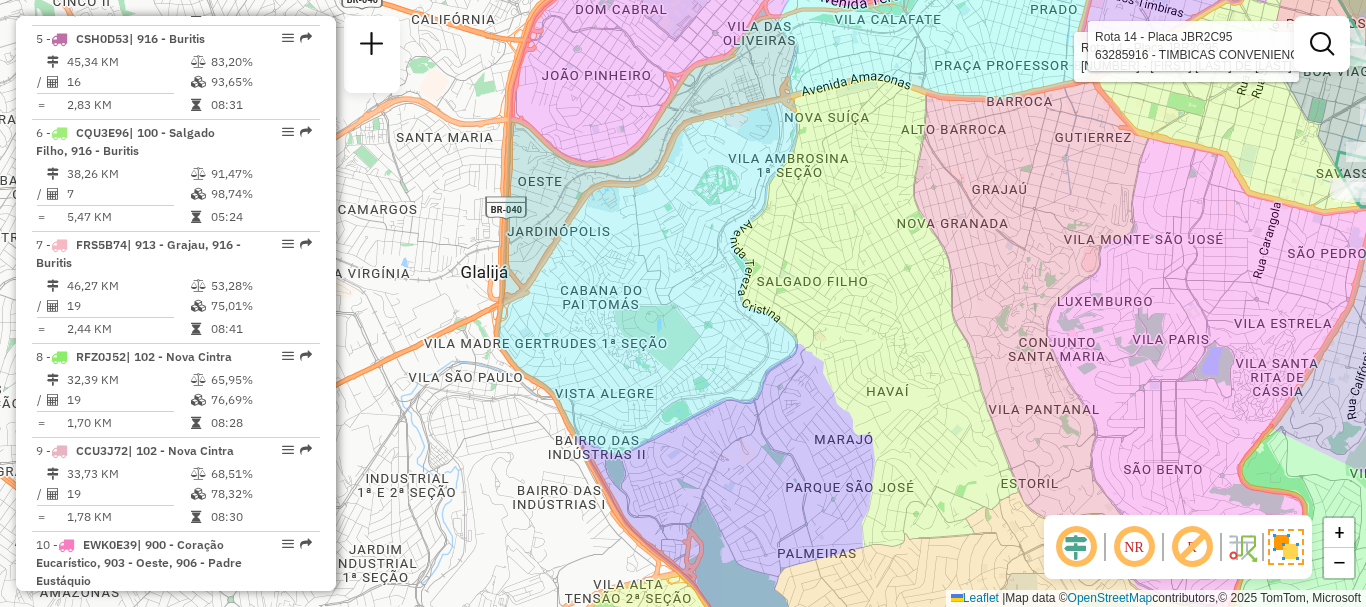 drag, startPoint x: 991, startPoint y: 248, endPoint x: 398, endPoint y: 407, distance: 613.9462 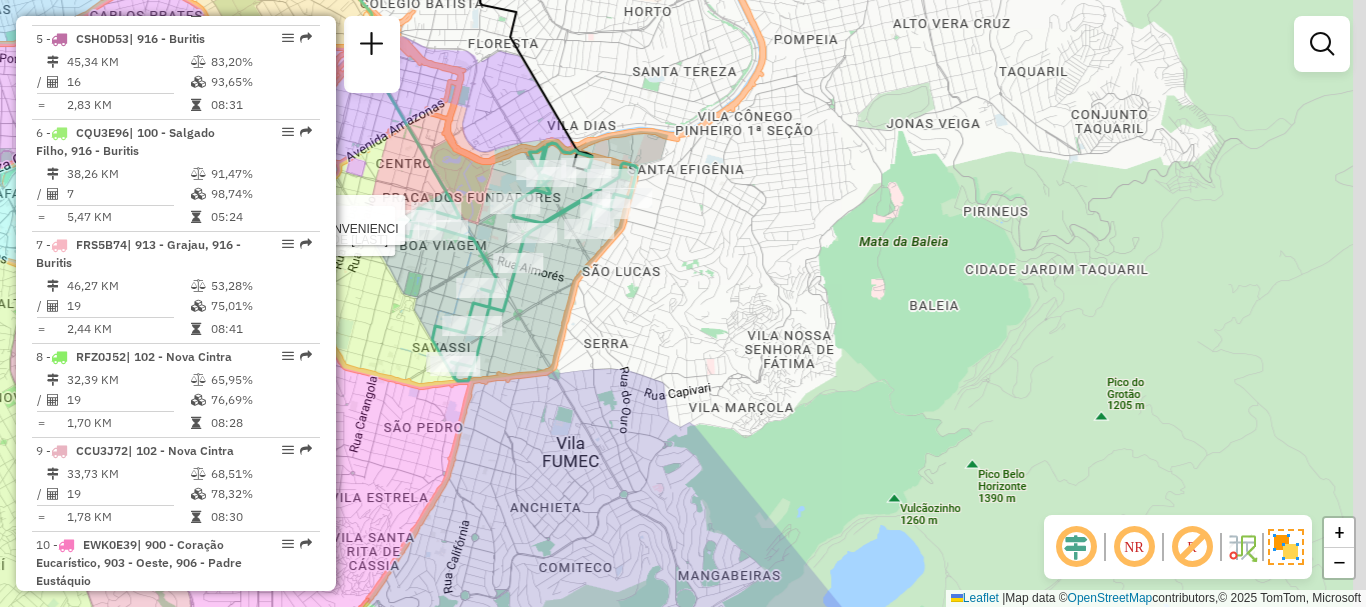 drag, startPoint x: 958, startPoint y: 310, endPoint x: 1017, endPoint y: 303, distance: 59.413803 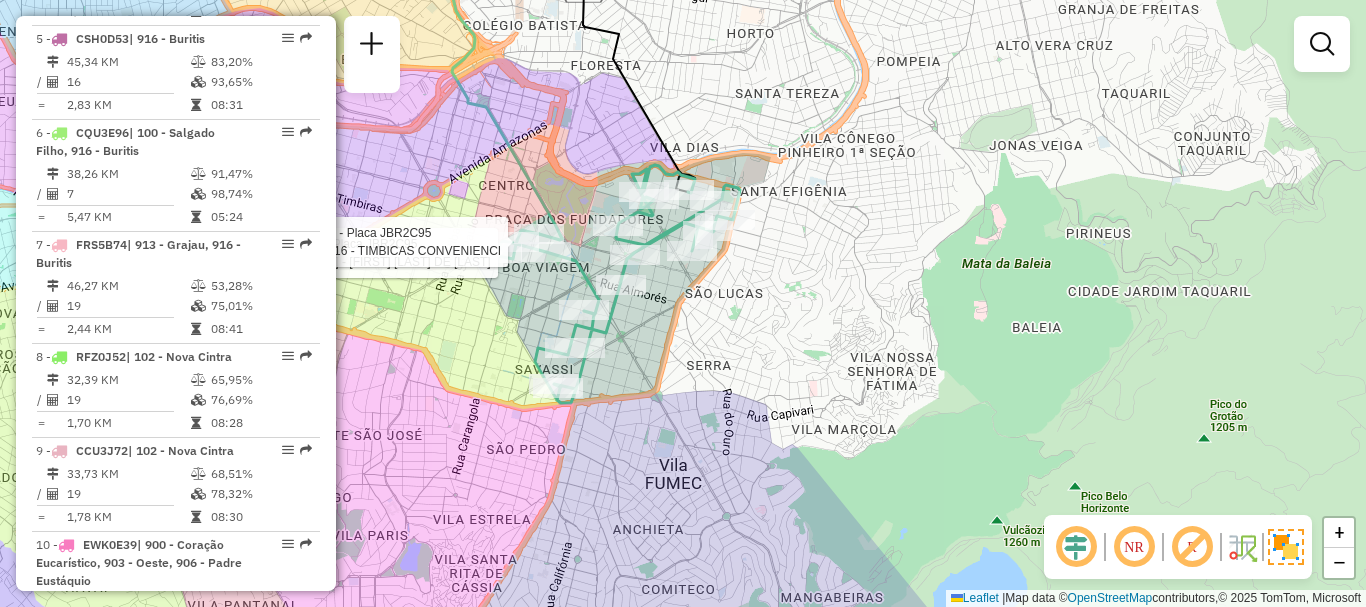 drag, startPoint x: 762, startPoint y: 354, endPoint x: 813, endPoint y: 384, distance: 59.16925 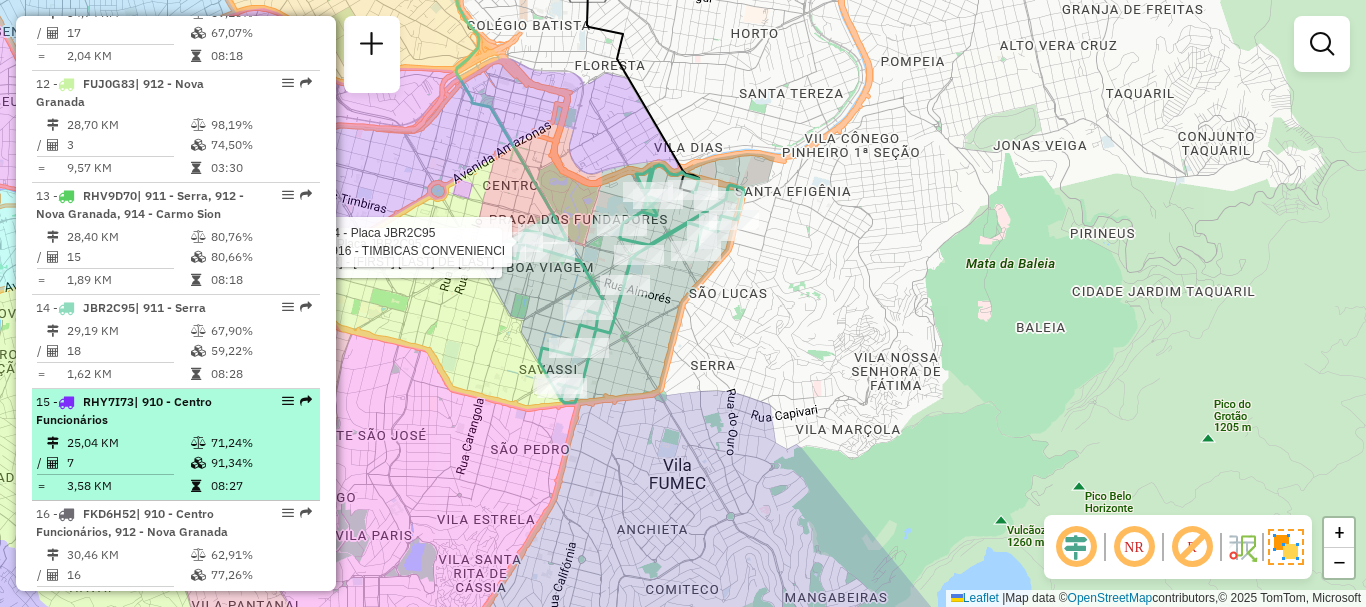 scroll, scrollTop: 2000, scrollLeft: 0, axis: vertical 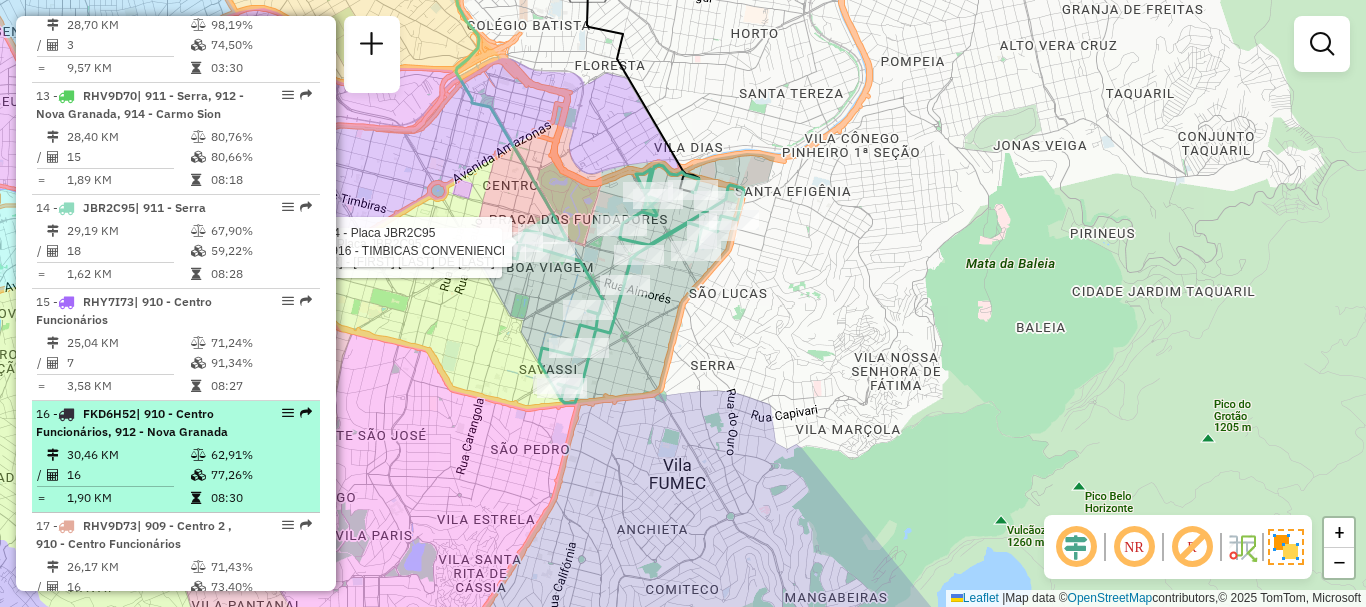 click on "77,26%" at bounding box center (260, 475) 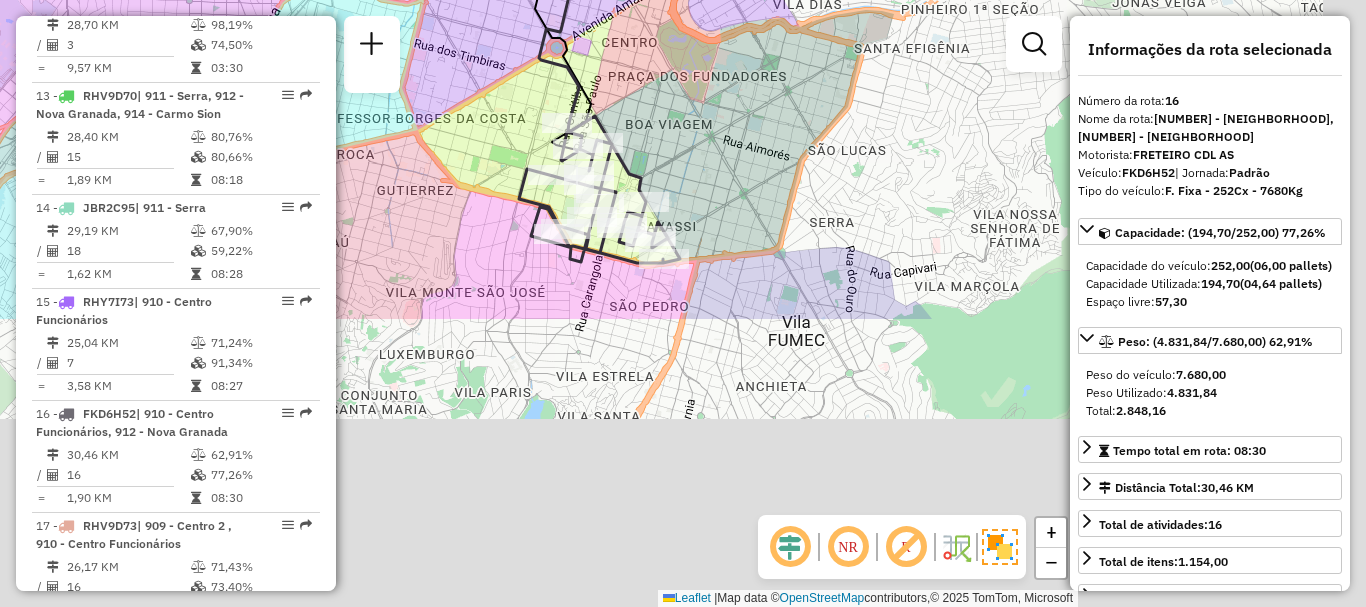 drag, startPoint x: 761, startPoint y: 422, endPoint x: 610, endPoint y: 108, distance: 348.42072 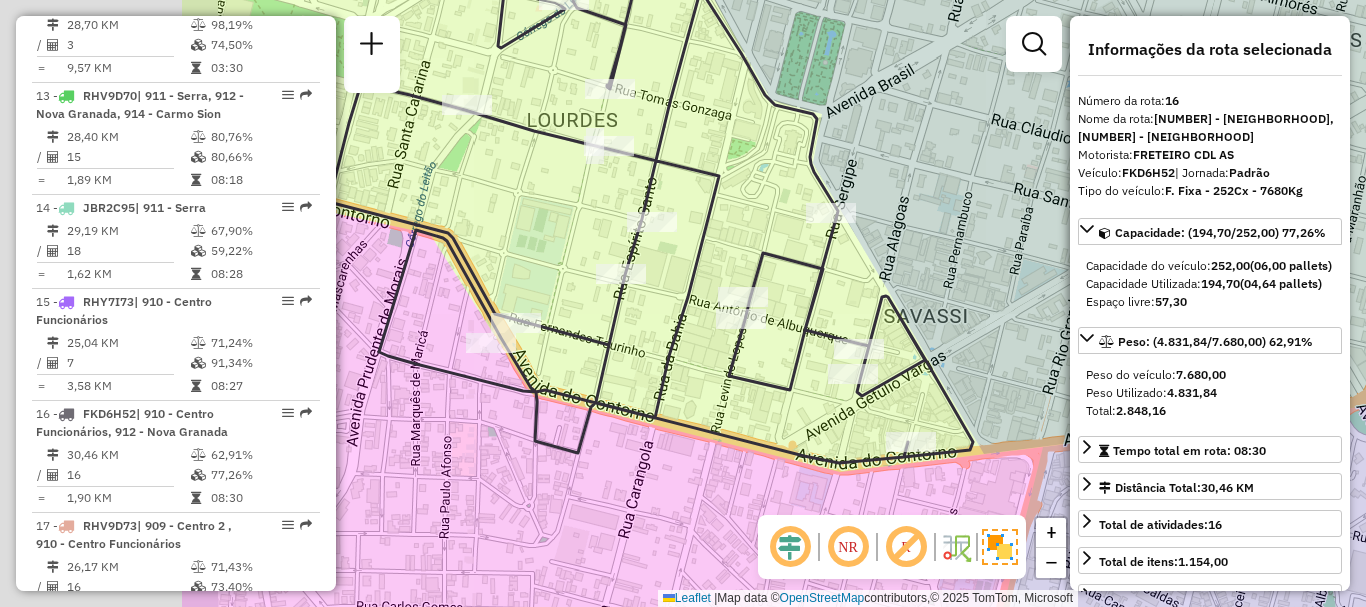 drag, startPoint x: 830, startPoint y: 219, endPoint x: 1131, endPoint y: 219, distance: 301 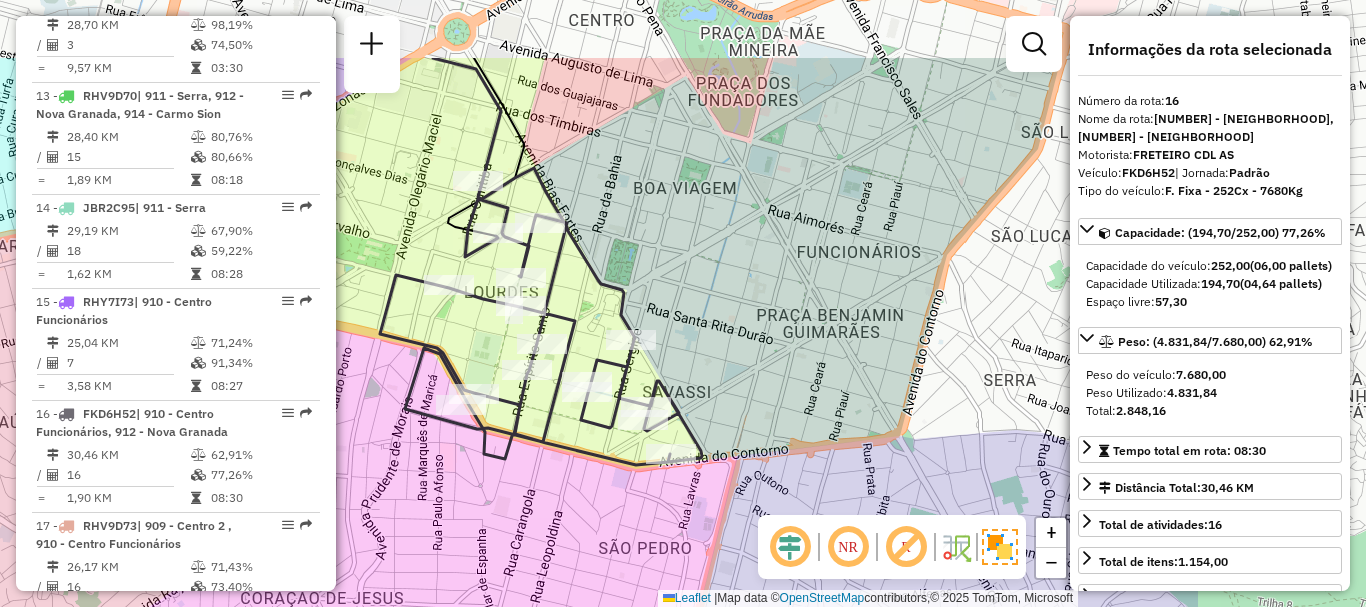 drag, startPoint x: 983, startPoint y: 200, endPoint x: 638, endPoint y: 347, distance: 375.012 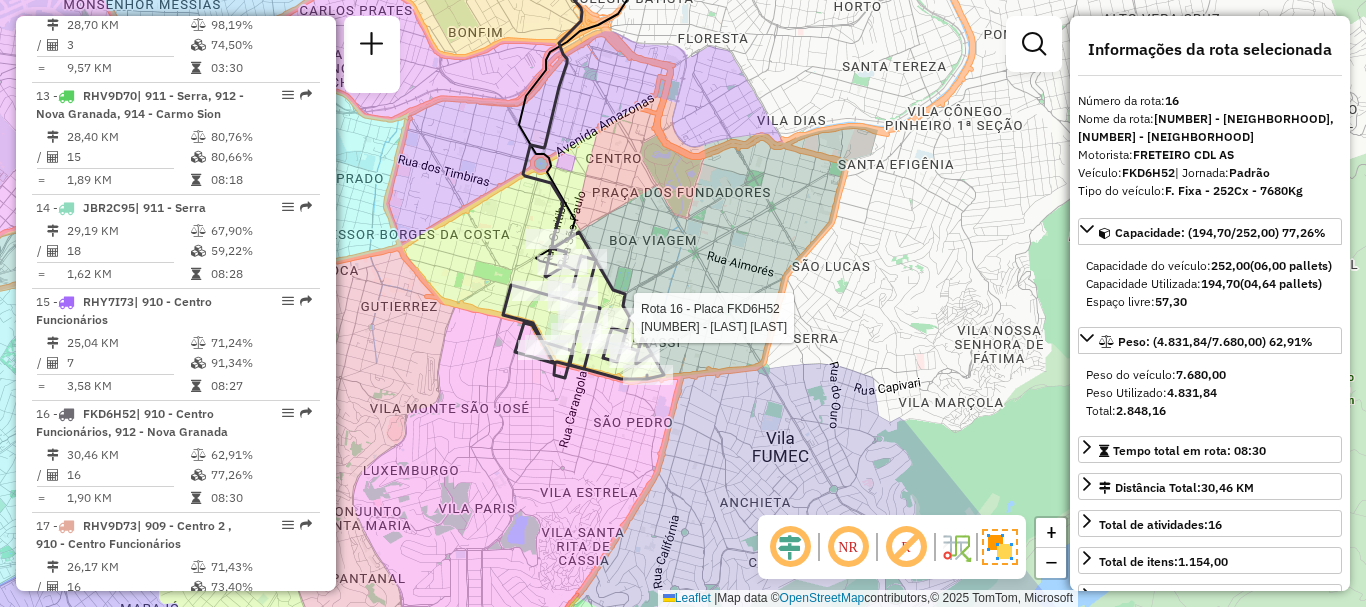 click on "Rota [NUMBER] - Placa [PLATE] [NUMBER] - [LAST] [LAST] Janela de atendimento Grade de atendimento Capacidade Transportadoras Veículos Cliente Pedidos Rotas Selecione os dias de semana para filtrar as janelas de atendimento Seg Ter Qua Qui Sex Sáb Dom Informe o período da janela de atendimento: De: Até: Filtrar exatamente a janela do cliente Considerar janela de atendimento padrão Selecione os dias de semana para filtrar as grades de atendimento Seg Ter Qua Qui Sex Sáb Dom Considerar clientes sem dia de atendimento cadastrado Clientes fora do dia de atendimento selecionado Filtrar as atividades entre os valores definidos abaixo: Peso mínimo: Peso máximo: Cubagem mínima: Cubagem máxima: De: Até: Filtrar as atividades entre o tempo de atendimento definido abaixo: De: Até: Considerar capacidade total dos clientes não roteirizados Transportadora: Selecione um ou mais itens Tipo de veículo: Selecione um ou mais itens Veículo: Selecione um ou mais itens +" 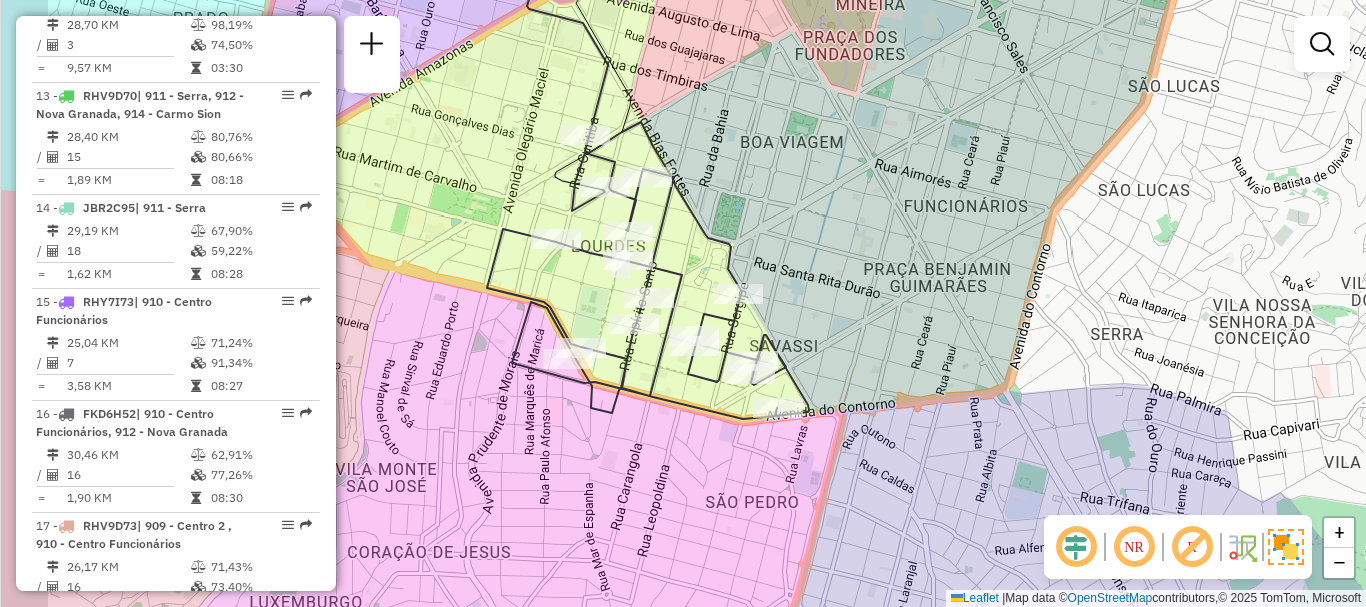 drag, startPoint x: 721, startPoint y: 310, endPoint x: 890, endPoint y: 253, distance: 178.35358 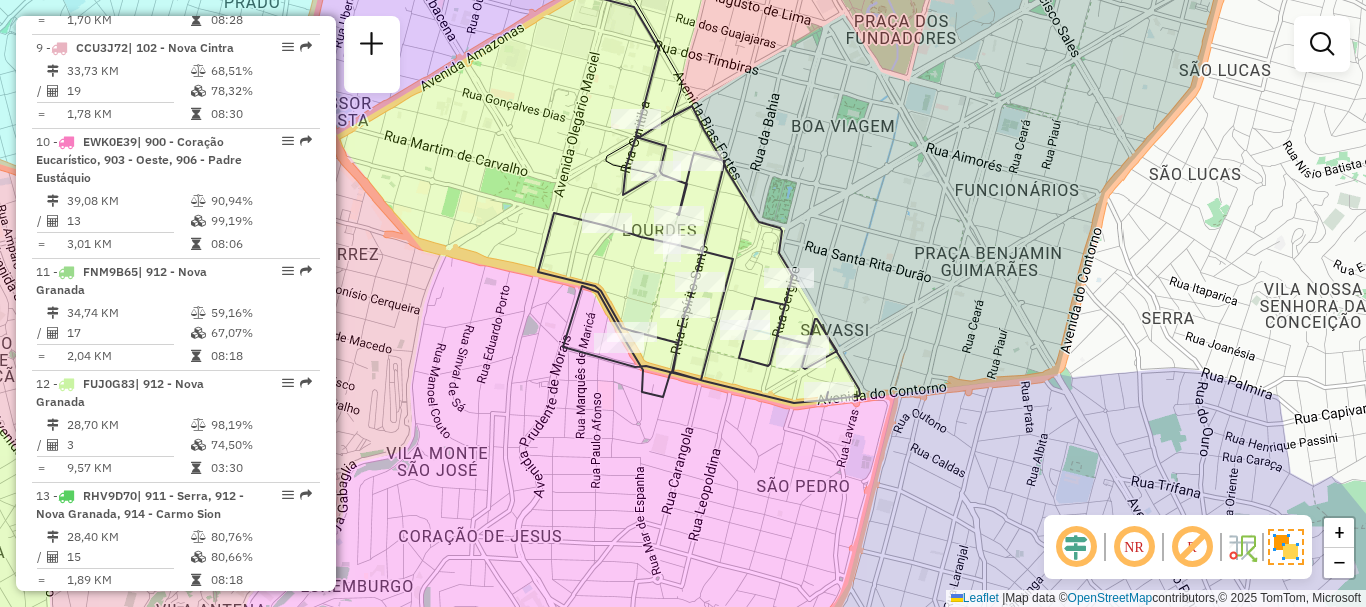 scroll, scrollTop: 1200, scrollLeft: 0, axis: vertical 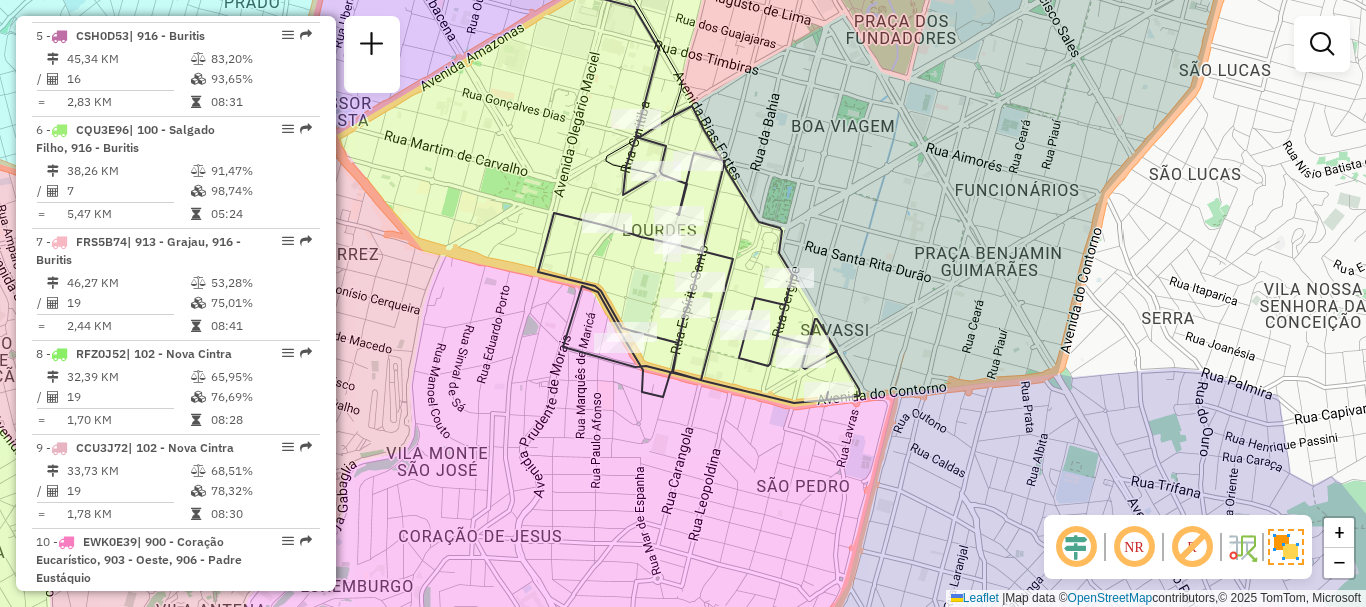 select on "**********" 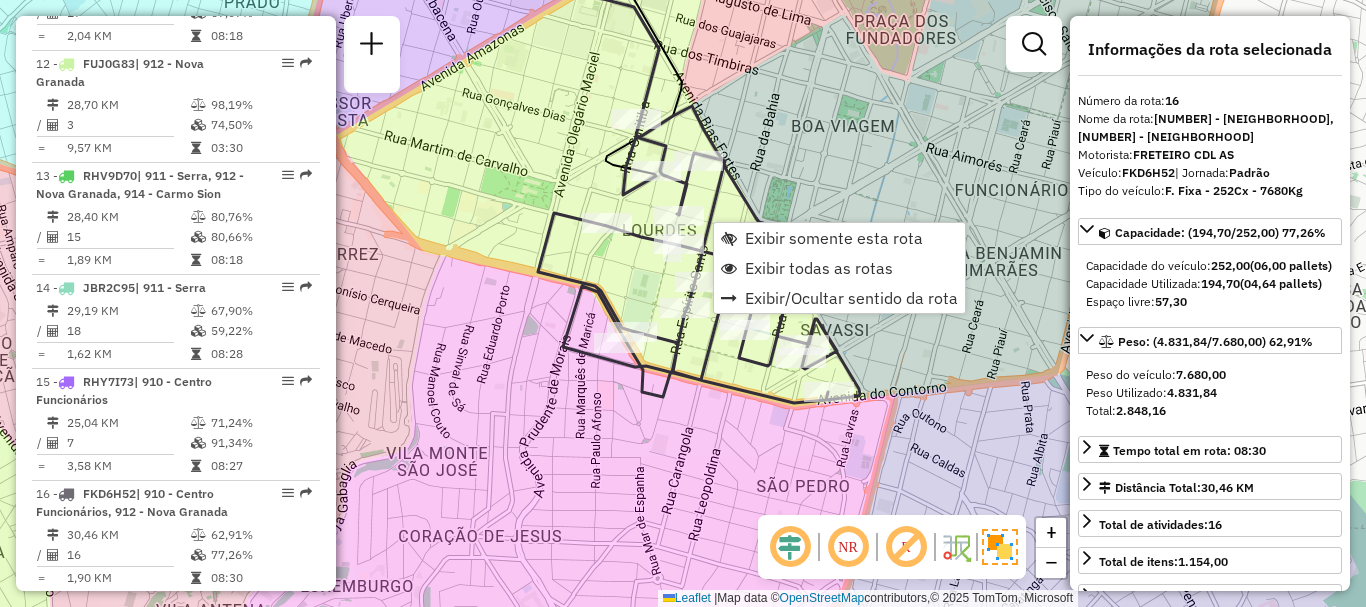 scroll, scrollTop: 2403, scrollLeft: 0, axis: vertical 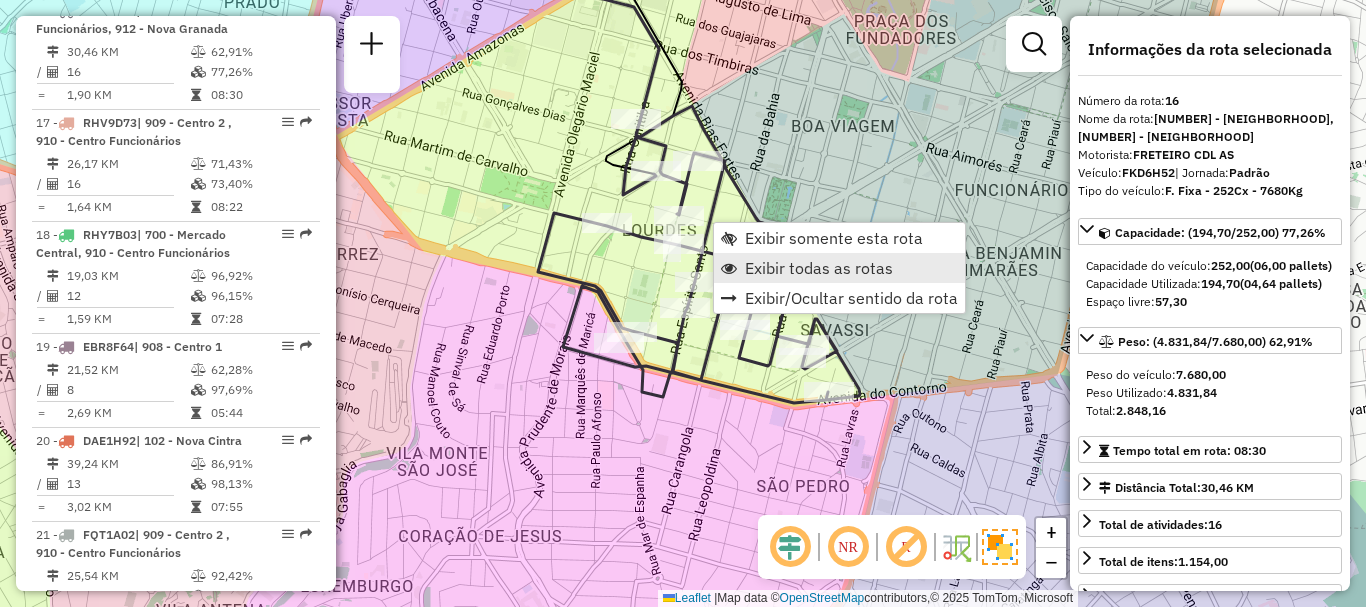 click on "Exibir todas as rotas" at bounding box center [819, 268] 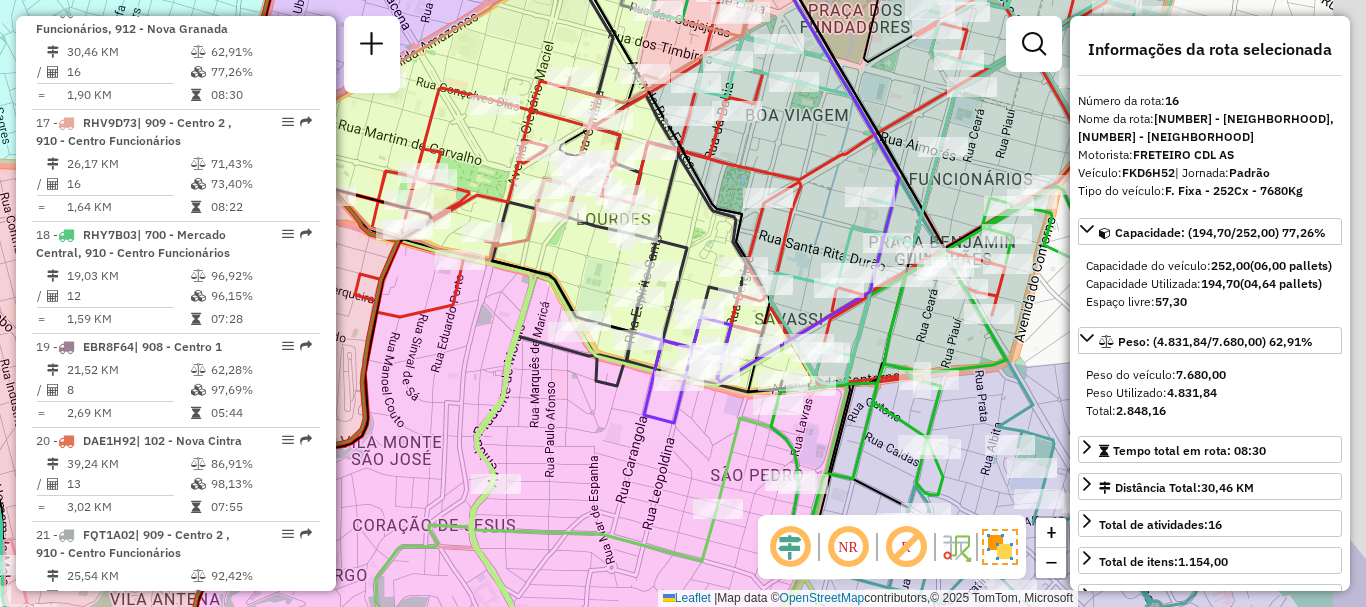 drag, startPoint x: 961, startPoint y: 181, endPoint x: 855, endPoint y: 177, distance: 106.07545 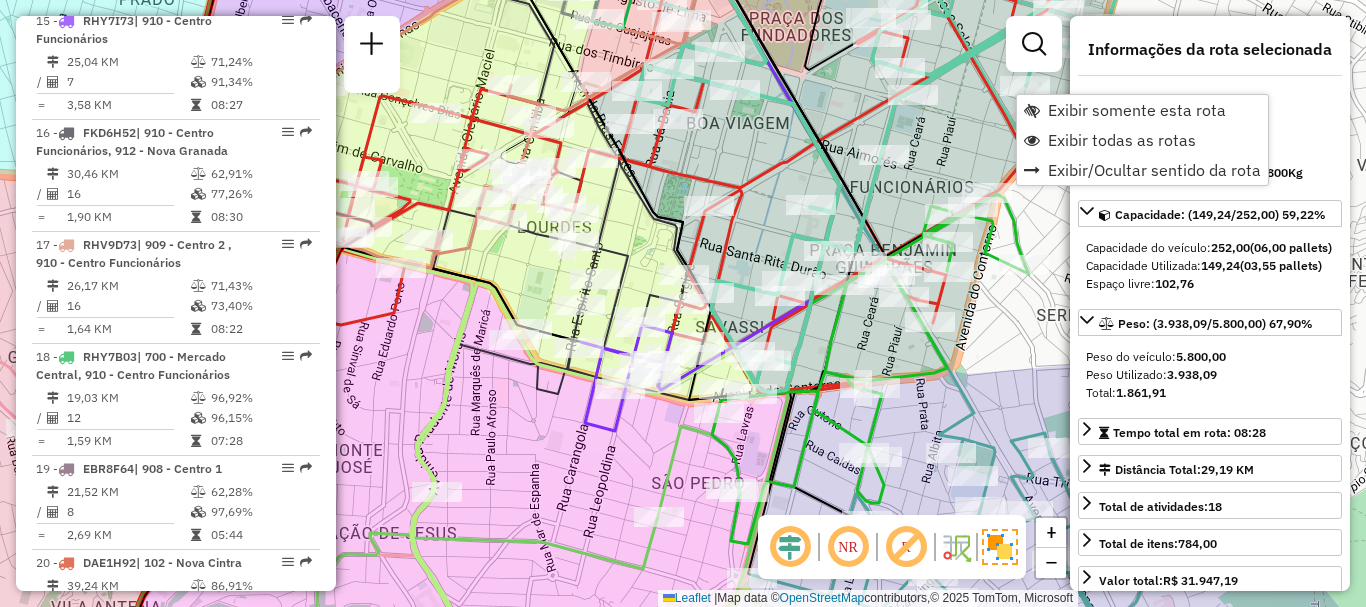 scroll, scrollTop: 2197, scrollLeft: 0, axis: vertical 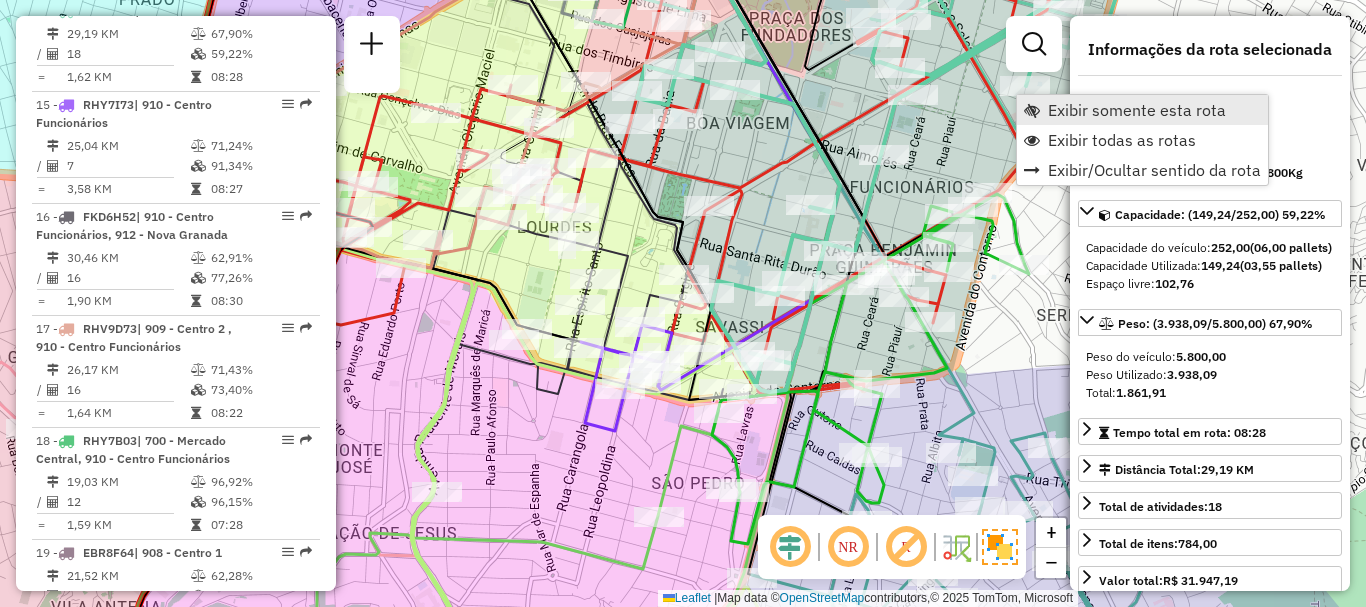 click on "Exibir somente esta rota" at bounding box center [1142, 110] 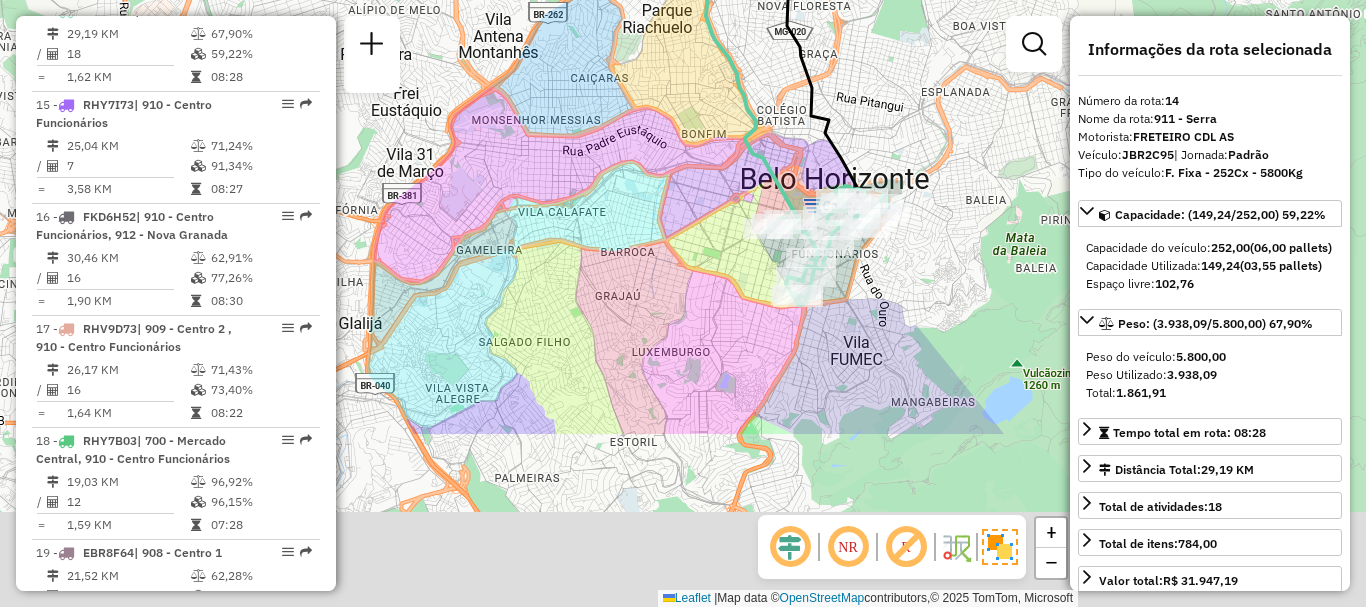 drag, startPoint x: 734, startPoint y: 290, endPoint x: 756, endPoint y: 200, distance: 92.64988 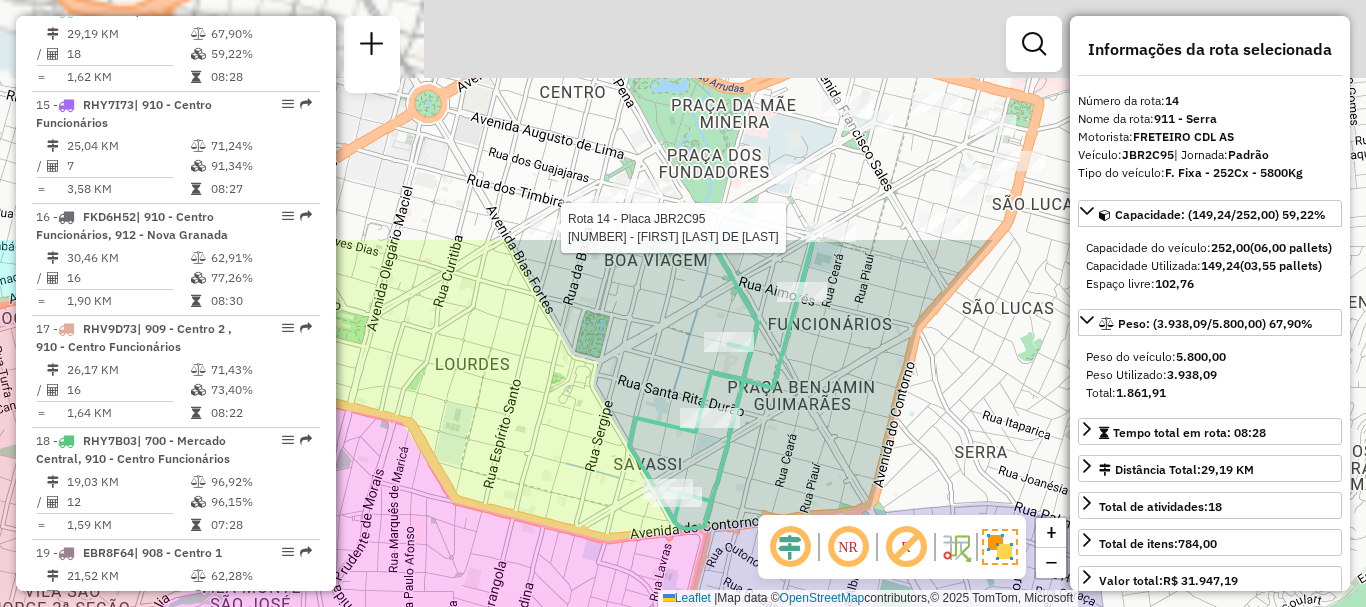 drag, startPoint x: 908, startPoint y: 216, endPoint x: 618, endPoint y: 610, distance: 489.2198 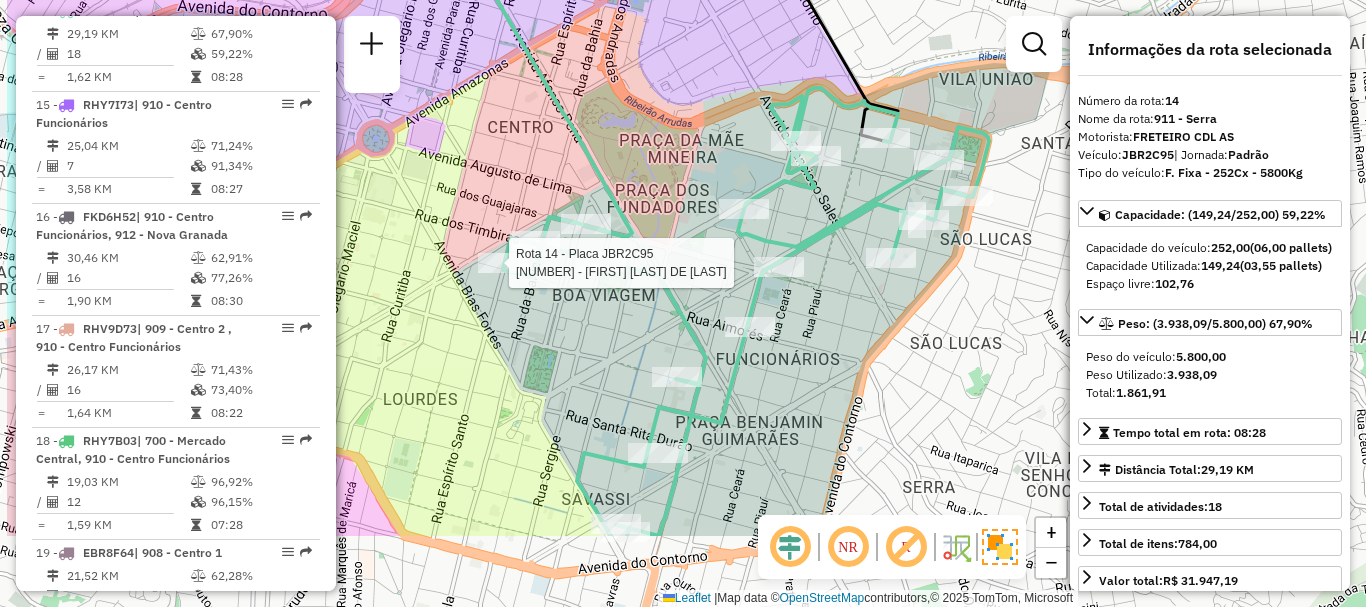 drag, startPoint x: 709, startPoint y: 392, endPoint x: 748, endPoint y: 361, distance: 49.819675 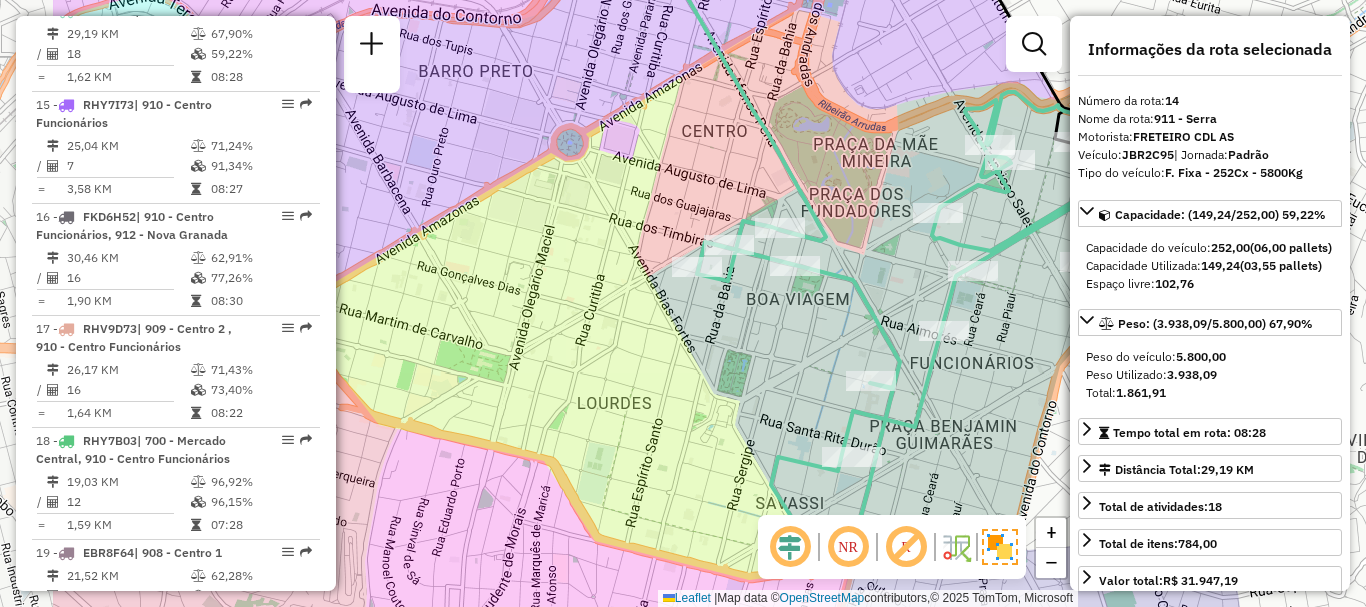 drag, startPoint x: 421, startPoint y: 313, endPoint x: 570, endPoint y: 319, distance: 149.12076 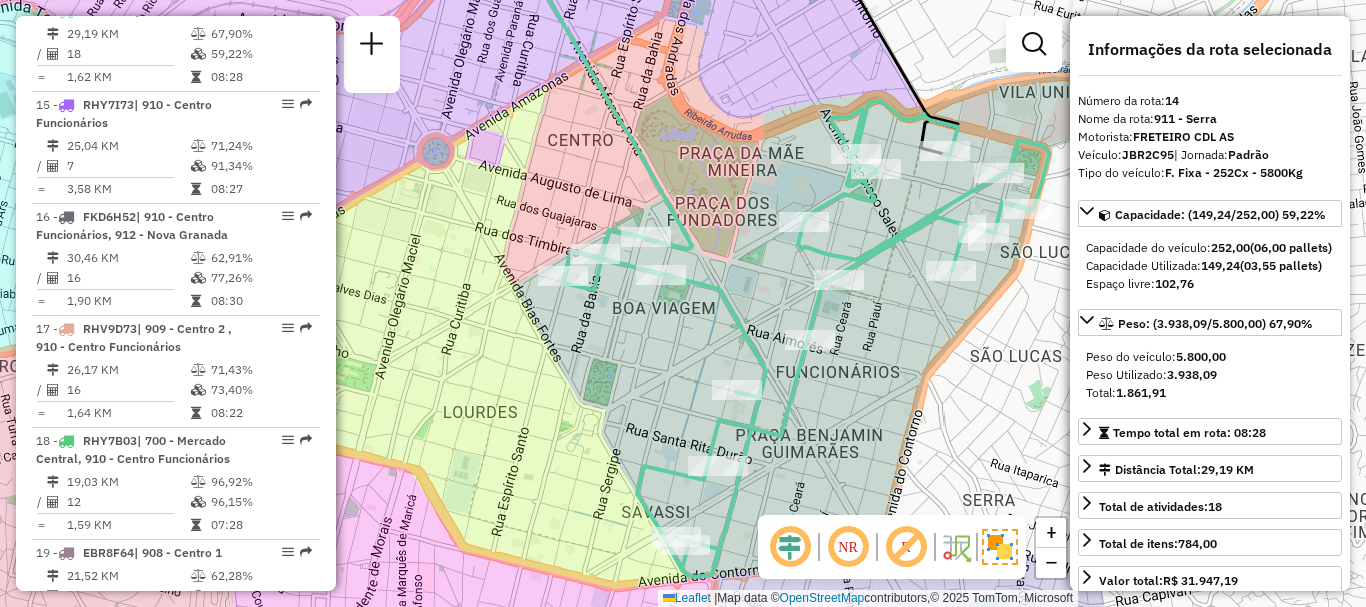 drag, startPoint x: 564, startPoint y: 336, endPoint x: 433, endPoint y: 344, distance: 131.24405 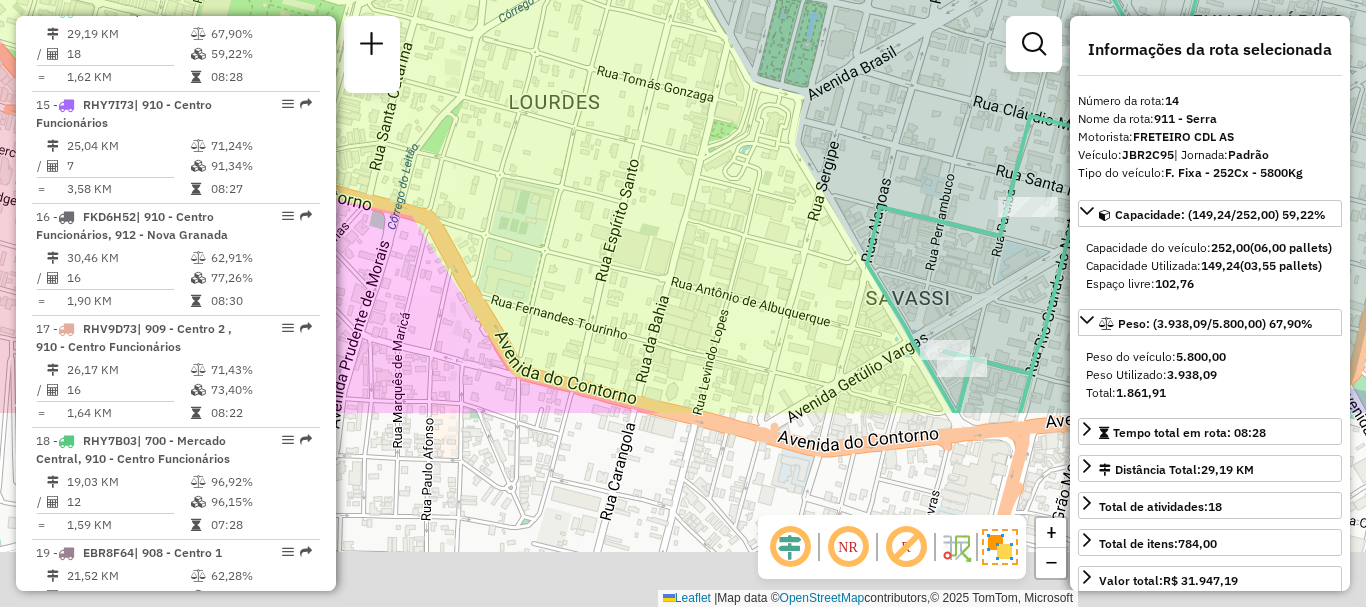 drag, startPoint x: 548, startPoint y: 419, endPoint x: 669, endPoint y: 175, distance: 272.35455 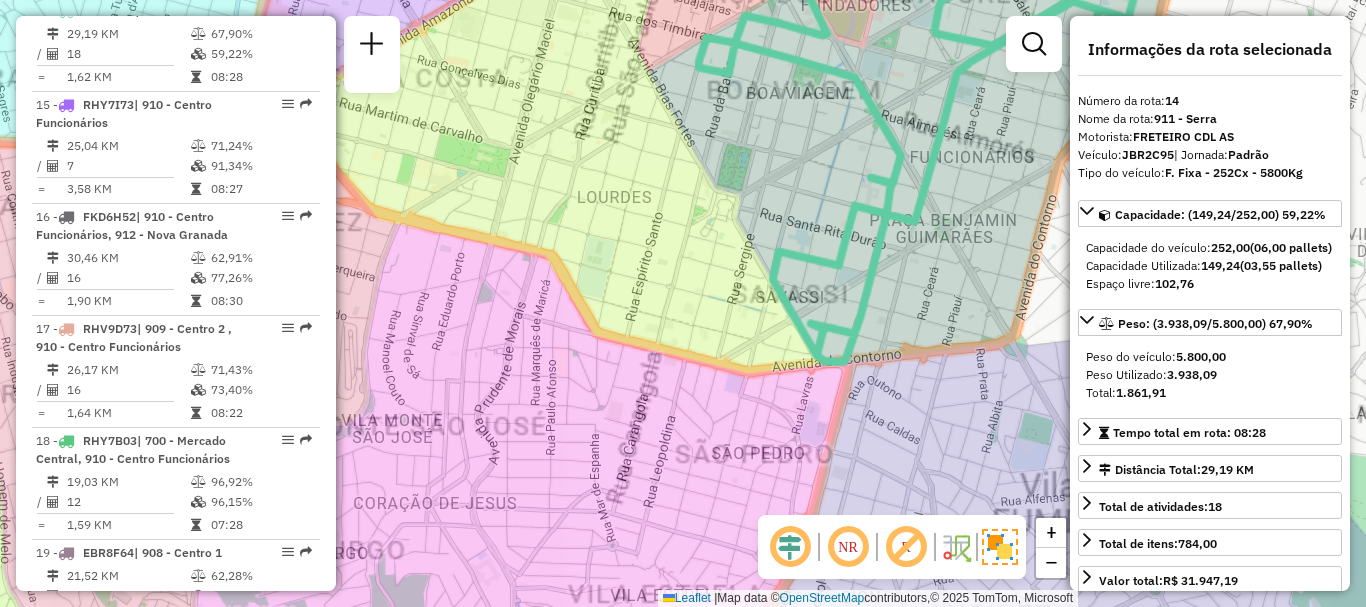 drag, startPoint x: 681, startPoint y: 246, endPoint x: 665, endPoint y: 322, distance: 77.665955 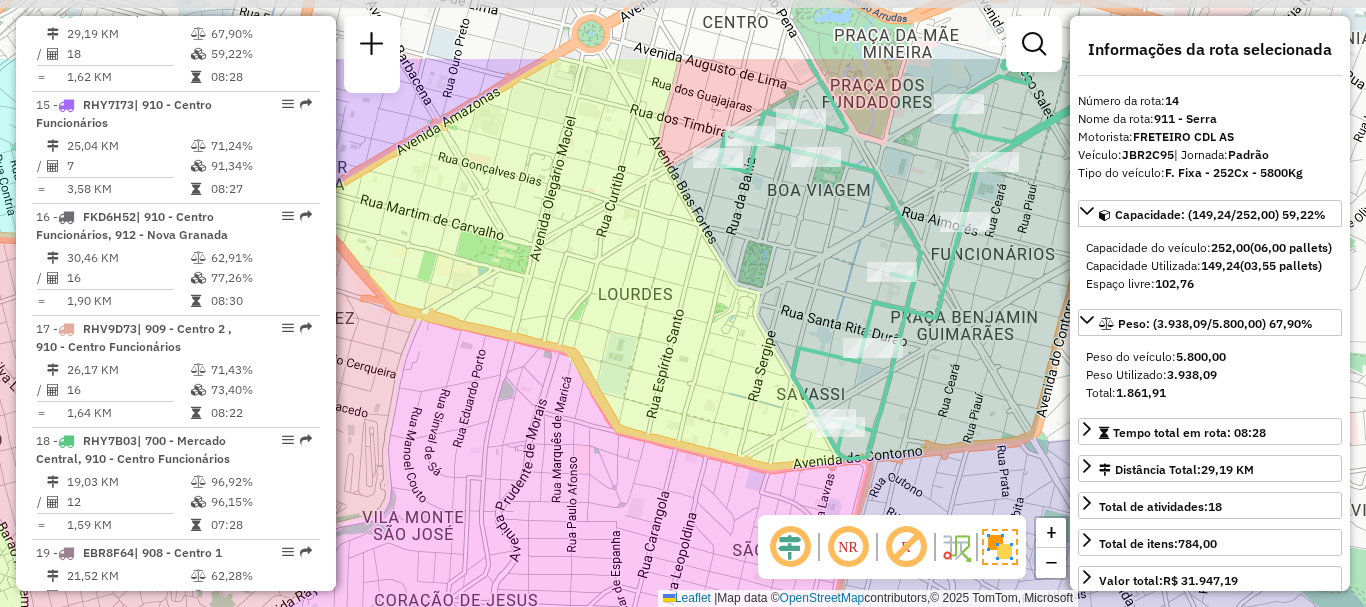 drag, startPoint x: 631, startPoint y: 151, endPoint x: 648, endPoint y: 288, distance: 138.05072 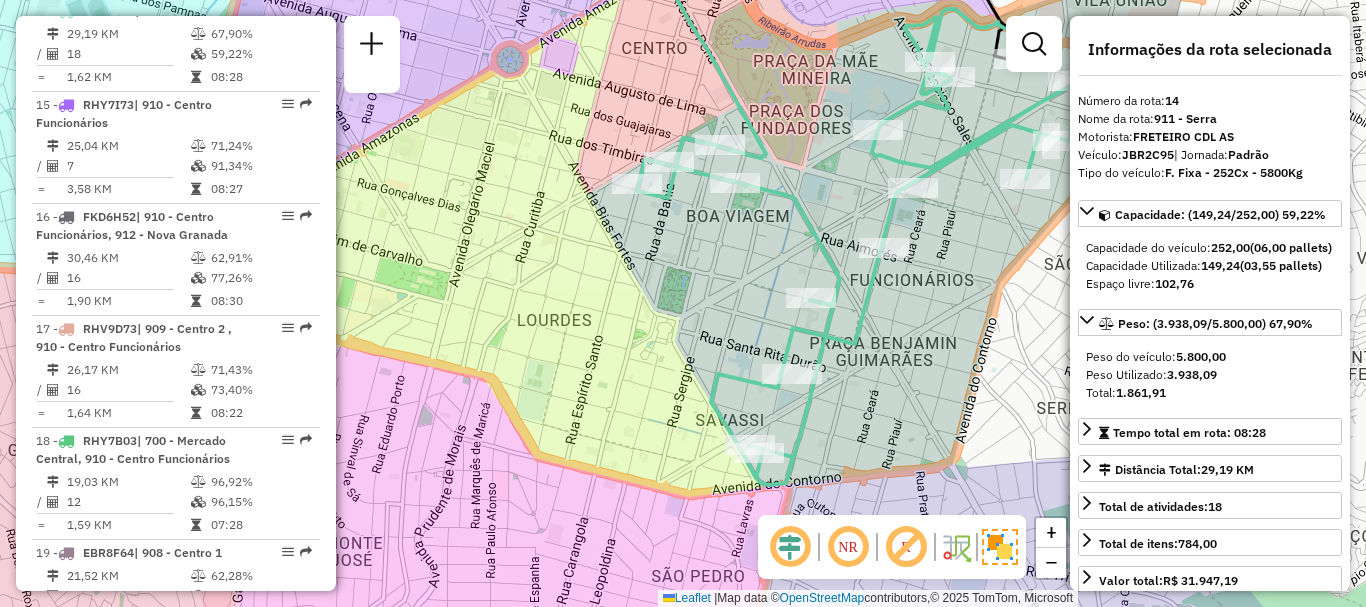 drag, startPoint x: 818, startPoint y: 287, endPoint x: 709, endPoint y: 307, distance: 110.81967 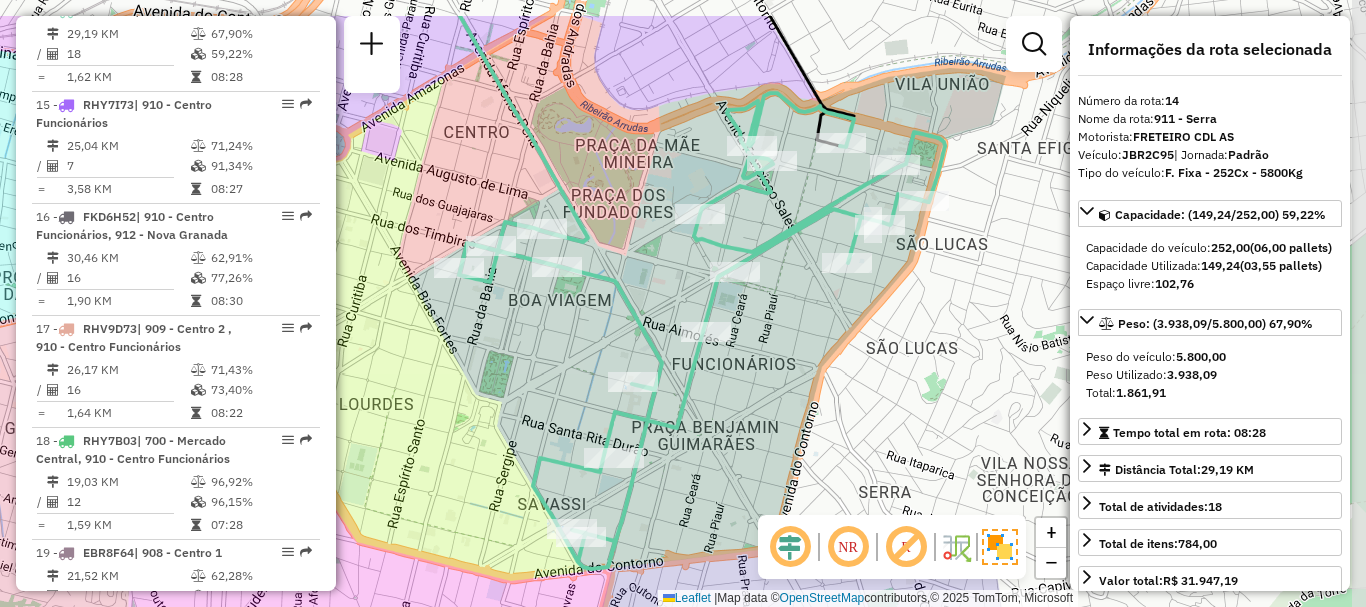 drag, startPoint x: 791, startPoint y: 289, endPoint x: 638, endPoint y: 366, distance: 171.28339 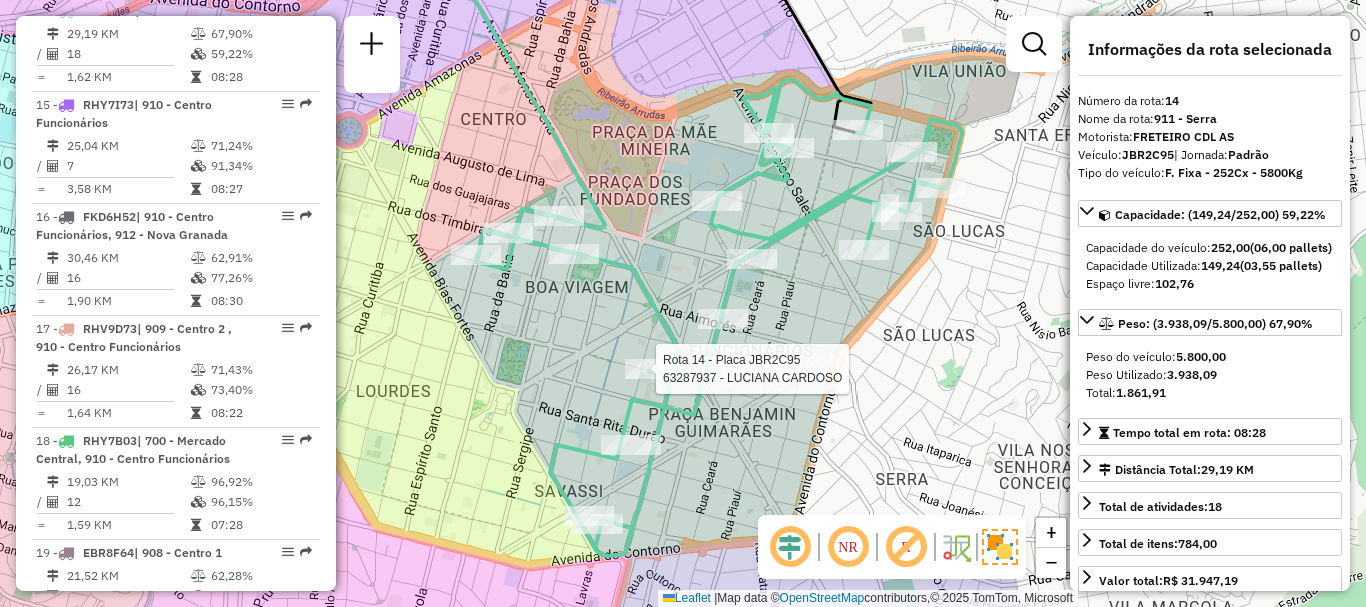 drag, startPoint x: 812, startPoint y: 246, endPoint x: 852, endPoint y: 298, distance: 65.60488 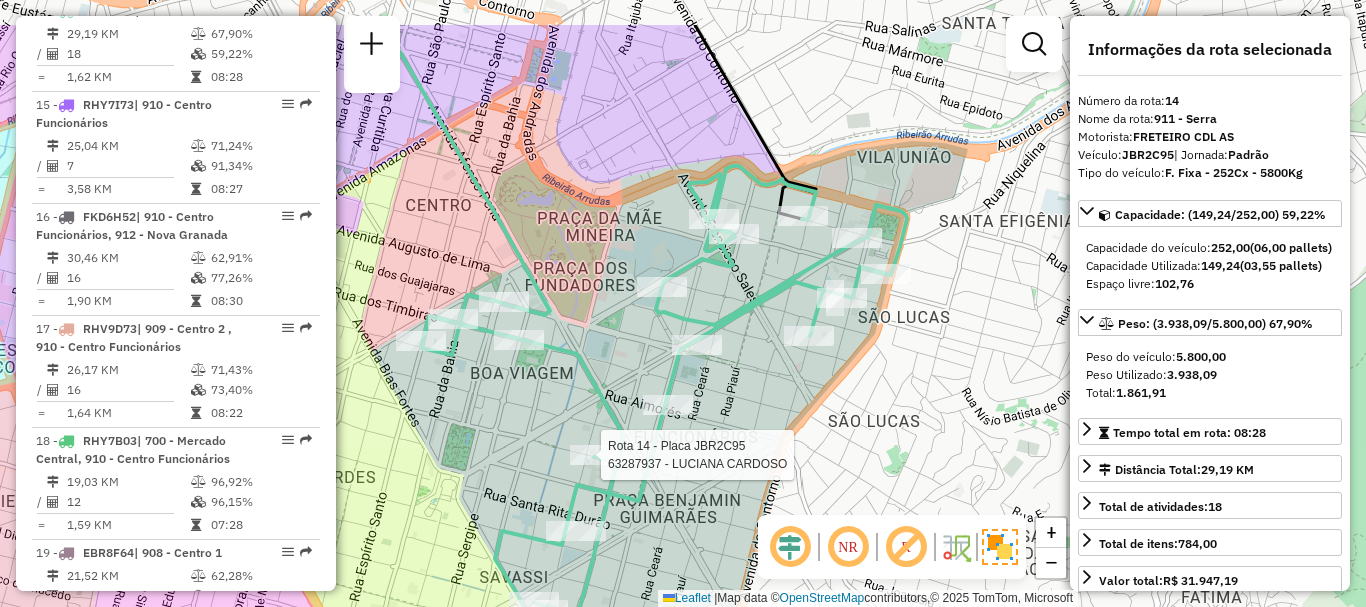 drag, startPoint x: 843, startPoint y: 302, endPoint x: 781, endPoint y: 370, distance: 92.021736 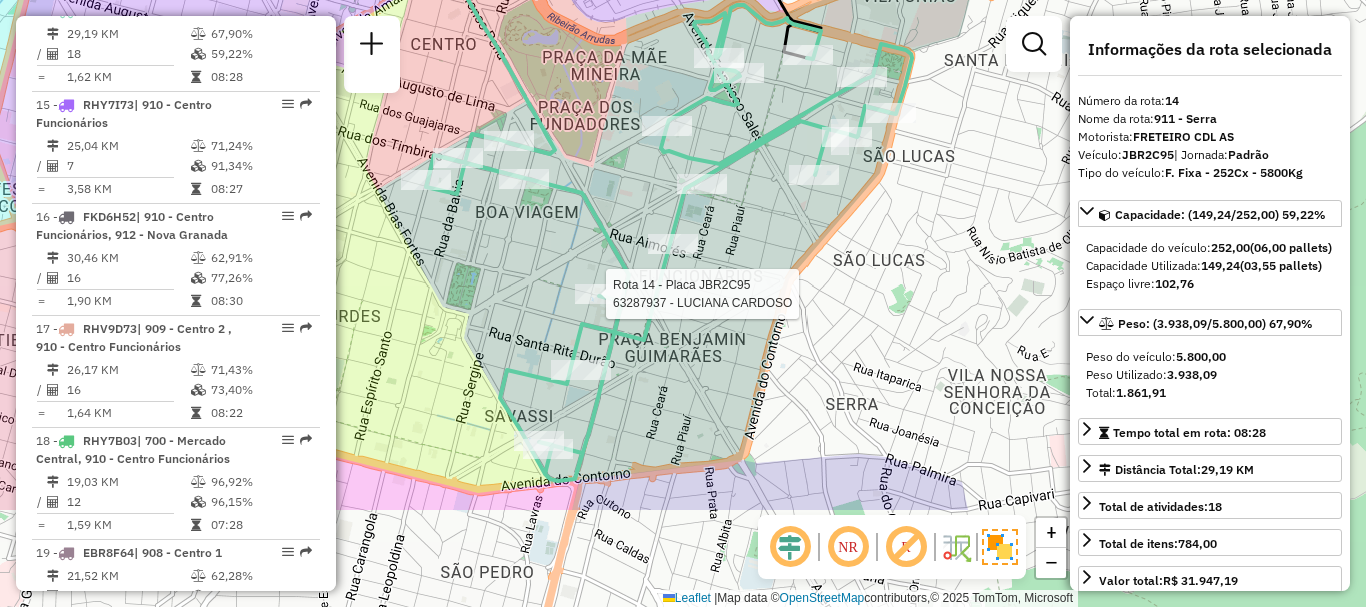 drag, startPoint x: 768, startPoint y: 168, endPoint x: 767, endPoint y: 18, distance: 150.00333 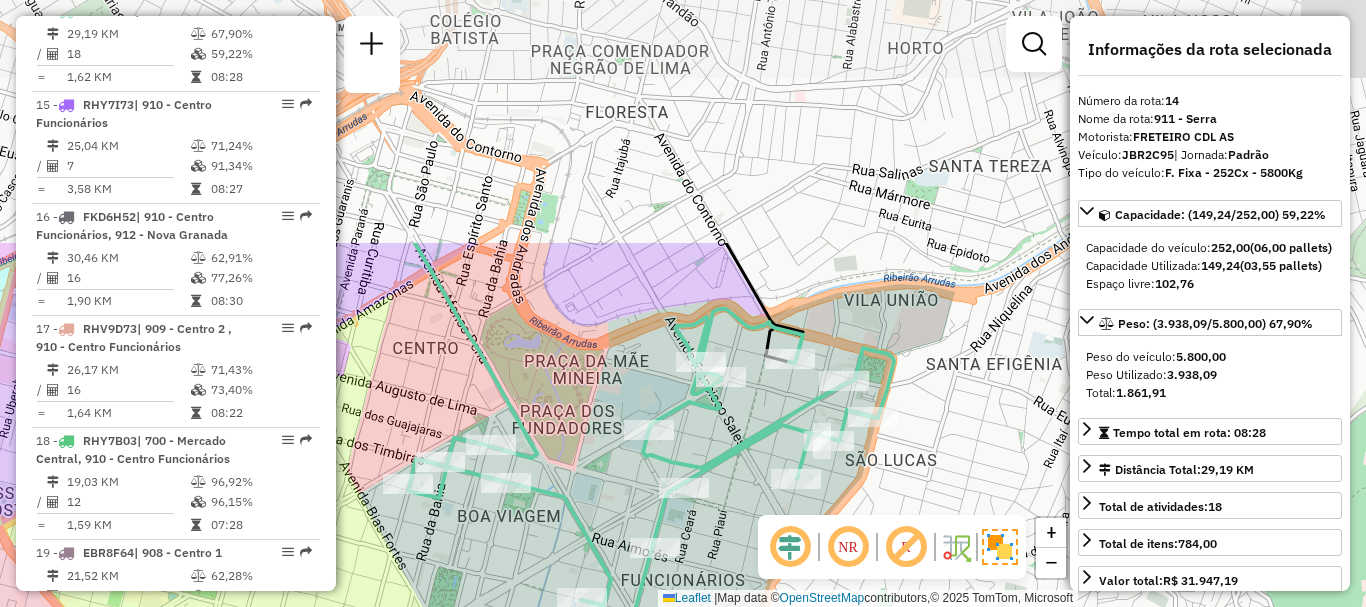 drag, startPoint x: 785, startPoint y: 306, endPoint x: 758, endPoint y: 526, distance: 221.65062 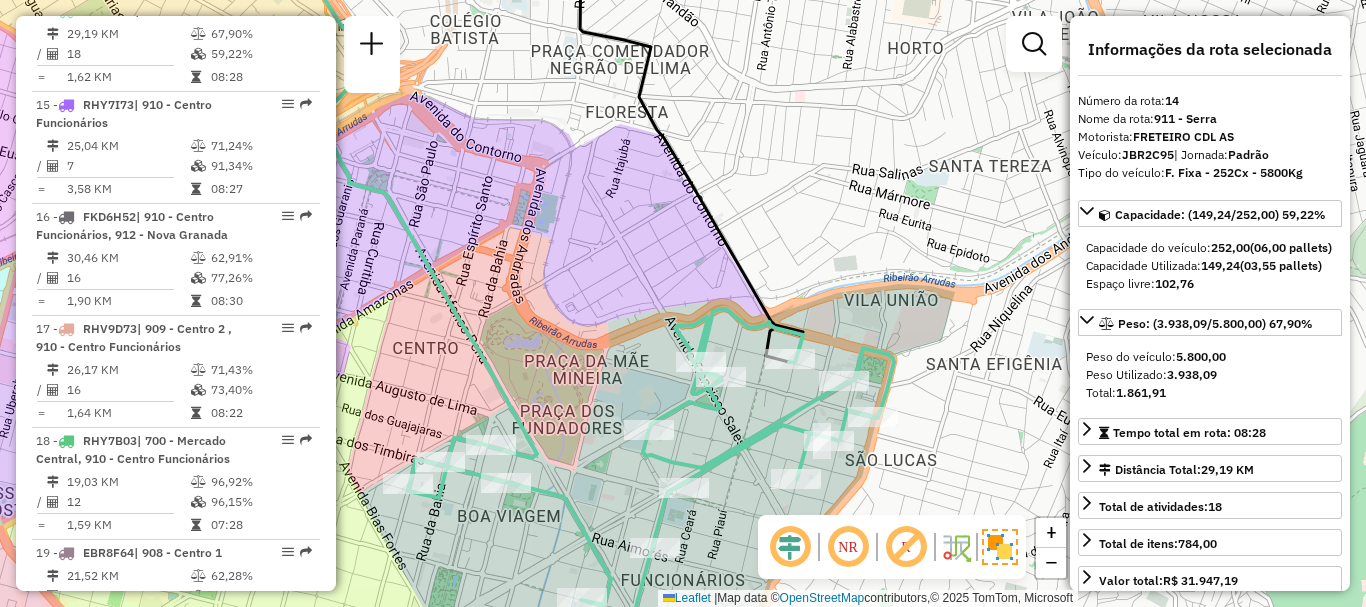 click on "Janela de atendimento Grade de atendimento Capacidade Transportadoras Veículos Cliente Pedidos  Rotas Selecione os dias de semana para filtrar as janelas de atendimento  Seg   Ter   Qua   Qui   Sex   Sáb   Dom  Informe o período da janela de atendimento: De: Até:  Filtrar exatamente a janela do cliente  Considerar janela de atendimento padrão  Selecione os dias de semana para filtrar as grades de atendimento  Seg   Ter   Qua   Qui   Sex   Sáb   Dom   Considerar clientes sem dia de atendimento cadastrado  Clientes fora do dia de atendimento selecionado Filtrar as atividades entre os valores definidos abaixo:  Peso mínimo:   Peso máximo:   Cubagem mínima:   Cubagem máxima:   De:   Até:  Filtrar as atividades entre o tempo de atendimento definido abaixo:  De:   Até:   Considerar capacidade total dos clientes não roteirizados Transportadora: Selecione um ou mais itens Tipo de veículo: Selecione um ou mais itens Veículo: Selecione um ou mais itens Motorista: Selecione um ou mais itens Nome: Rótulo:" 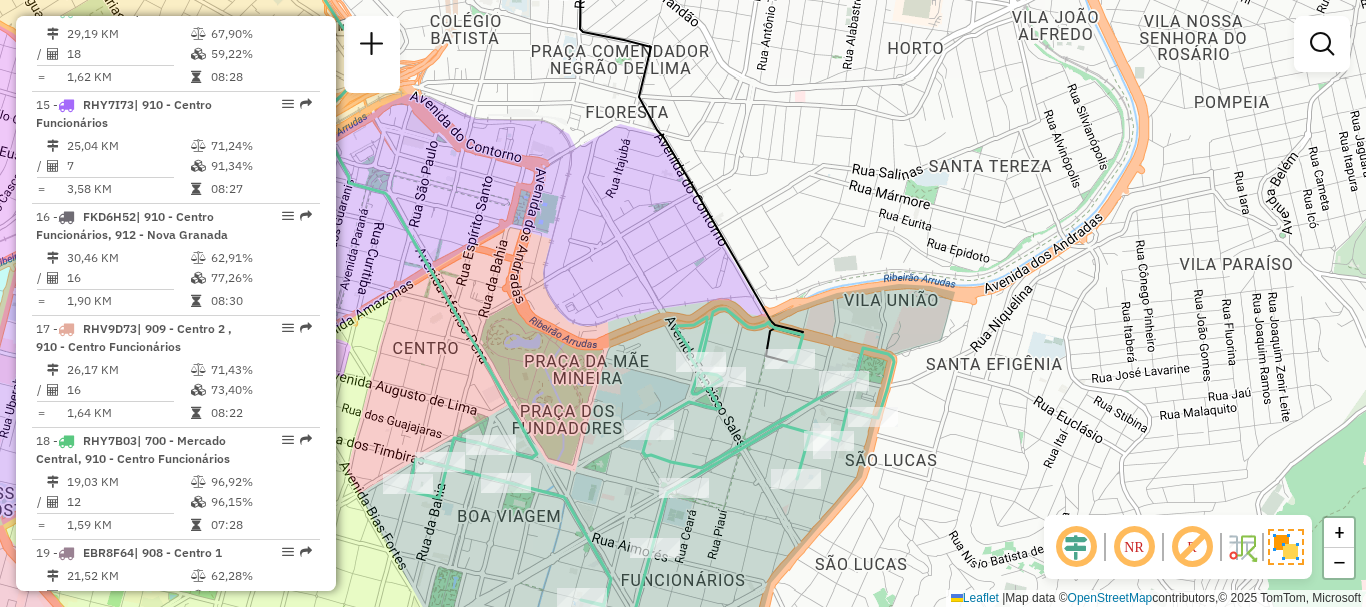 click on "Janela de atendimento Grade de atendimento Capacidade Transportadoras Veículos Cliente Pedidos  Rotas Selecione os dias de semana para filtrar as janelas de atendimento  Seg   Ter   Qua   Qui   Sex   Sáb   Dom  Informe o período da janela de atendimento: De: Até:  Filtrar exatamente a janela do cliente  Considerar janela de atendimento padrão  Selecione os dias de semana para filtrar as grades de atendimento  Seg   Ter   Qua   Qui   Sex   Sáb   Dom   Considerar clientes sem dia de atendimento cadastrado  Clientes fora do dia de atendimento selecionado Filtrar as atividades entre os valores definidos abaixo:  Peso mínimo:   Peso máximo:   Cubagem mínima:   Cubagem máxima:   De:   Até:  Filtrar as atividades entre o tempo de atendimento definido abaixo:  De:   Até:   Considerar capacidade total dos clientes não roteirizados Transportadora: Selecione um ou mais itens Tipo de veículo: Selecione um ou mais itens Veículo: Selecione um ou mais itens Motorista: Selecione um ou mais itens Nome: Rótulo:" 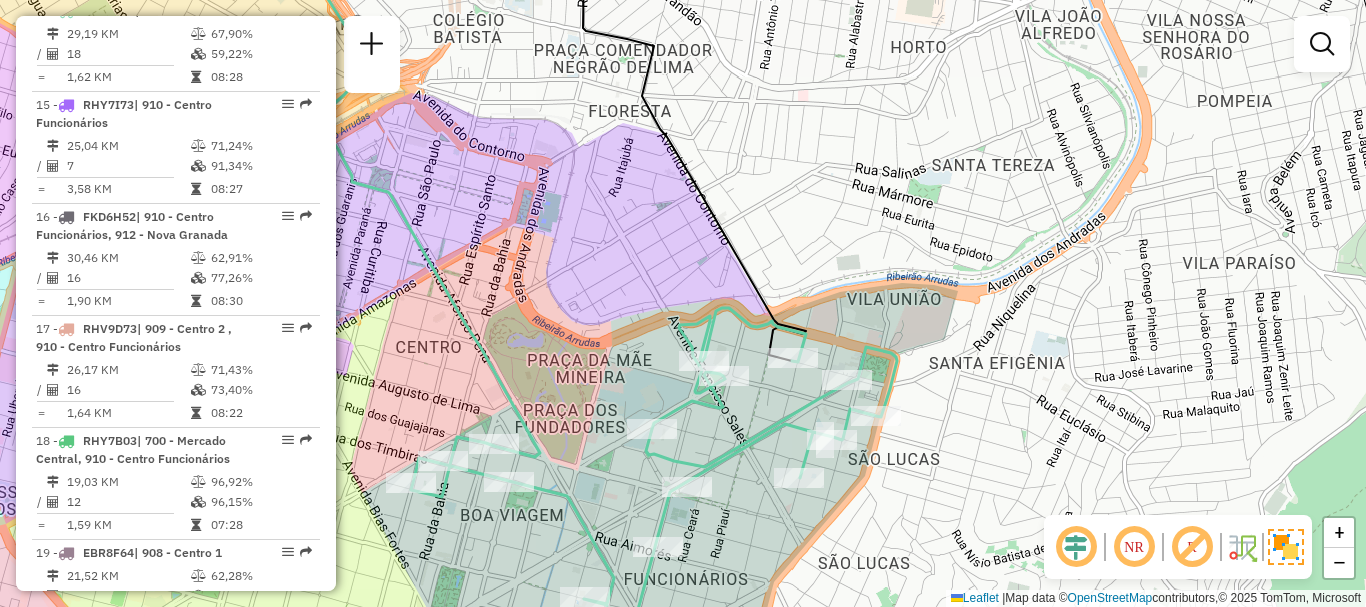 click on "Janela de atendimento Grade de atendimento Capacidade Transportadoras Veículos Cliente Pedidos  Rotas Selecione os dias de semana para filtrar as janelas de atendimento  Seg   Ter   Qua   Qui   Sex   Sáb   Dom  Informe o período da janela de atendimento: De: Até:  Filtrar exatamente a janela do cliente  Considerar janela de atendimento padrão  Selecione os dias de semana para filtrar as grades de atendimento  Seg   Ter   Qua   Qui   Sex   Sáb   Dom   Considerar clientes sem dia de atendimento cadastrado  Clientes fora do dia de atendimento selecionado Filtrar as atividades entre os valores definidos abaixo:  Peso mínimo:   Peso máximo:   Cubagem mínima:   Cubagem máxima:   De:   Até:  Filtrar as atividades entre o tempo de atendimento definido abaixo:  De:   Até:   Considerar capacidade total dos clientes não roteirizados Transportadora: Selecione um ou mais itens Tipo de veículo: Selecione um ou mais itens Veículo: Selecione um ou mais itens Motorista: Selecione um ou mais itens Nome: Rótulo:" 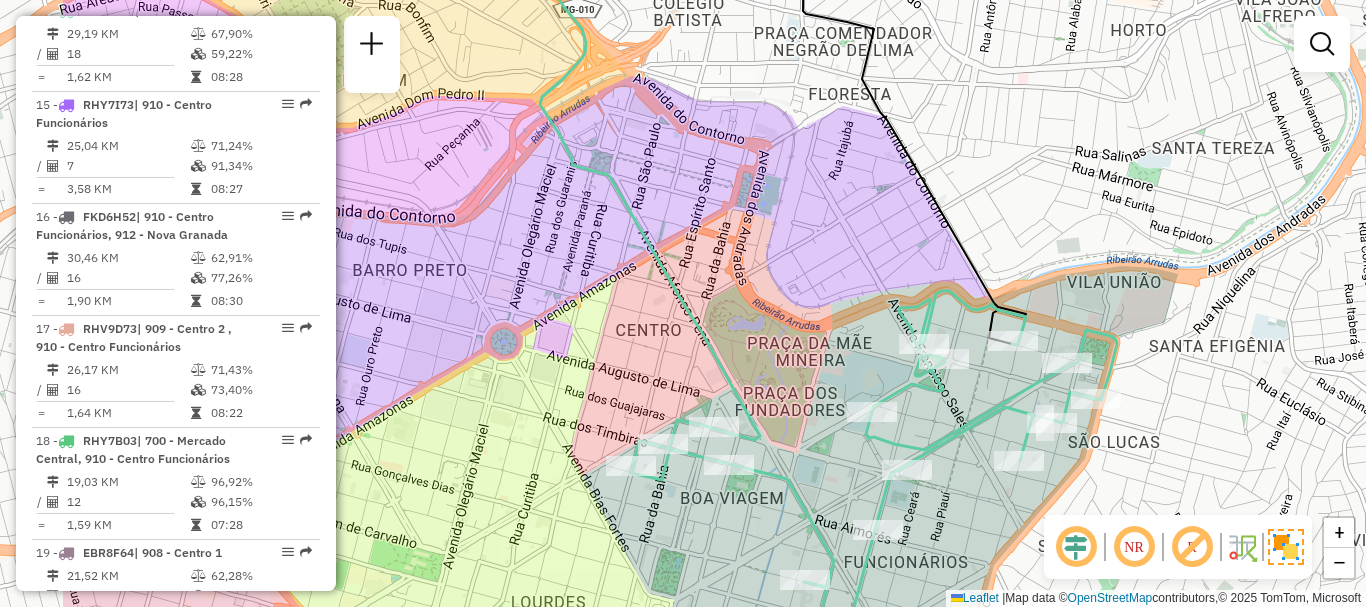 drag, startPoint x: 670, startPoint y: 219, endPoint x: 866, endPoint y: 203, distance: 196.65198 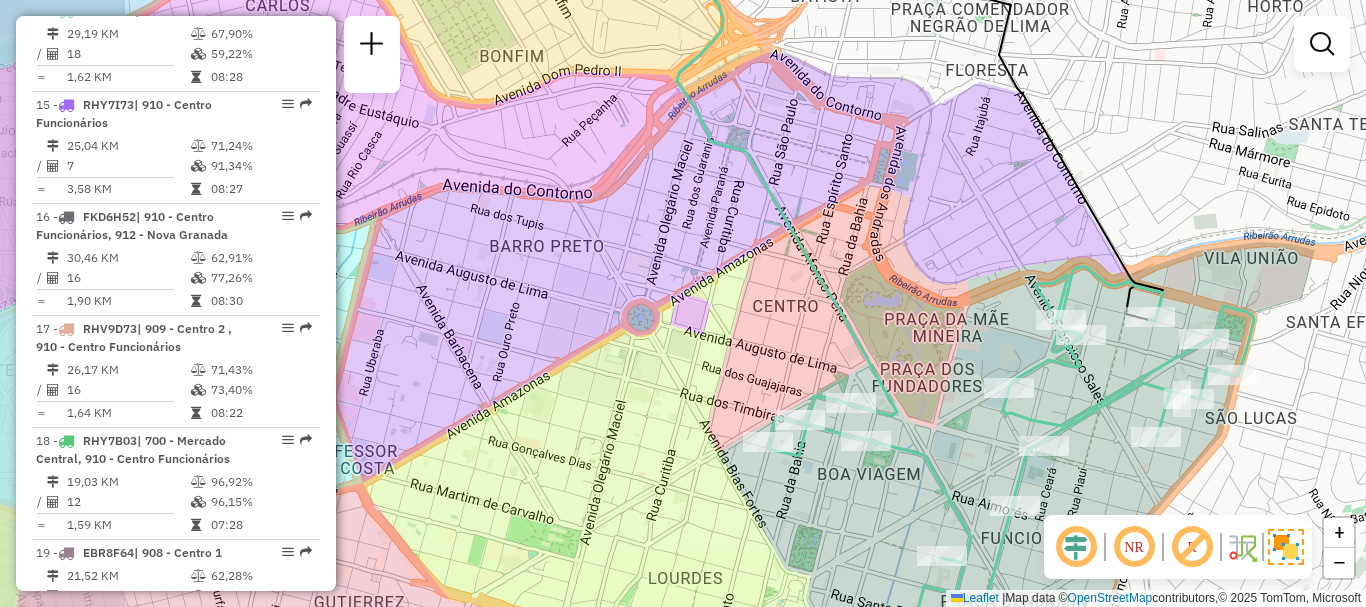 drag, startPoint x: 924, startPoint y: 189, endPoint x: 1122, endPoint y: 138, distance: 204.4627 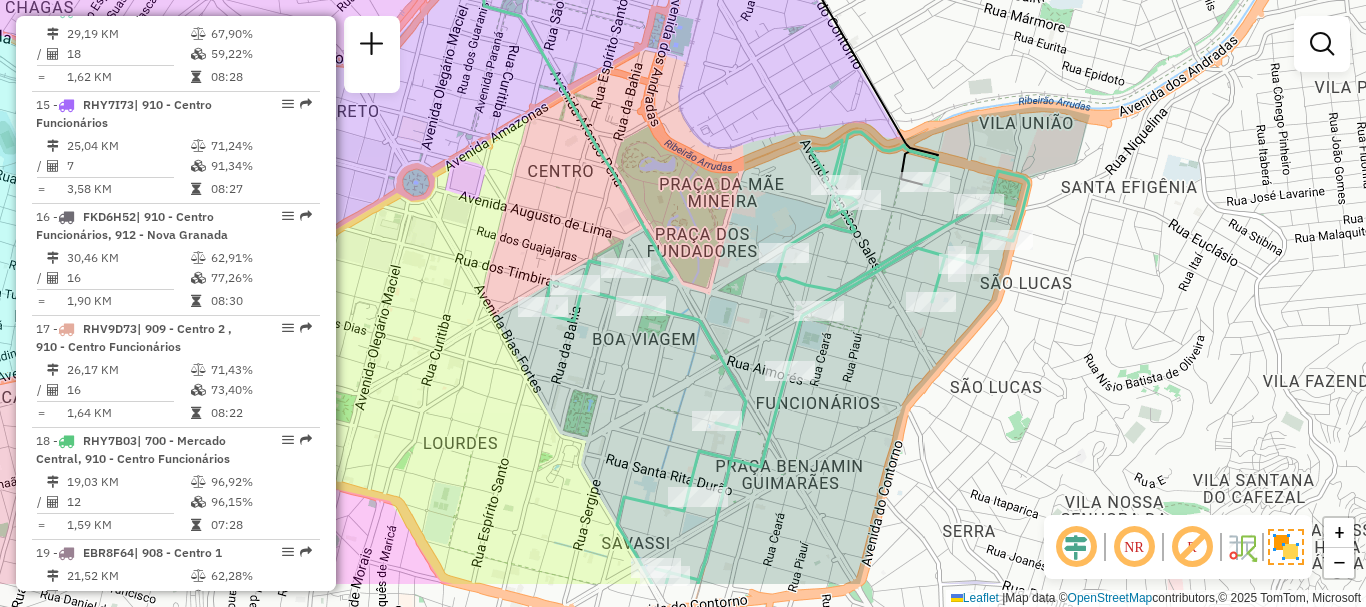 drag, startPoint x: 1054, startPoint y: 179, endPoint x: 1028, endPoint y: 95, distance: 87.93179 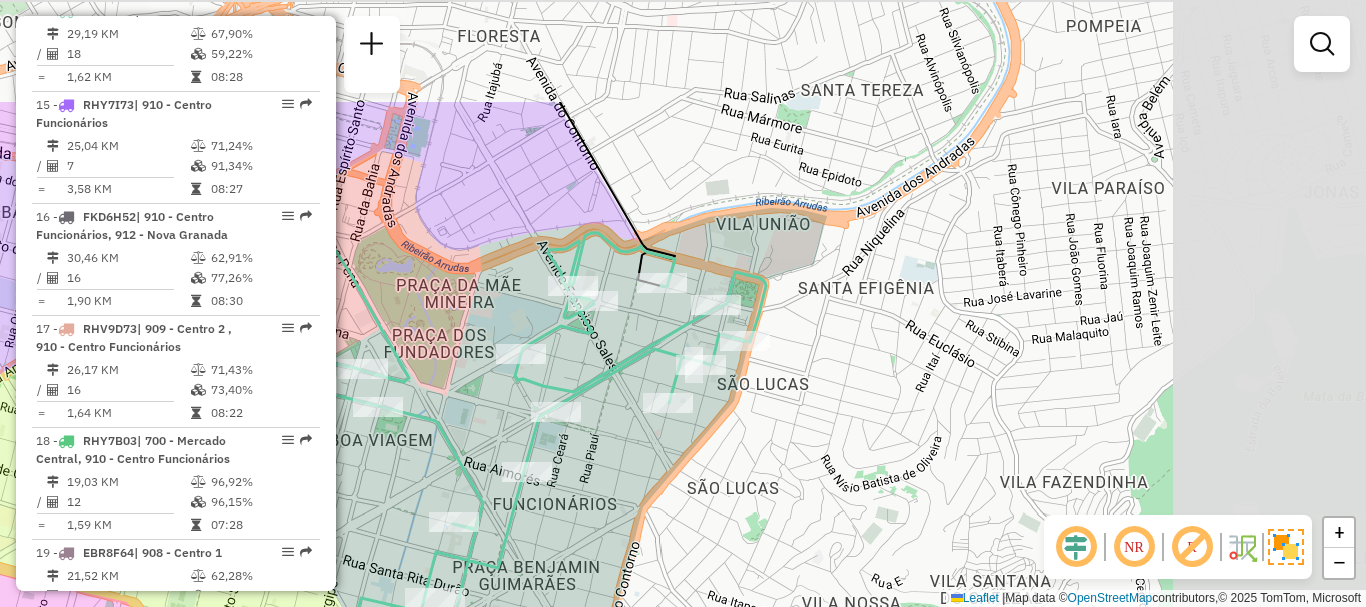 drag, startPoint x: 1152, startPoint y: 212, endPoint x: 911, endPoint y: 375, distance: 290.94672 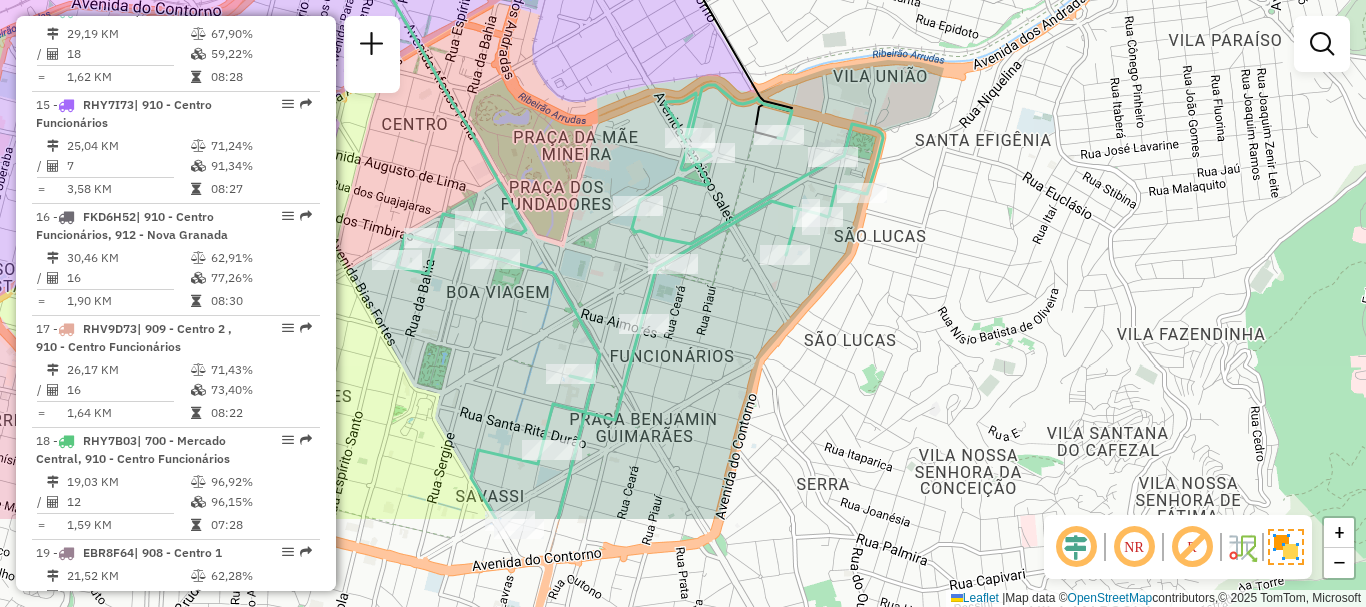 drag, startPoint x: 665, startPoint y: 294, endPoint x: 771, endPoint y: 156, distance: 174.01149 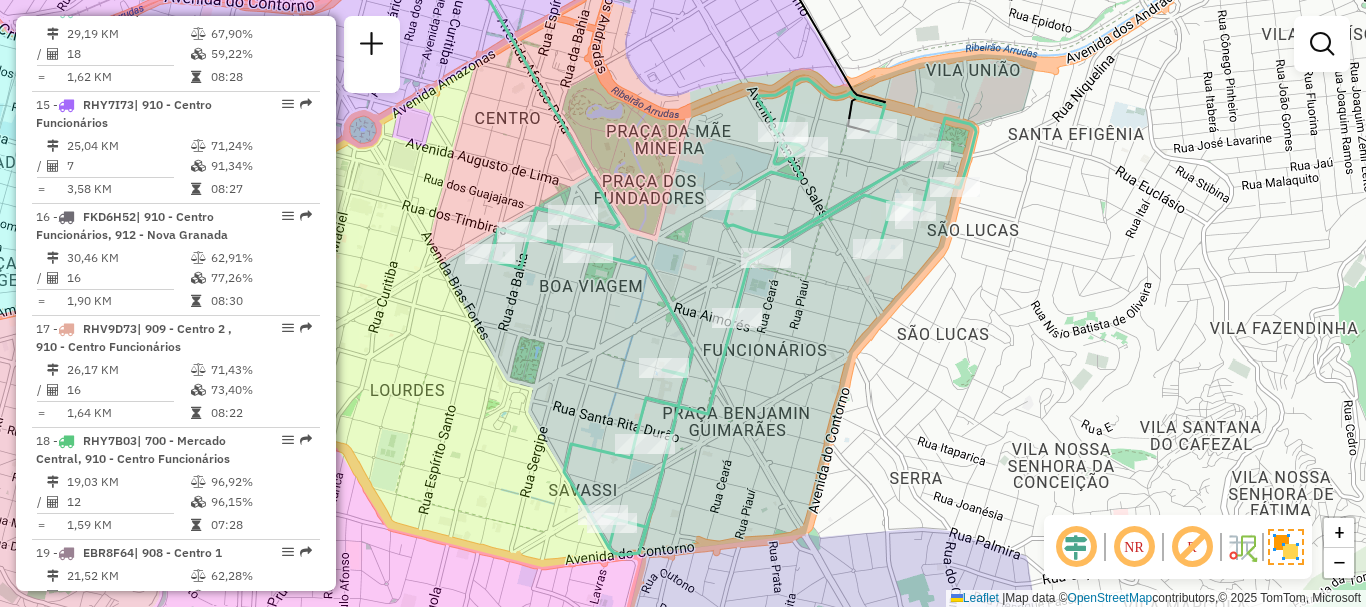 drag, startPoint x: 780, startPoint y: 328, endPoint x: 871, endPoint y: 321, distance: 91.26884 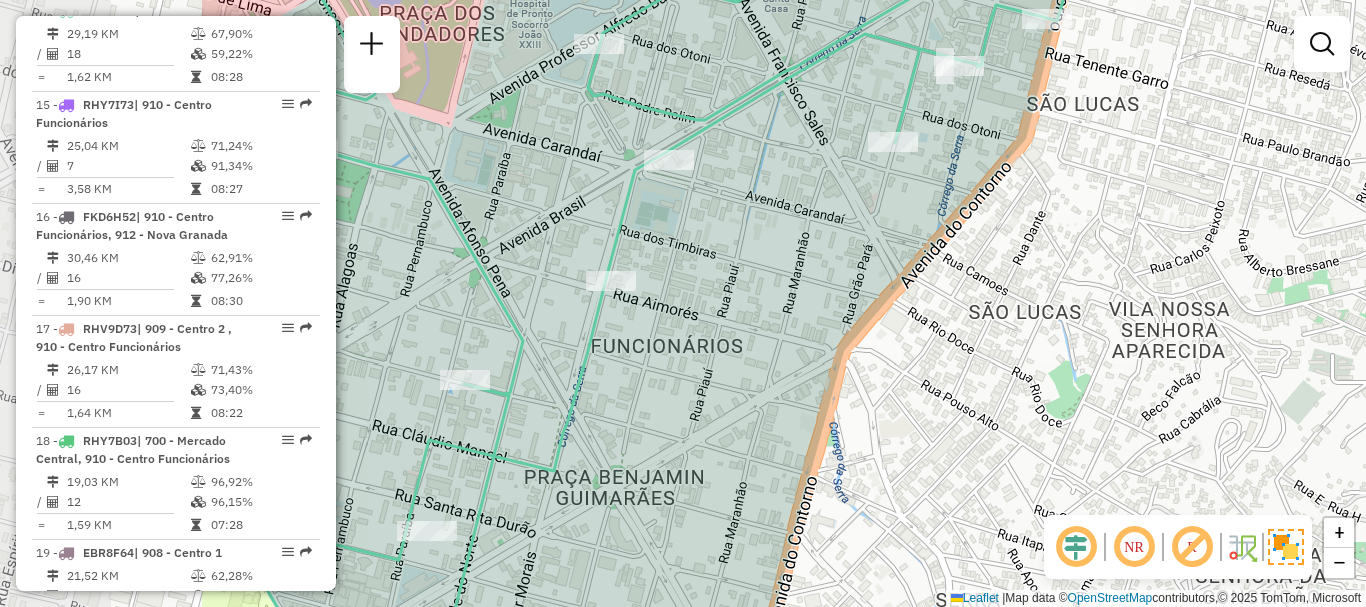 drag, startPoint x: 1134, startPoint y: 351, endPoint x: 1151, endPoint y: 243, distance: 109.32977 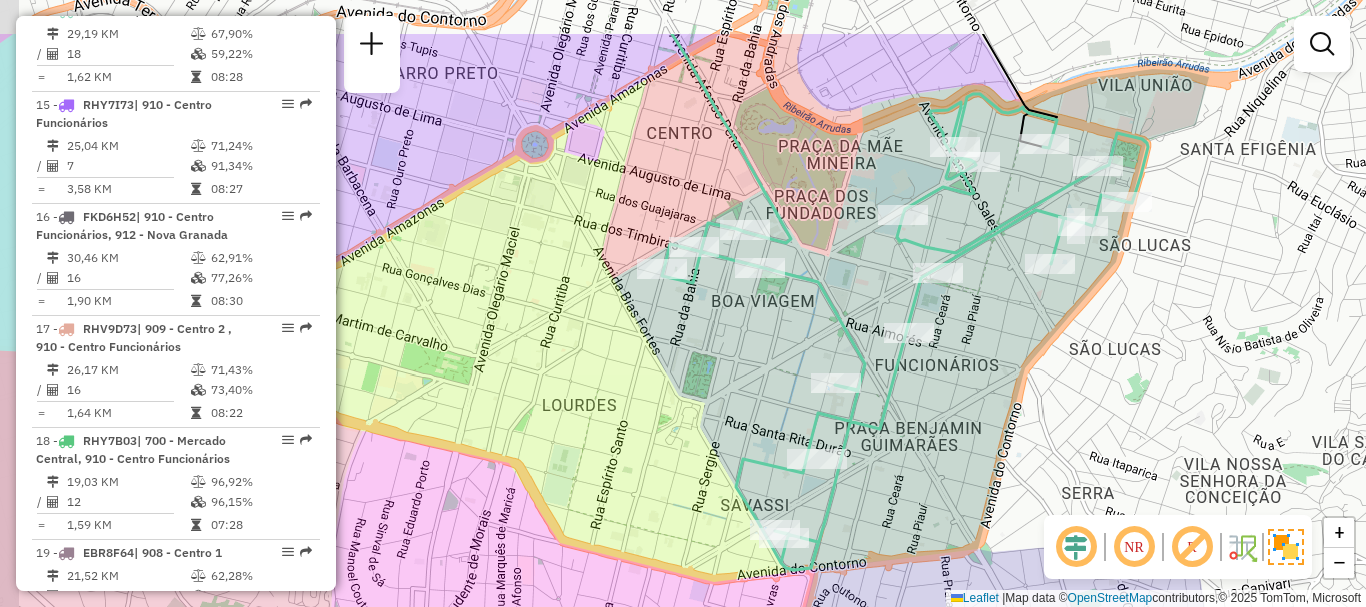 drag, startPoint x: 915, startPoint y: 225, endPoint x: 891, endPoint y: 280, distance: 60.00833 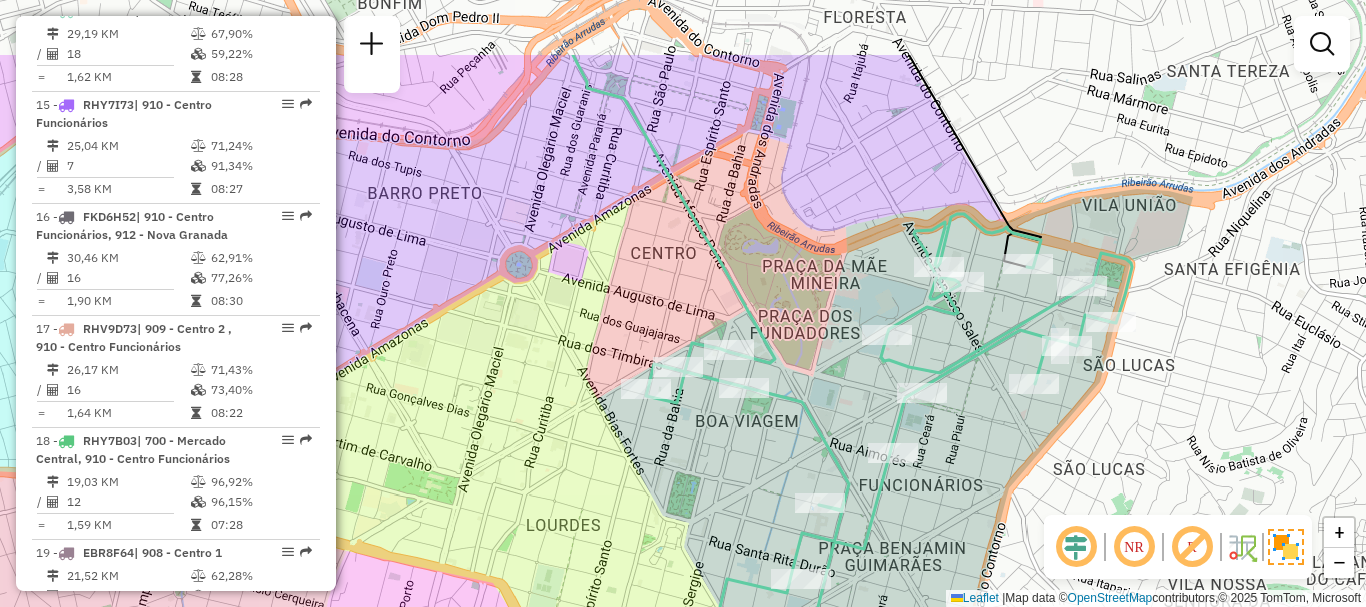 drag, startPoint x: 910, startPoint y: 148, endPoint x: 874, endPoint y: 247, distance: 105.3423 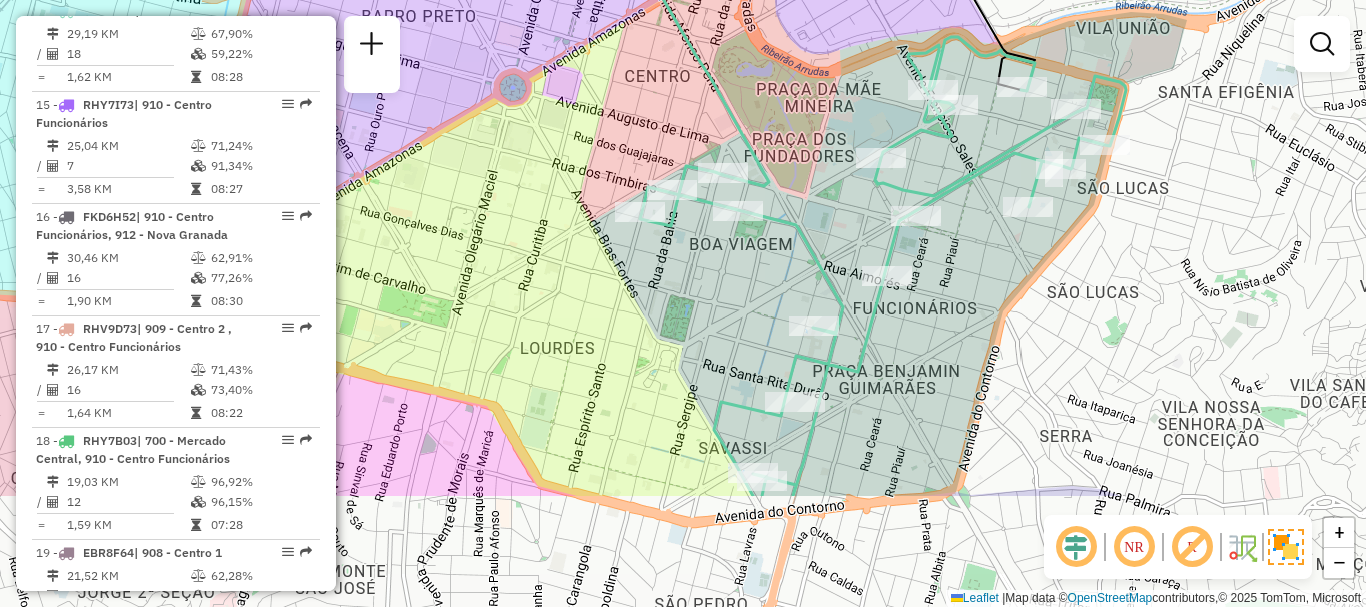 drag, startPoint x: 944, startPoint y: 431, endPoint x: 918, endPoint y: 253, distance: 179.88885 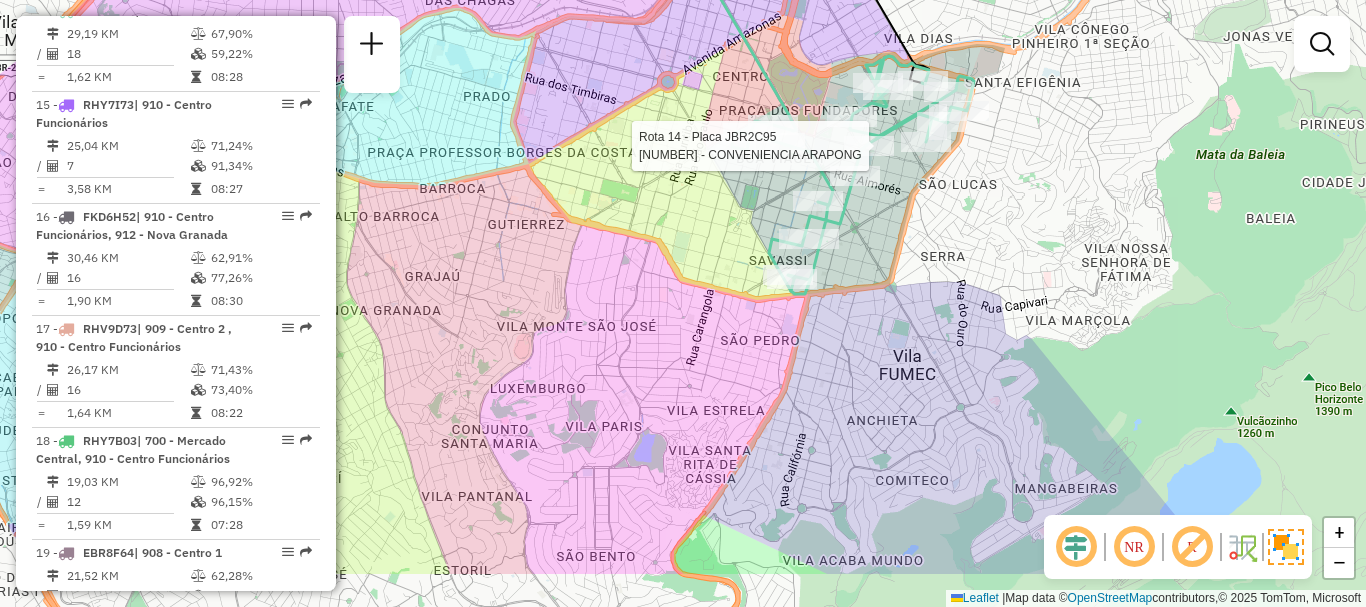 drag, startPoint x: 936, startPoint y: 369, endPoint x: 912, endPoint y: 275, distance: 97.015465 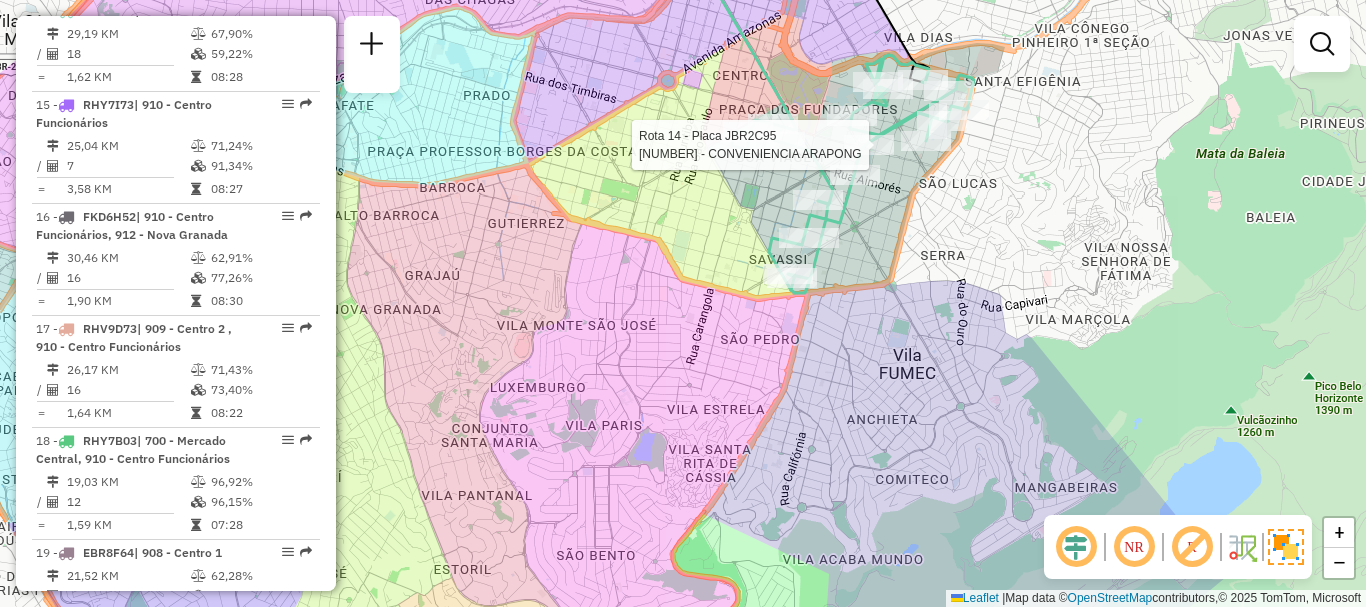 click on "Rota 14 - Placa JBR2C95  [NUMBER] - CONVENIENCIA ARAPONG Janela de atendimento Grade de atendimento Capacidade Transportadoras Veículos Cliente Pedidos  Rotas Selecione os dias de semana para filtrar as janelas de atendimento  Seg   Ter   Qua   Qui   Sex   Sáb   Dom  Informe o período da janela de atendimento: De: Até:  Filtrar exatamente a janela do cliente  Considerar janela de atendimento padrão  Selecione os dias de semana para filtrar as grades de atendimento  Seg   Ter   Qua   Qui   Sex   Sáb   Dom   Considerar clientes sem dia de atendimento cadastrado  Clientes fora do dia de atendimento selecionado Filtrar as atividades entre os valores definidos abaixo:  Peso mínimo:   Peso máximo:   Cubagem mínima:   Cubagem máxima:   De:   Até:  Filtrar as atividades entre o tempo de atendimento definido abaixo:  De:   Até:   Considerar capacidade total dos clientes não roteirizados Transportadora: Selecione um ou mais itens Tipo de veículo: Selecione um ou mais itens Veículo: Motorista: Nome: Tipo:" 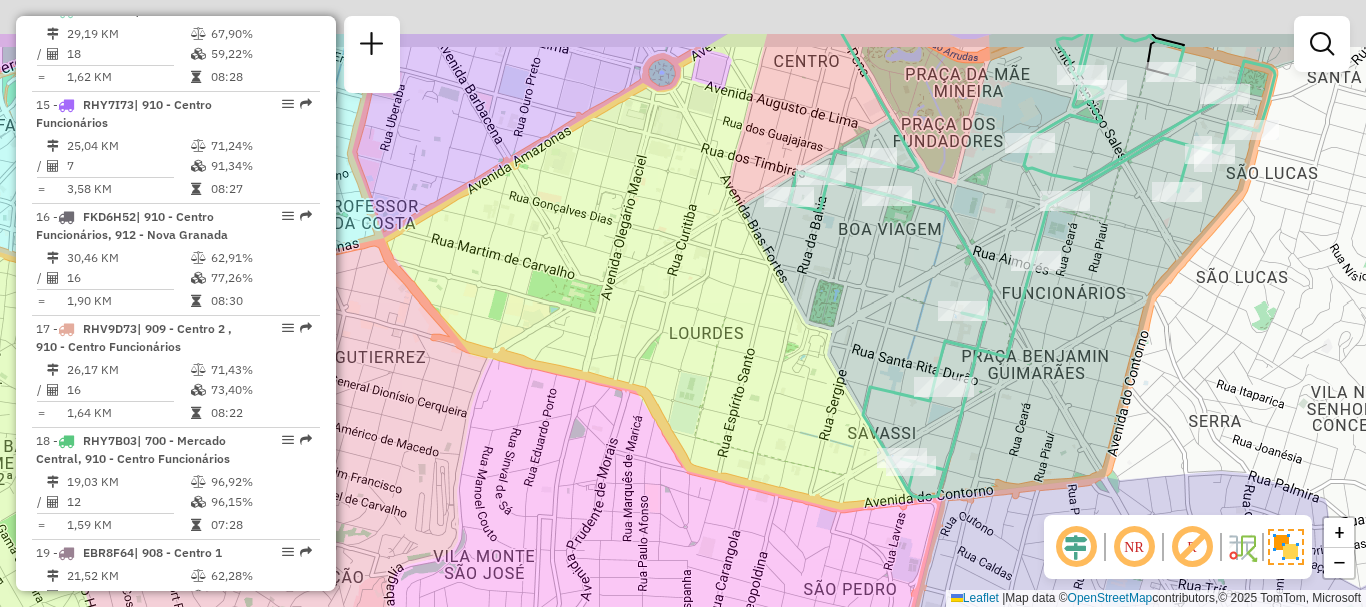 drag, startPoint x: 659, startPoint y: 172, endPoint x: 679, endPoint y: 301, distance: 130.54118 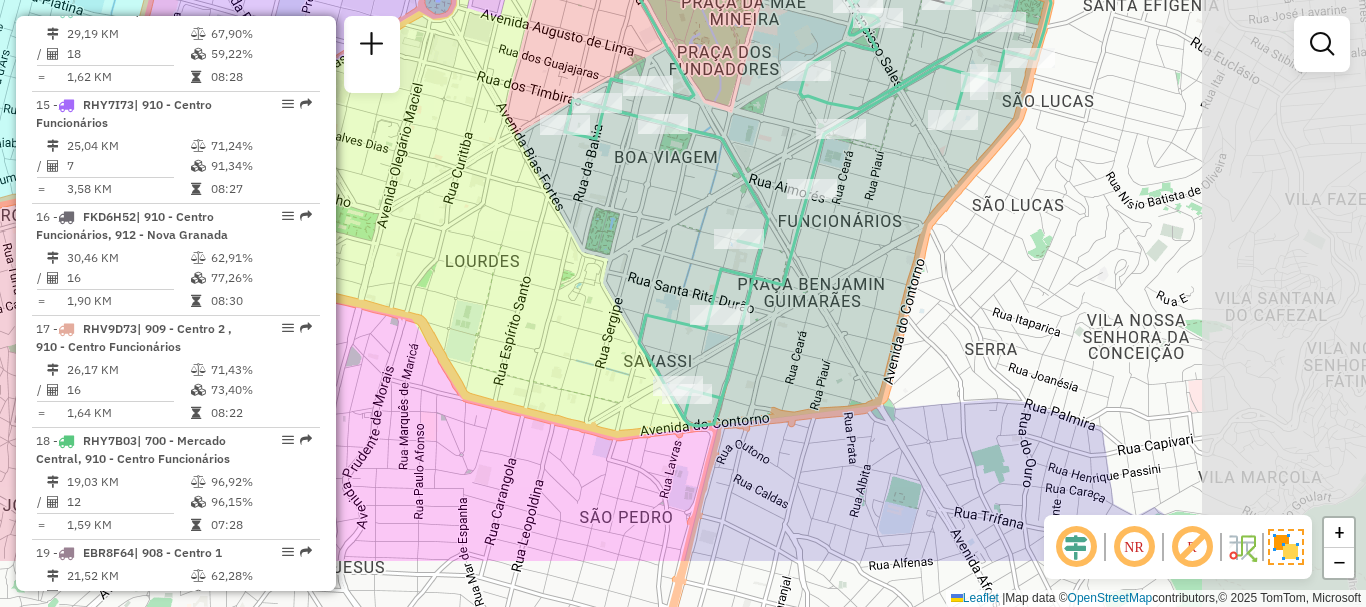 drag, startPoint x: 734, startPoint y: 345, endPoint x: 520, endPoint y: 239, distance: 238.81374 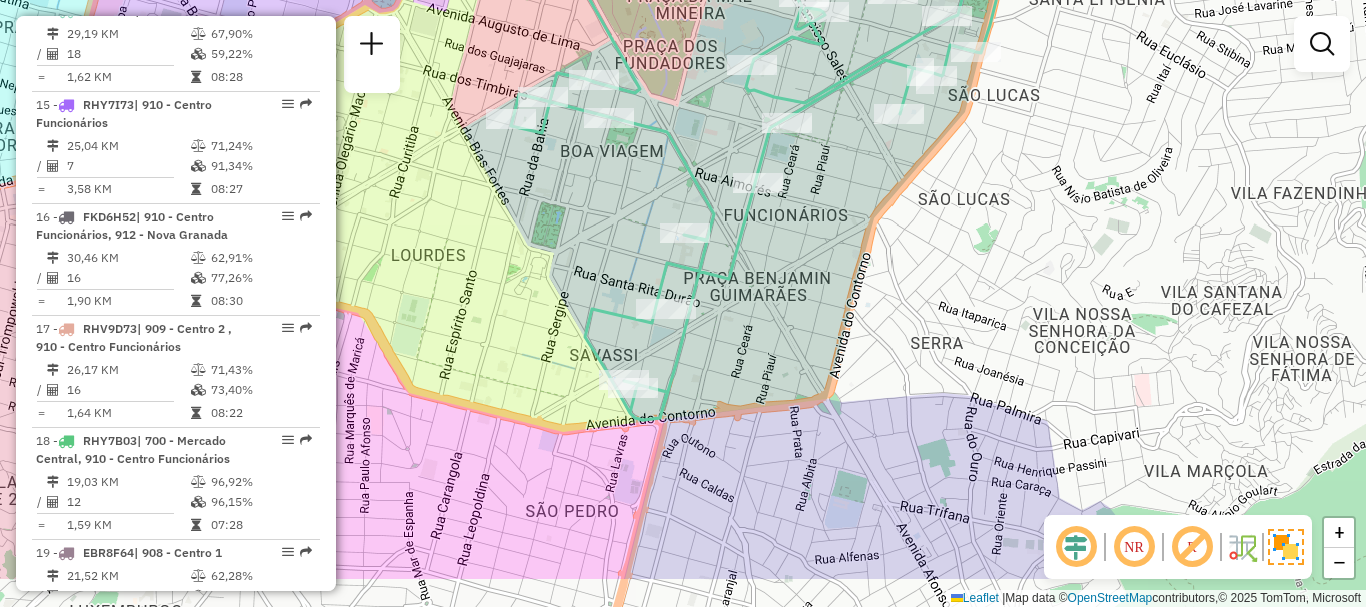 drag, startPoint x: 967, startPoint y: 456, endPoint x: 779, endPoint y: 354, distance: 213.88782 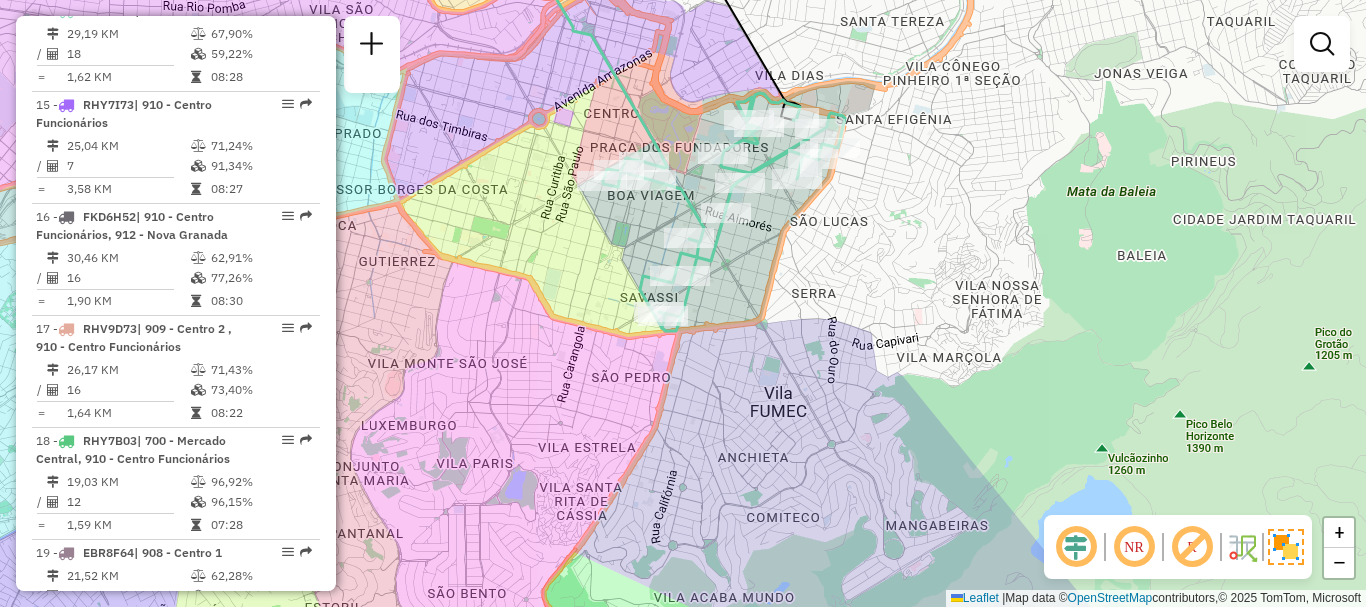 drag, startPoint x: 769, startPoint y: 338, endPoint x: 762, endPoint y: 274, distance: 64.381676 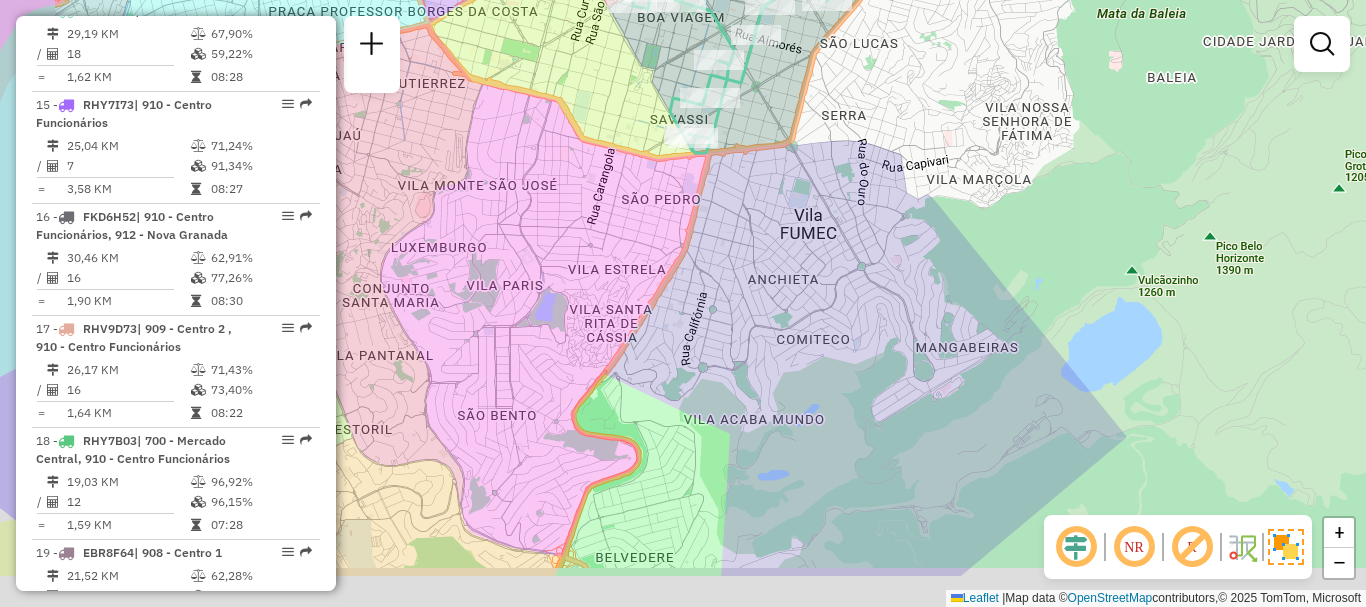 drag, startPoint x: 865, startPoint y: 480, endPoint x: 955, endPoint y: 348, distance: 159.76233 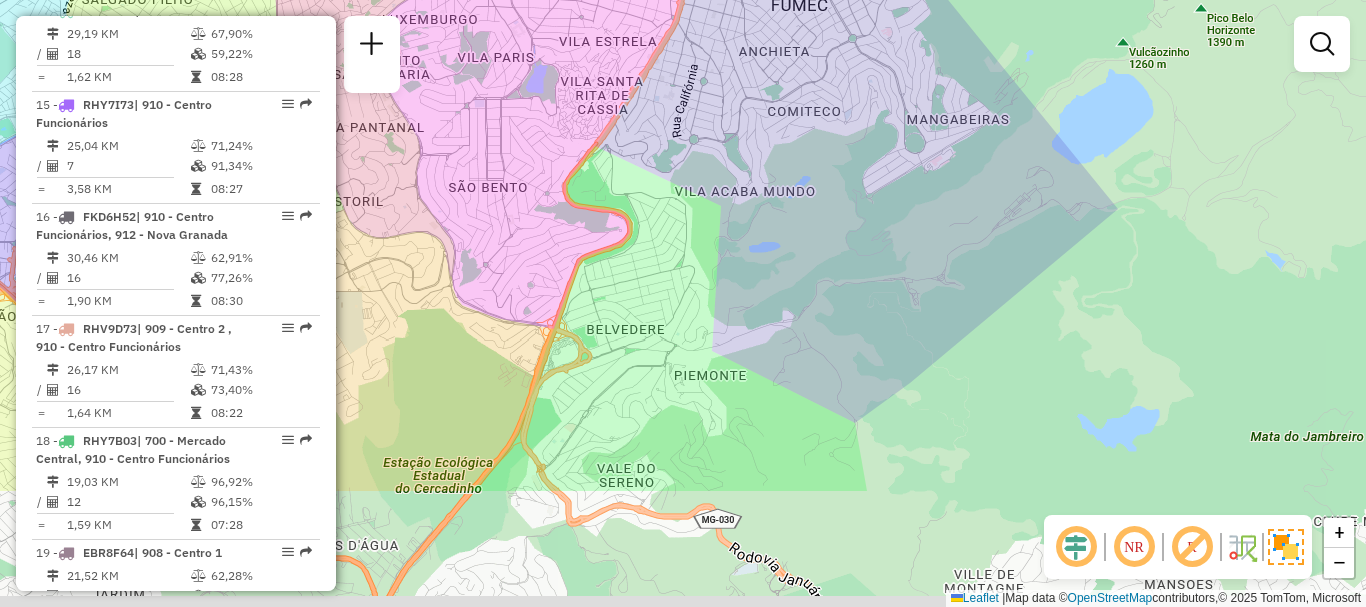 drag, startPoint x: 711, startPoint y: 444, endPoint x: 691, endPoint y: 216, distance: 228.87552 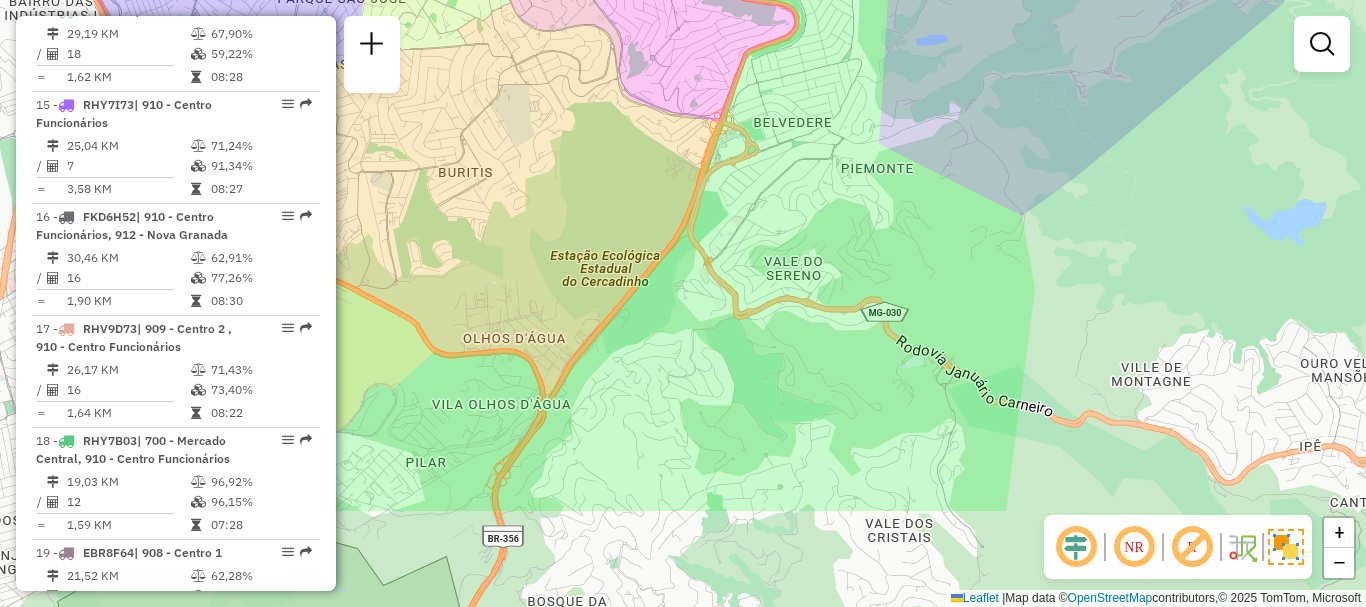 drag, startPoint x: 698, startPoint y: 316, endPoint x: 822, endPoint y: 207, distance: 165.09694 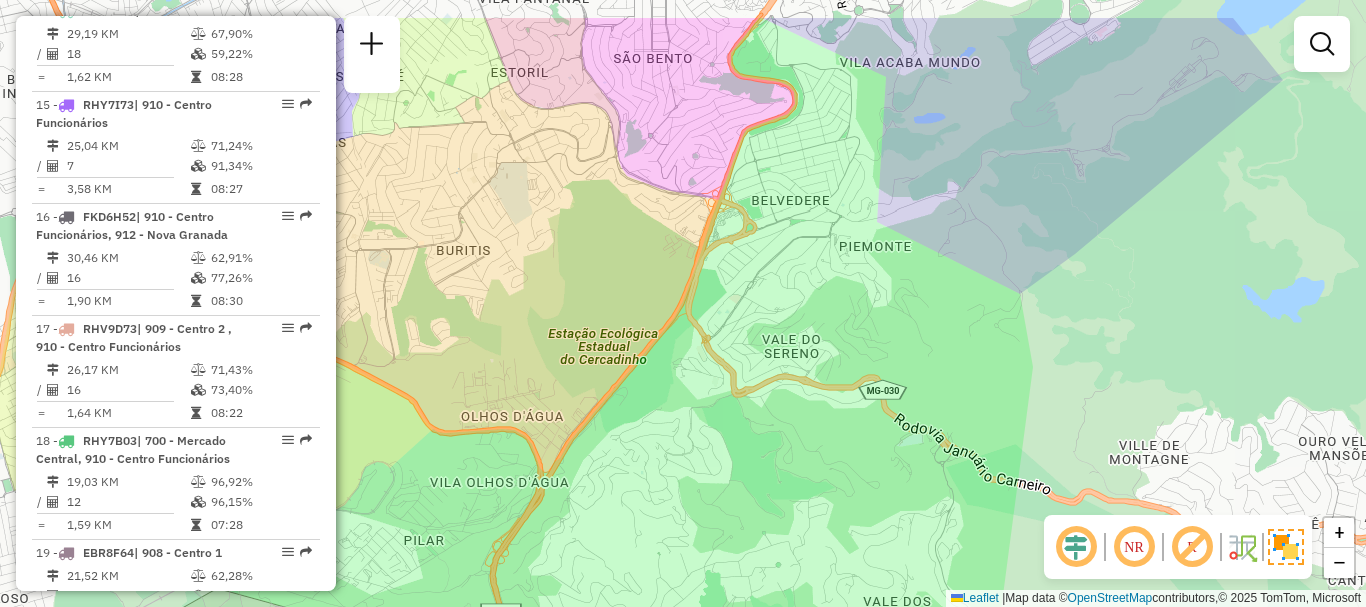 drag, startPoint x: 609, startPoint y: 230, endPoint x: 516, endPoint y: 470, distance: 257.38882 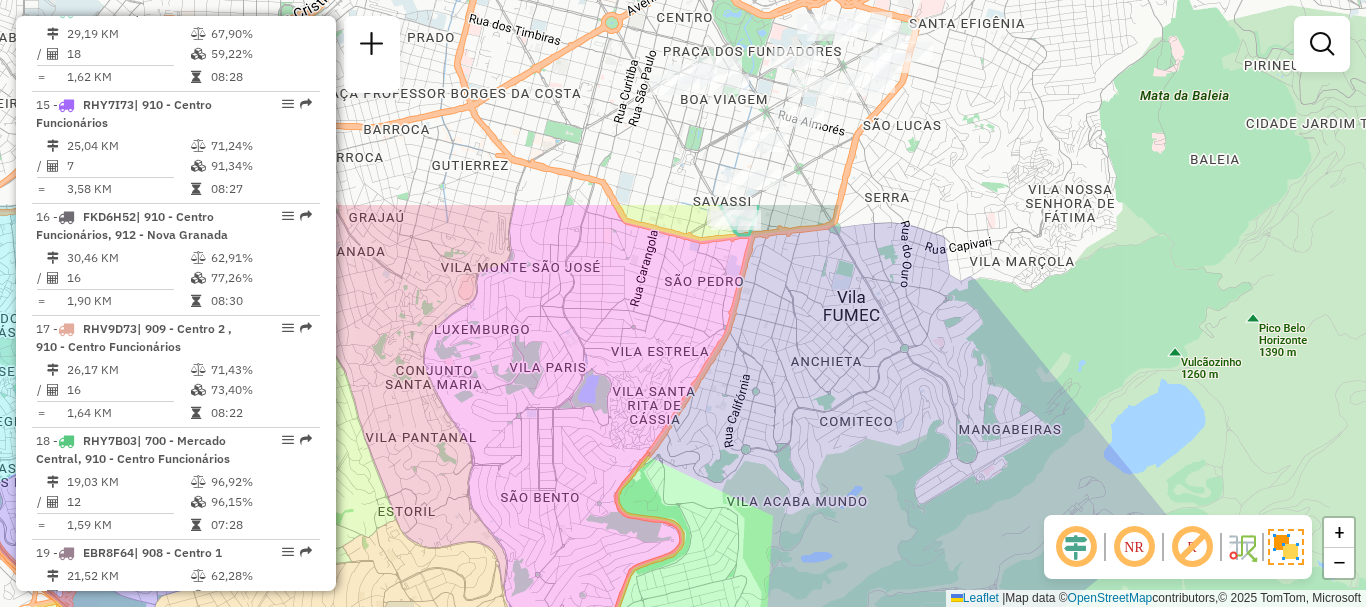 drag, startPoint x: 793, startPoint y: 106, endPoint x: 769, endPoint y: 372, distance: 267.0805 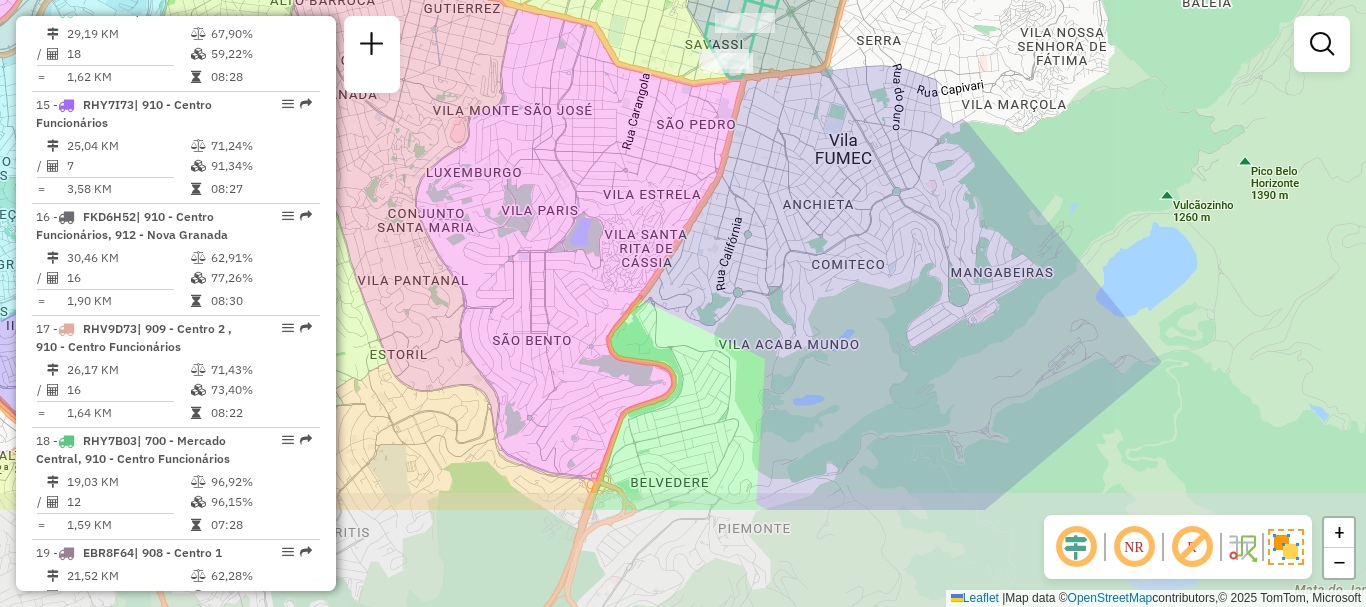 drag, startPoint x: 782, startPoint y: 390, endPoint x: 771, endPoint y: 217, distance: 173.34937 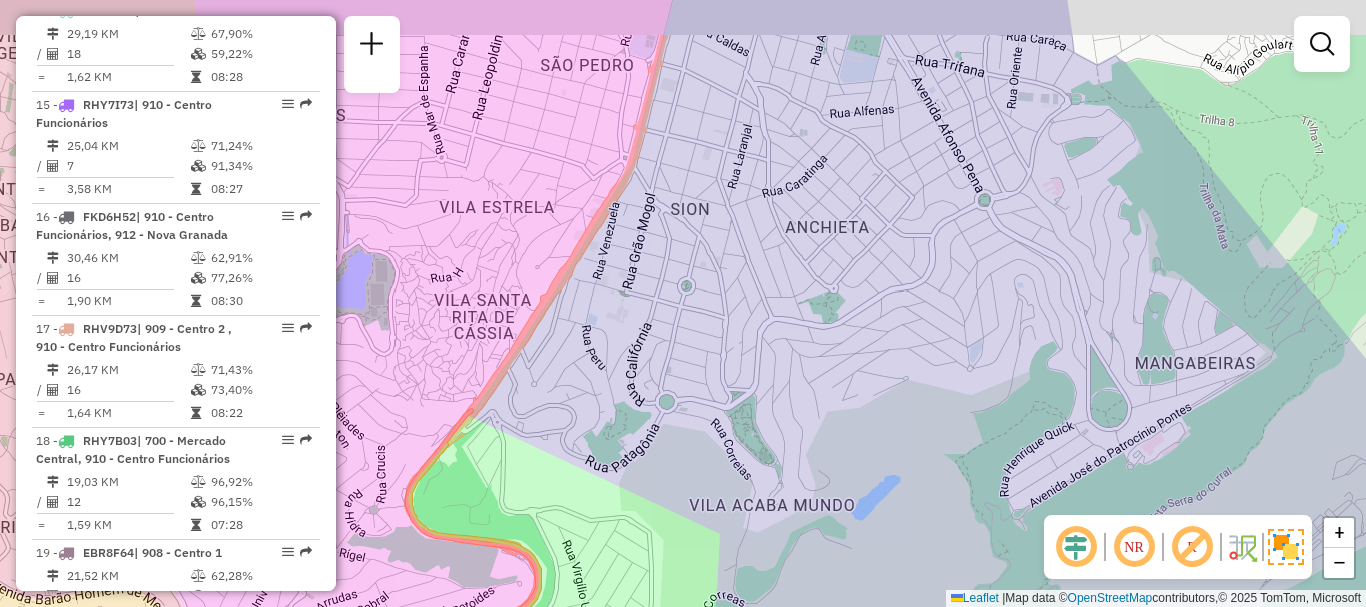 drag, startPoint x: 782, startPoint y: 148, endPoint x: 911, endPoint y: 258, distance: 169.53171 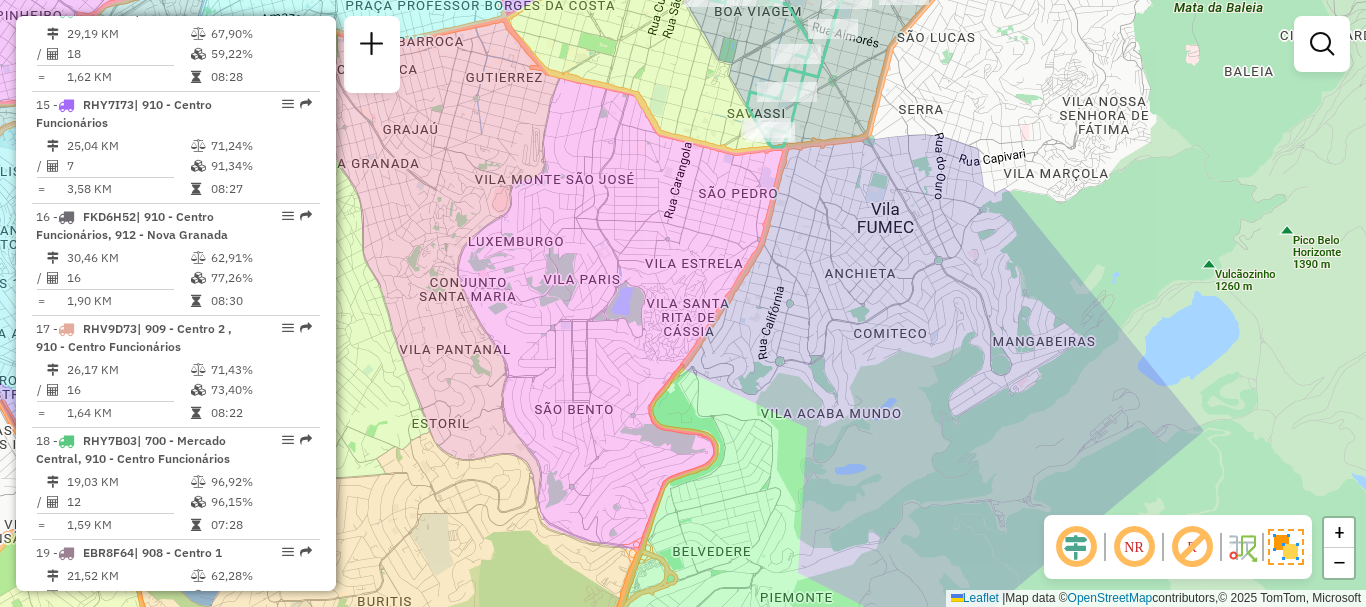 drag, startPoint x: 841, startPoint y: 255, endPoint x: 851, endPoint y: 248, distance: 12.206555 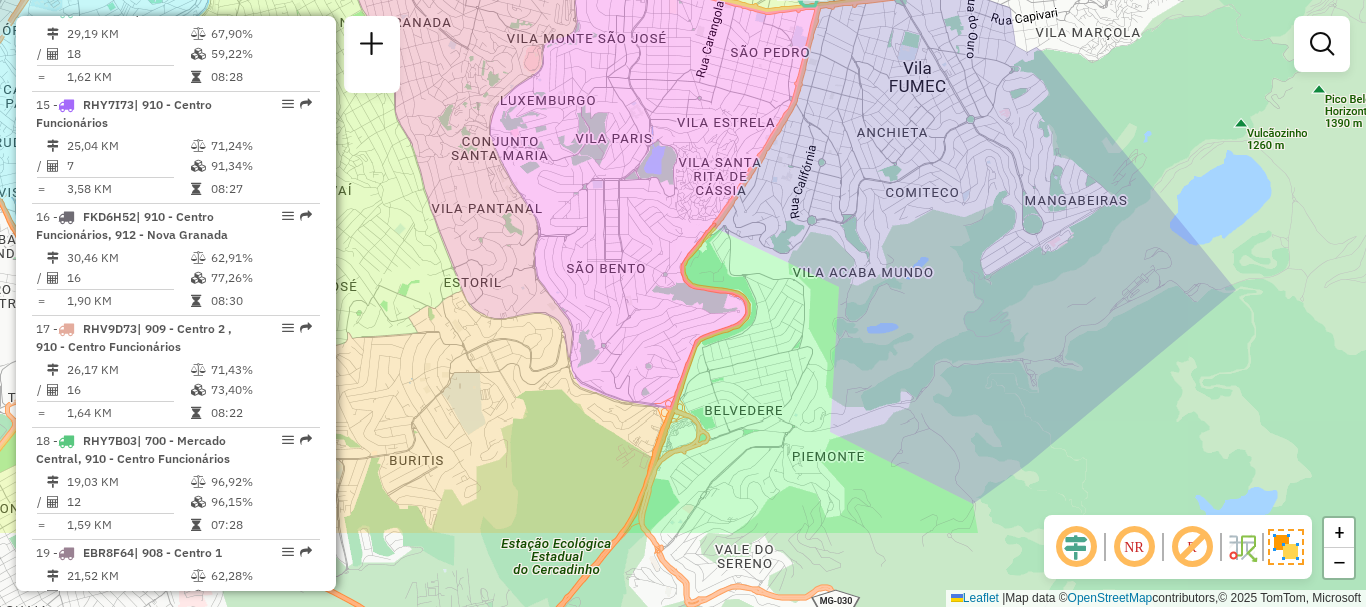 drag, startPoint x: 855, startPoint y: 224, endPoint x: 910, endPoint y: 20, distance: 211.28416 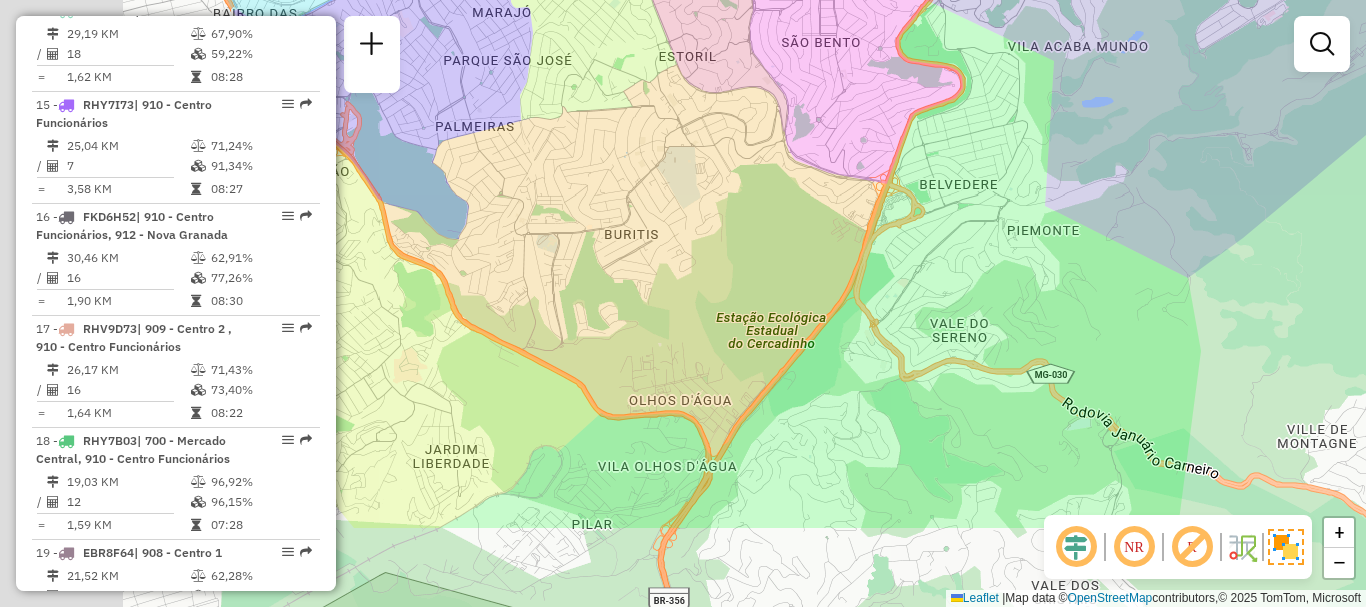 drag, startPoint x: 585, startPoint y: 404, endPoint x: 646, endPoint y: 357, distance: 77.00649 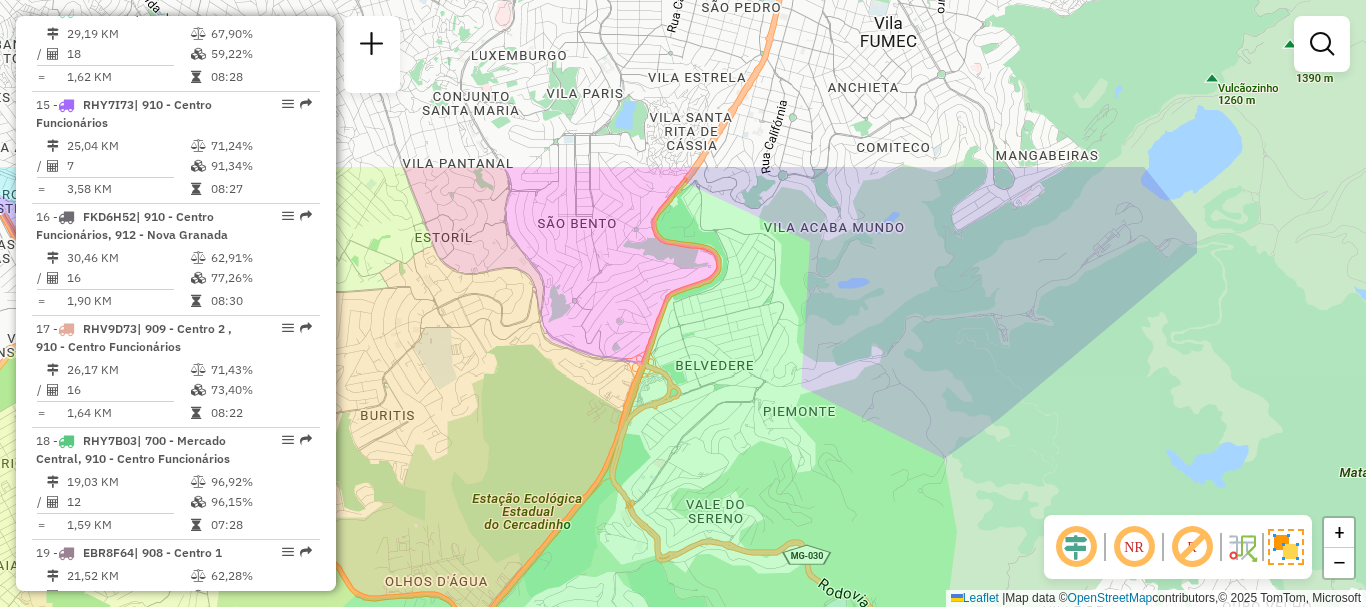 drag, startPoint x: 766, startPoint y: 418, endPoint x: 461, endPoint y: 646, distance: 380.80048 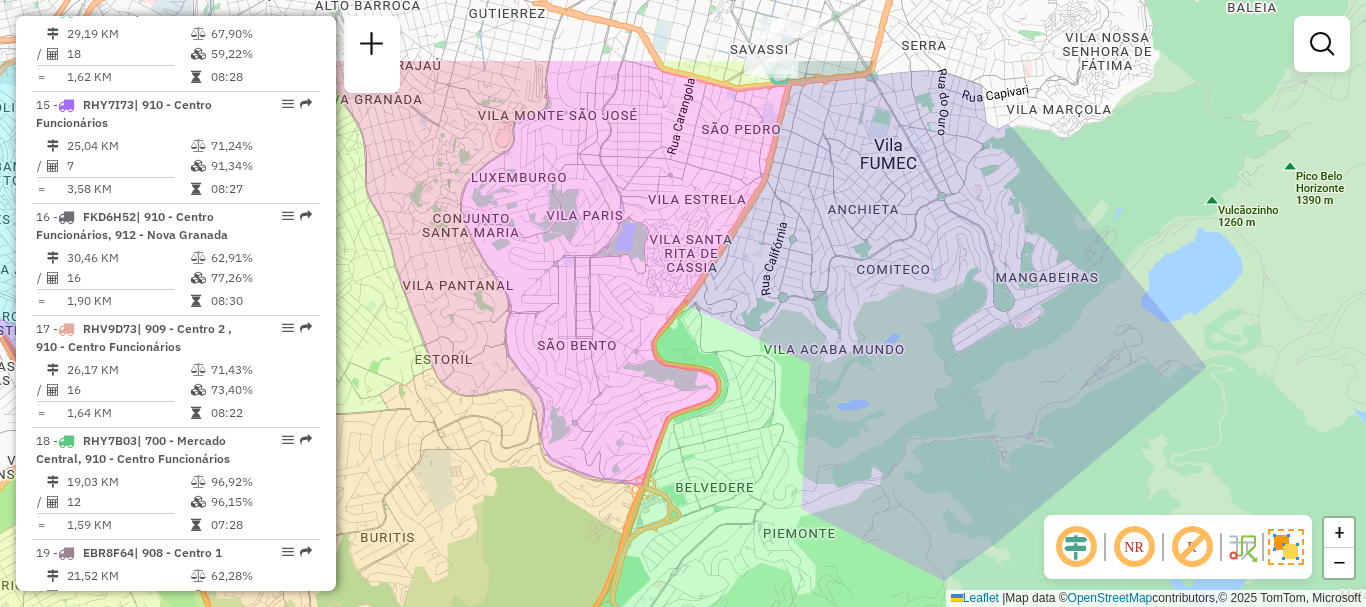 drag, startPoint x: 957, startPoint y: 261, endPoint x: 833, endPoint y: 608, distance: 368.49017 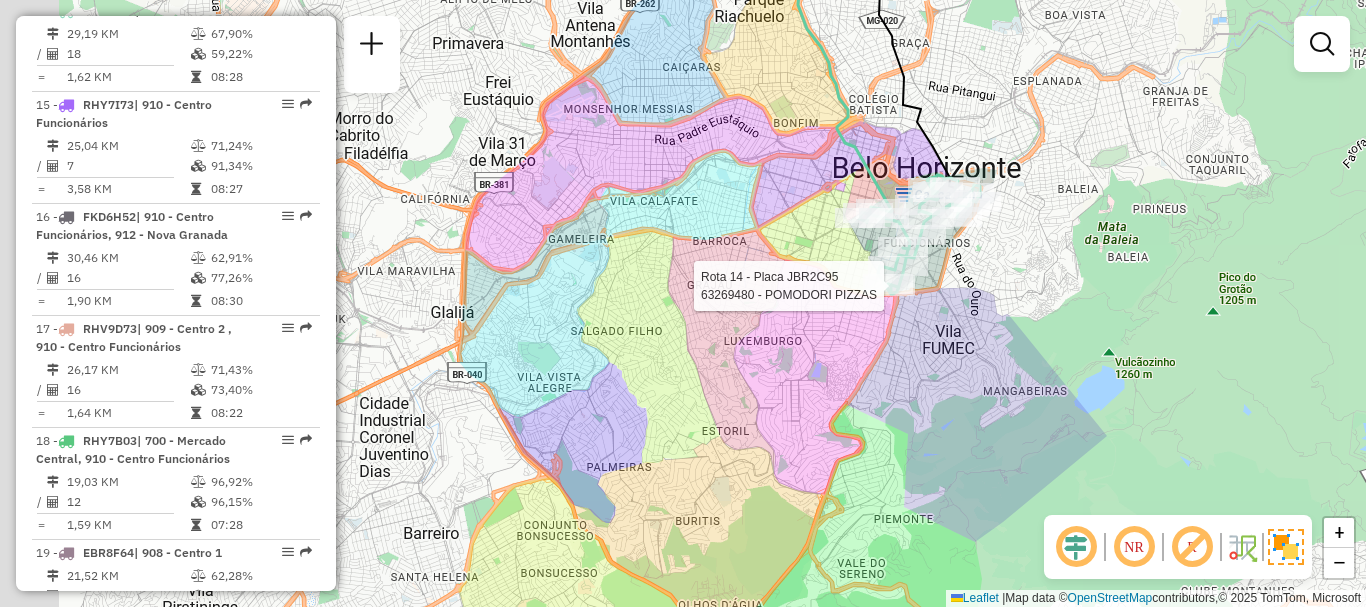 drag, startPoint x: 902, startPoint y: 299, endPoint x: 1126, endPoint y: 161, distance: 263.09695 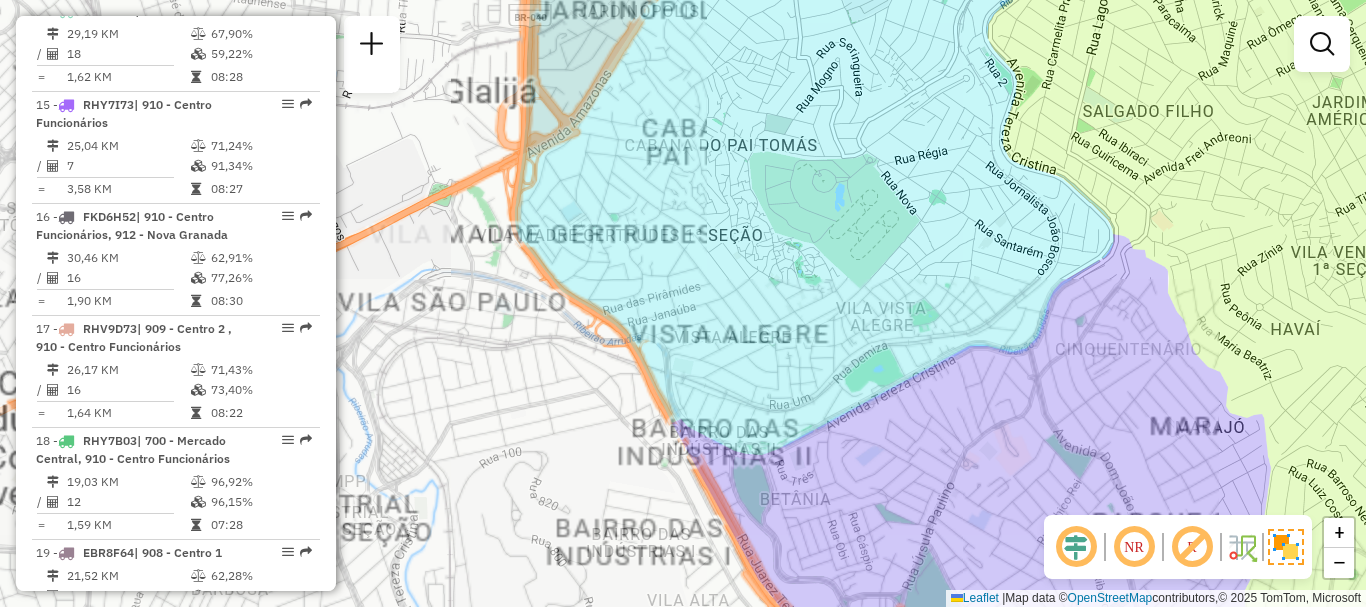drag, startPoint x: 760, startPoint y: 213, endPoint x: 942, endPoint y: 212, distance: 182.00275 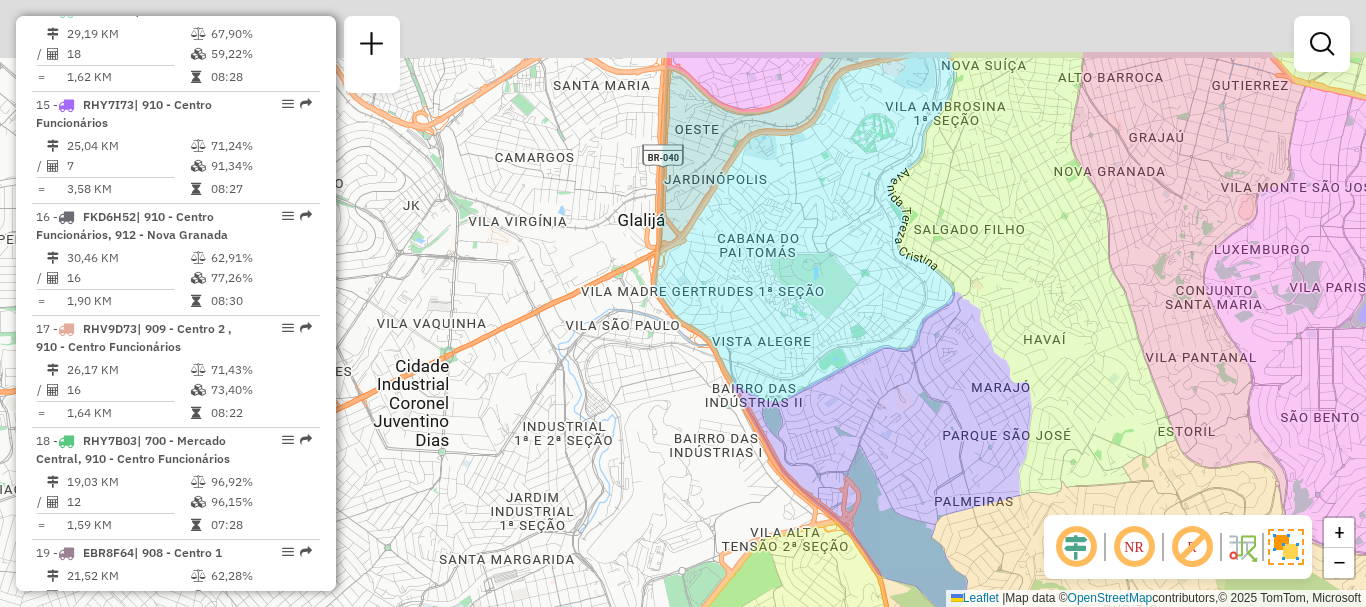 drag, startPoint x: 864, startPoint y: 237, endPoint x: 902, endPoint y: 246, distance: 39.051247 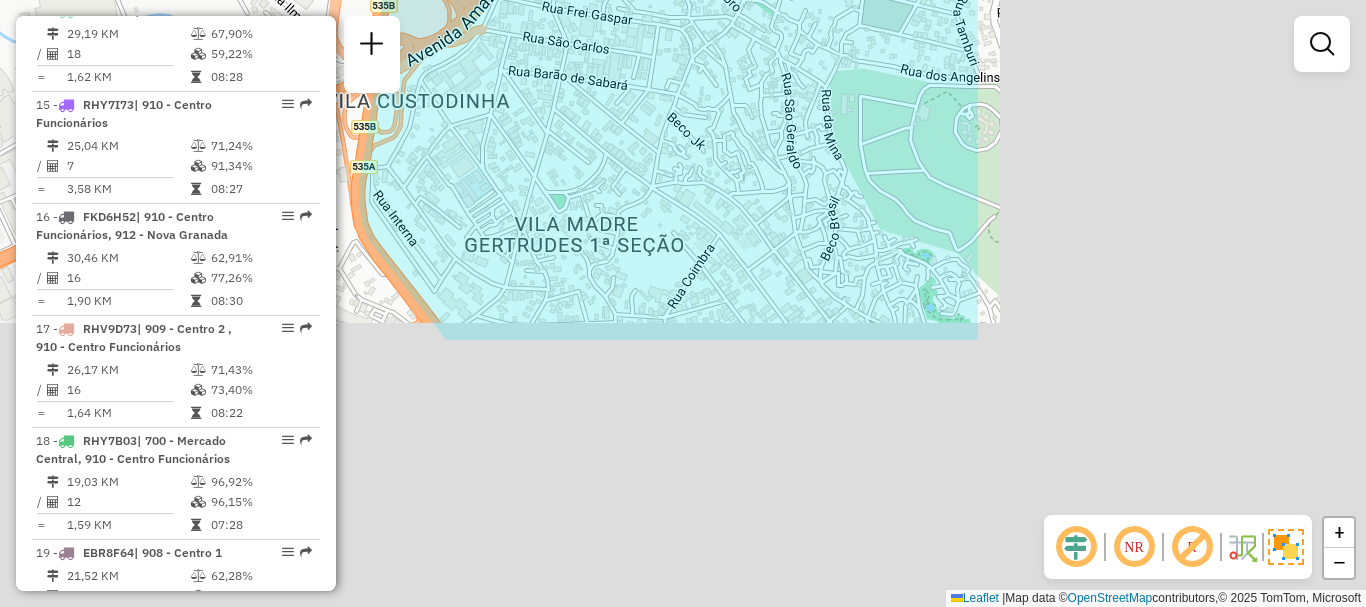 drag, startPoint x: 1085, startPoint y: 332, endPoint x: 506, endPoint y: 1, distance: 666.93475 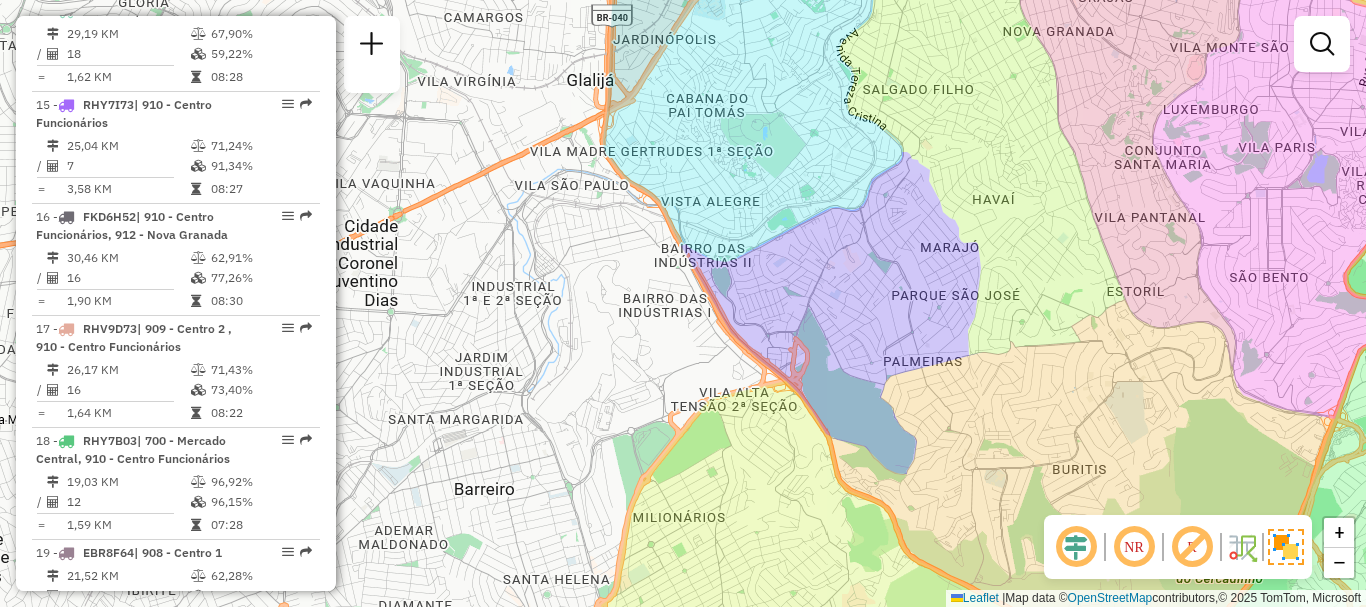 drag, startPoint x: 773, startPoint y: 118, endPoint x: 772, endPoint y: 285, distance: 167.00299 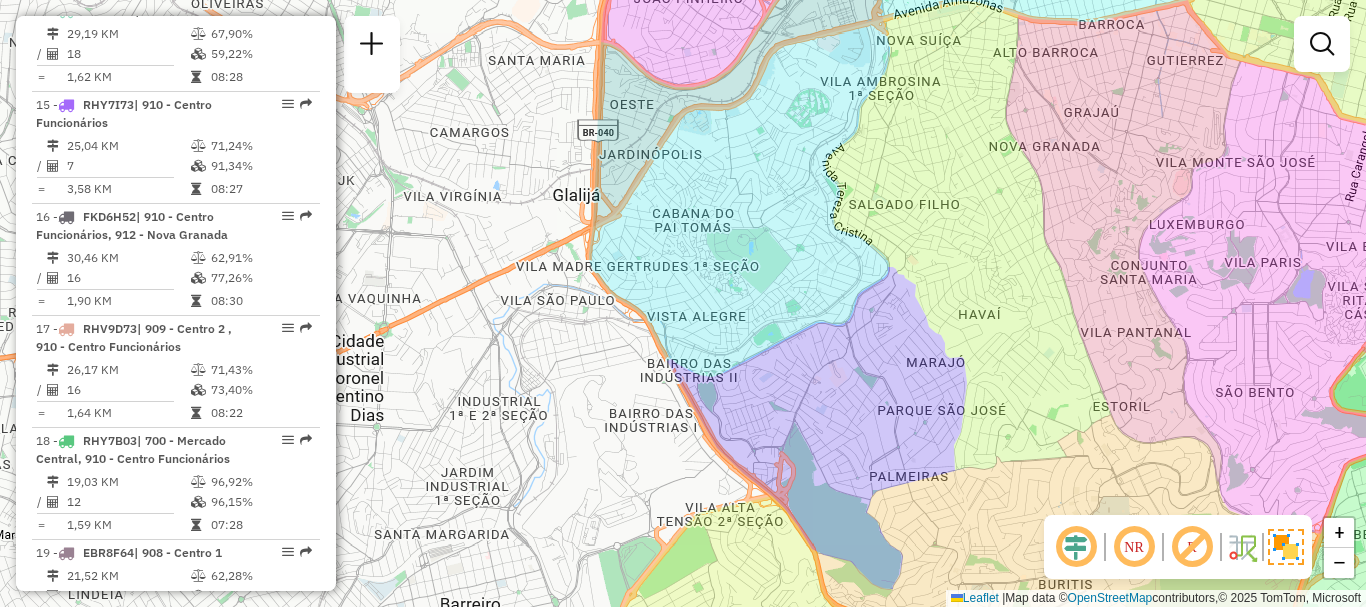 drag, startPoint x: 775, startPoint y: 125, endPoint x: 792, endPoint y: 174, distance: 51.86521 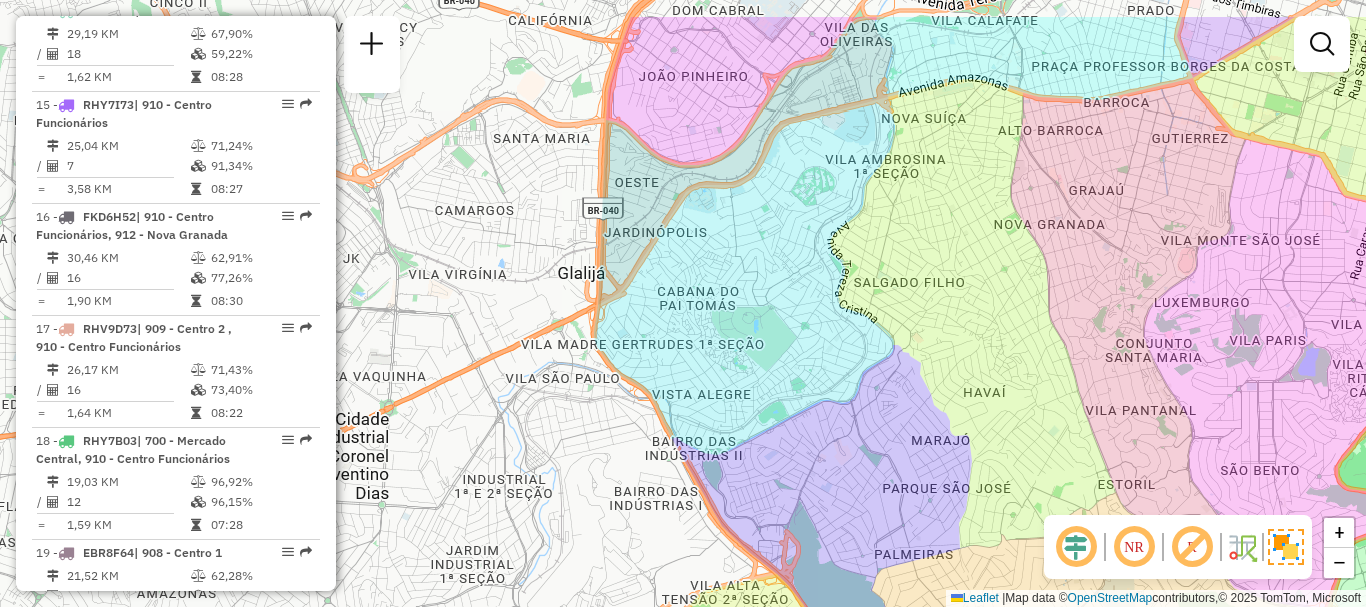 drag, startPoint x: 819, startPoint y: 265, endPoint x: 812, endPoint y: 304, distance: 39.623226 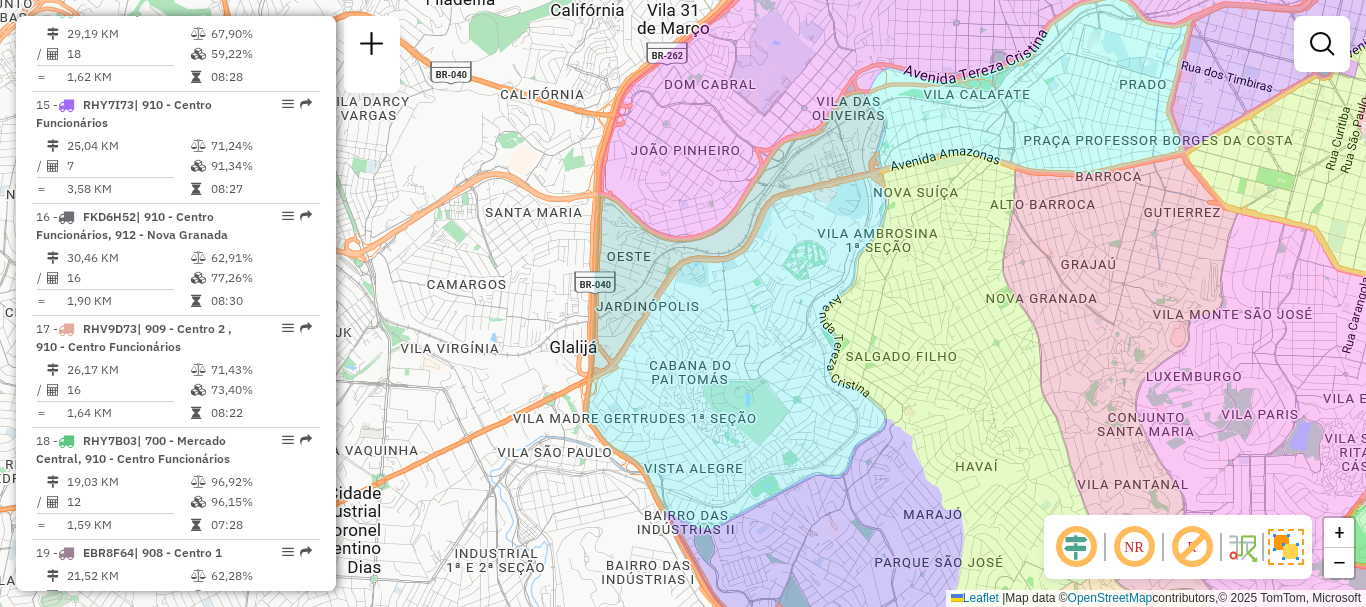 click on "Janela de atendimento Grade de atendimento Capacidade Transportadoras Veículos Cliente Pedidos  Rotas Selecione os dias de semana para filtrar as janelas de atendimento  Seg   Ter   Qua   Qui   Sex   Sáb   Dom  Informe o período da janela de atendimento: De: Até:  Filtrar exatamente a janela do cliente  Considerar janela de atendimento padrão  Selecione os dias de semana para filtrar as grades de atendimento  Seg   Ter   Qua   Qui   Sex   Sáb   Dom   Considerar clientes sem dia de atendimento cadastrado  Clientes fora do dia de atendimento selecionado Filtrar as atividades entre os valores definidos abaixo:  Peso mínimo:   Peso máximo:   Cubagem mínima:   Cubagem máxima:   De:   Até:  Filtrar as atividades entre o tempo de atendimento definido abaixo:  De:   Até:   Considerar capacidade total dos clientes não roteirizados Transportadora: Selecione um ou mais itens Tipo de veículo: Selecione um ou mais itens Veículo: Selecione um ou mais itens Motorista: Selecione um ou mais itens Nome: Rótulo:" 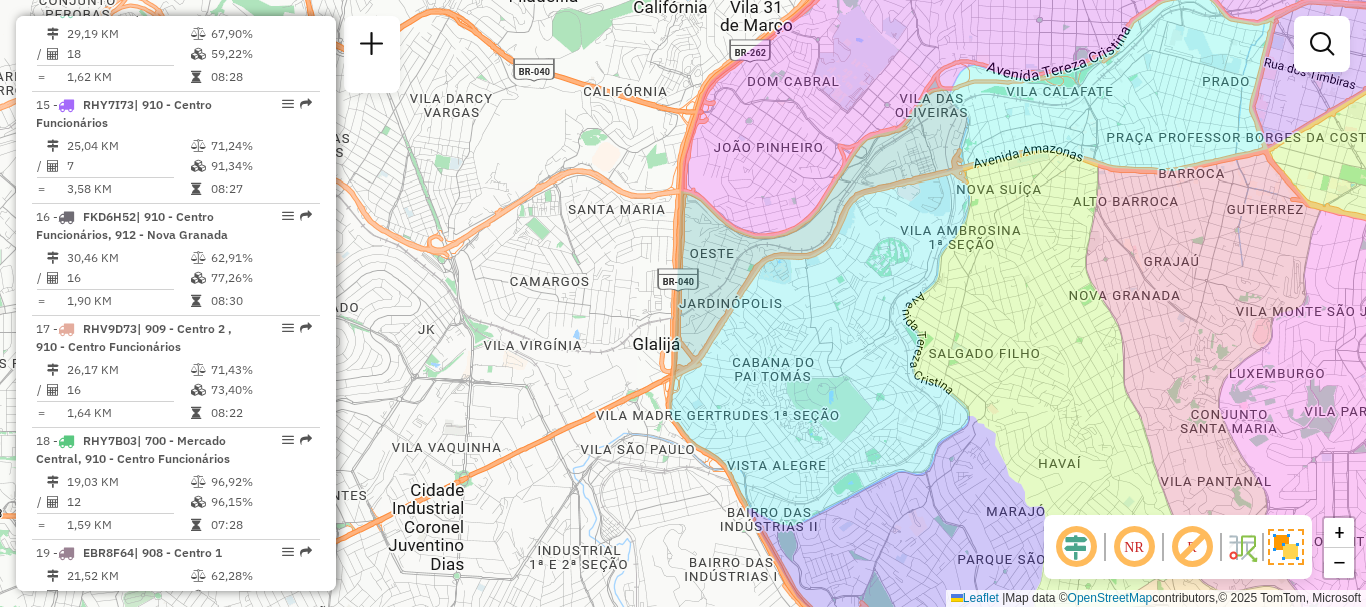 drag, startPoint x: 812, startPoint y: 265, endPoint x: 853, endPoint y: 316, distance: 65.43699 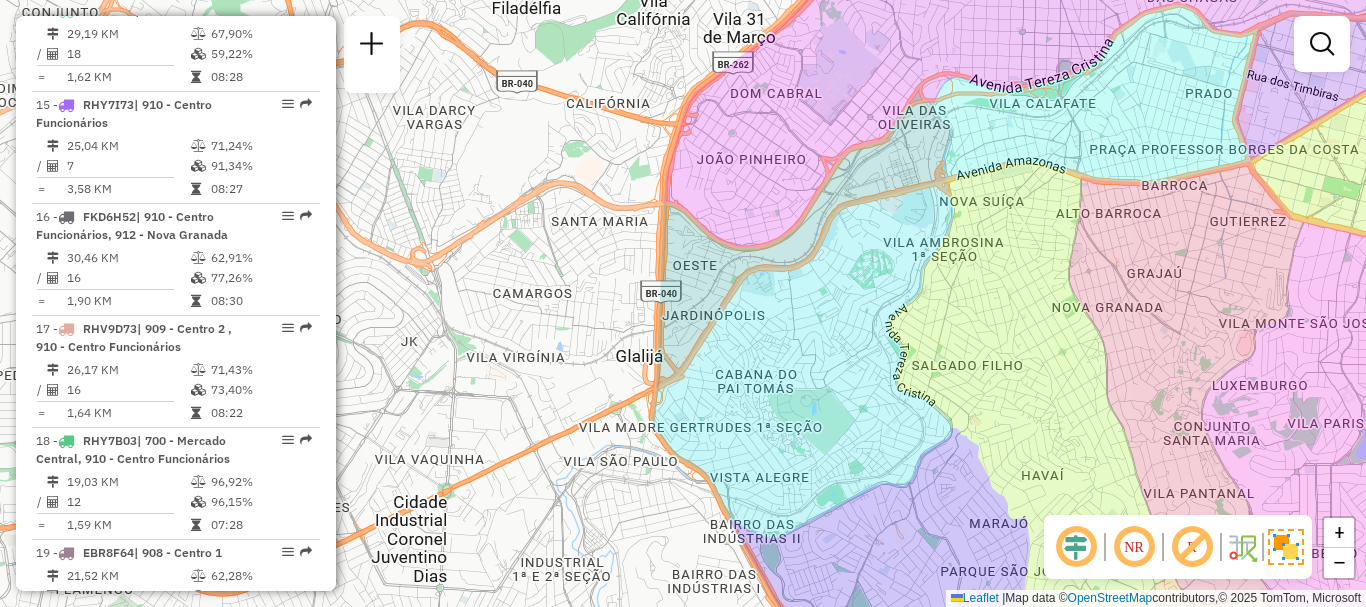 click 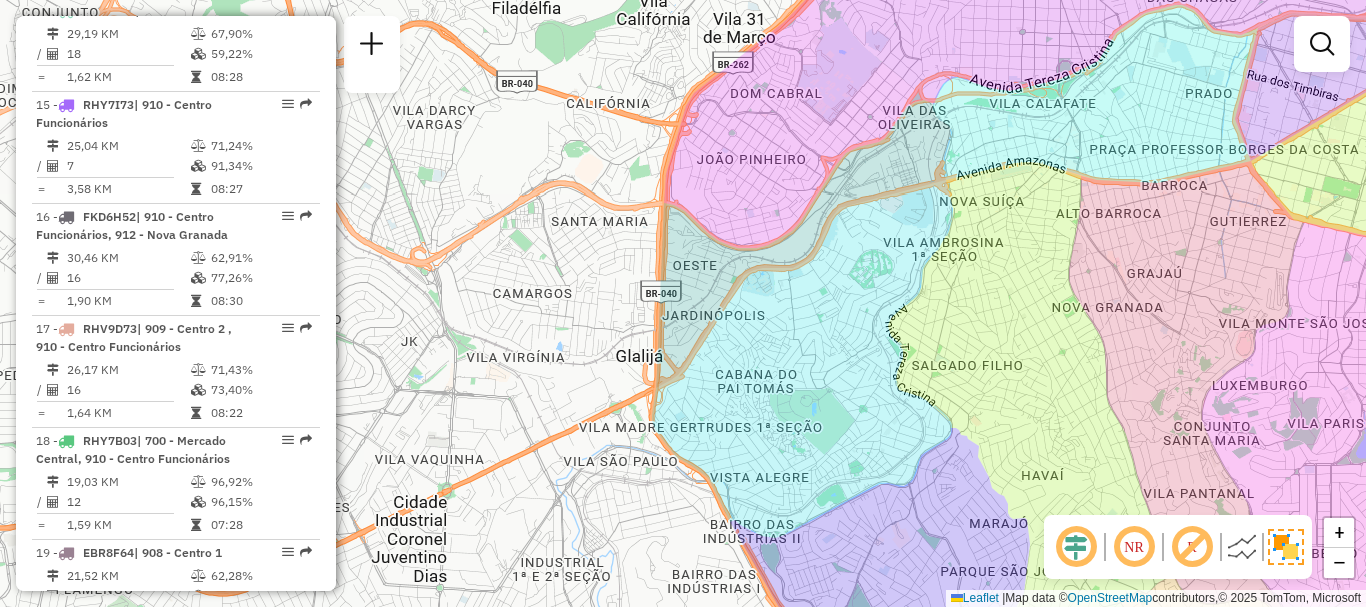 click 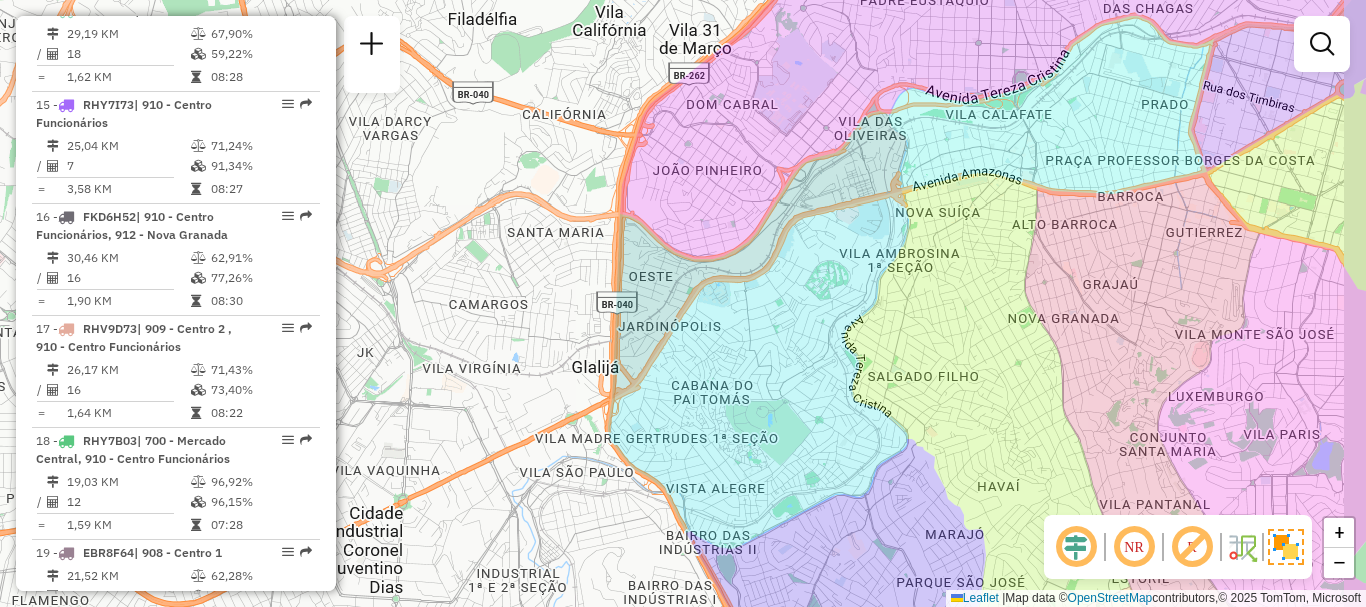 drag, startPoint x: 936, startPoint y: 214, endPoint x: 777, endPoint y: 305, distance: 183.19934 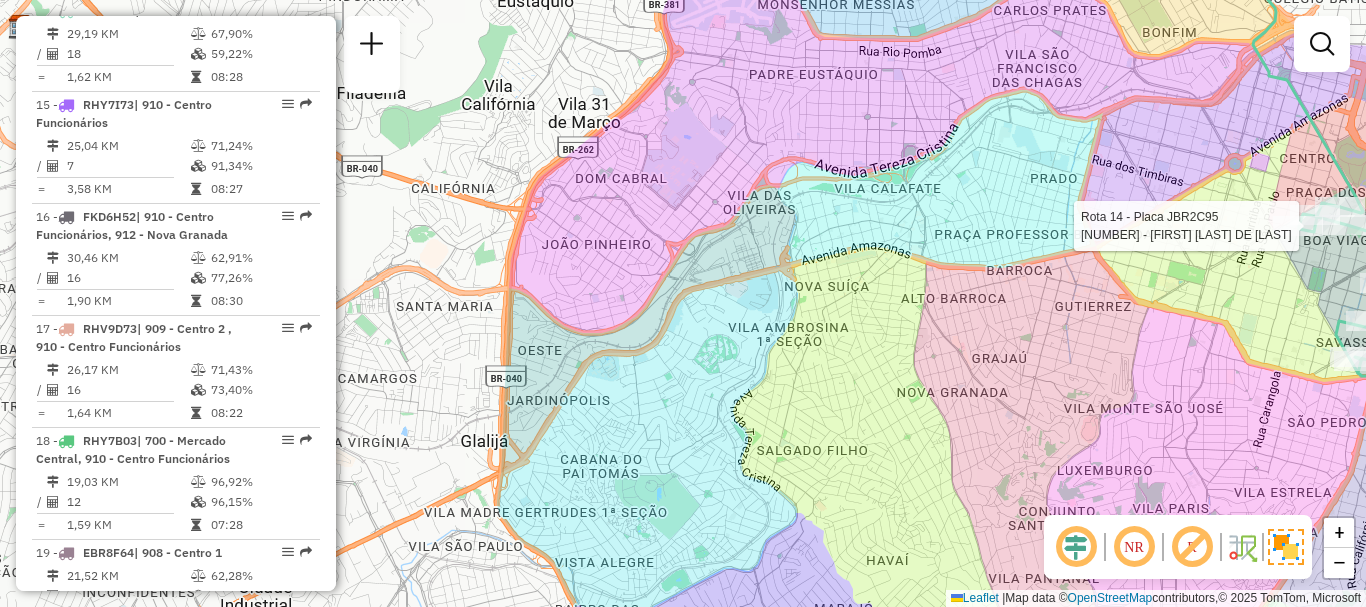 select on "**********" 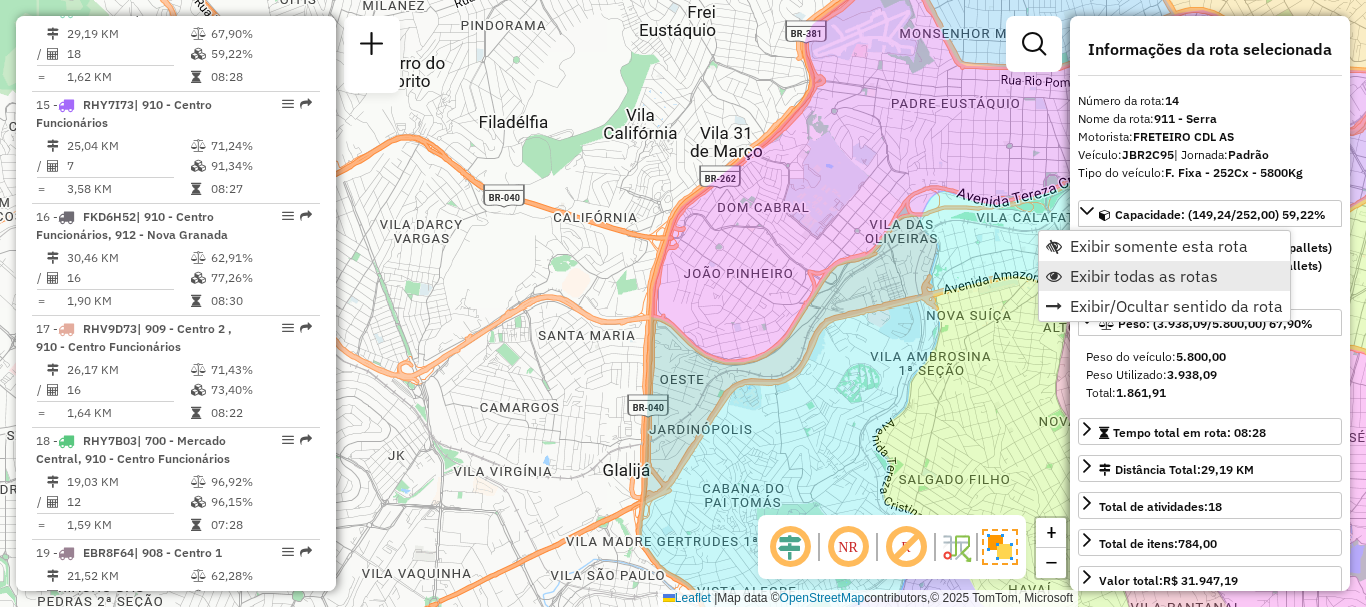 drag, startPoint x: 965, startPoint y: 240, endPoint x: 1120, endPoint y: 283, distance: 160.85397 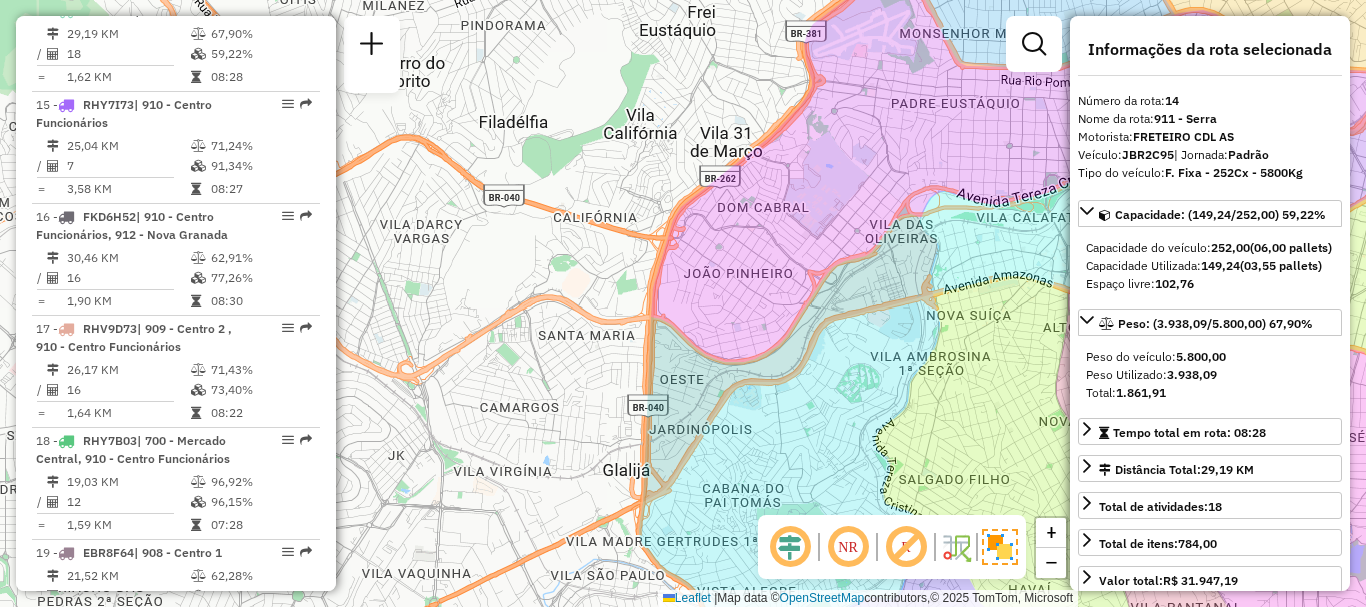 click on "Exibir todas as rotas" at bounding box center (1144, 276) 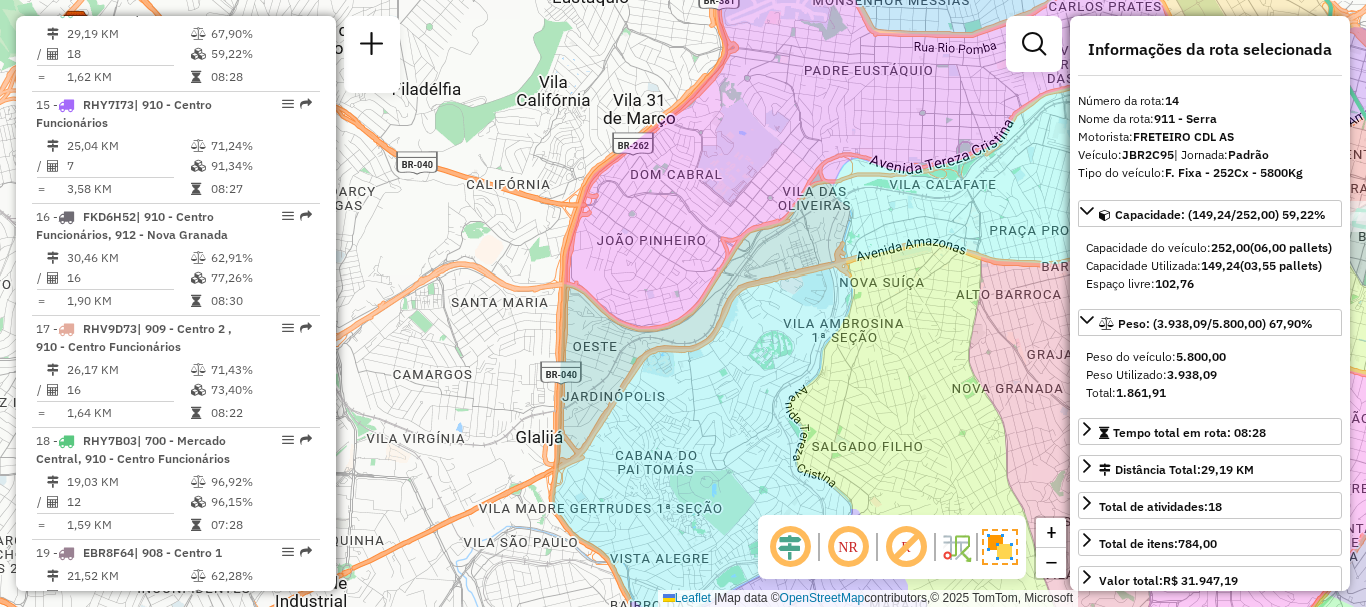 drag, startPoint x: 910, startPoint y: 282, endPoint x: 695, endPoint y: 201, distance: 229.75204 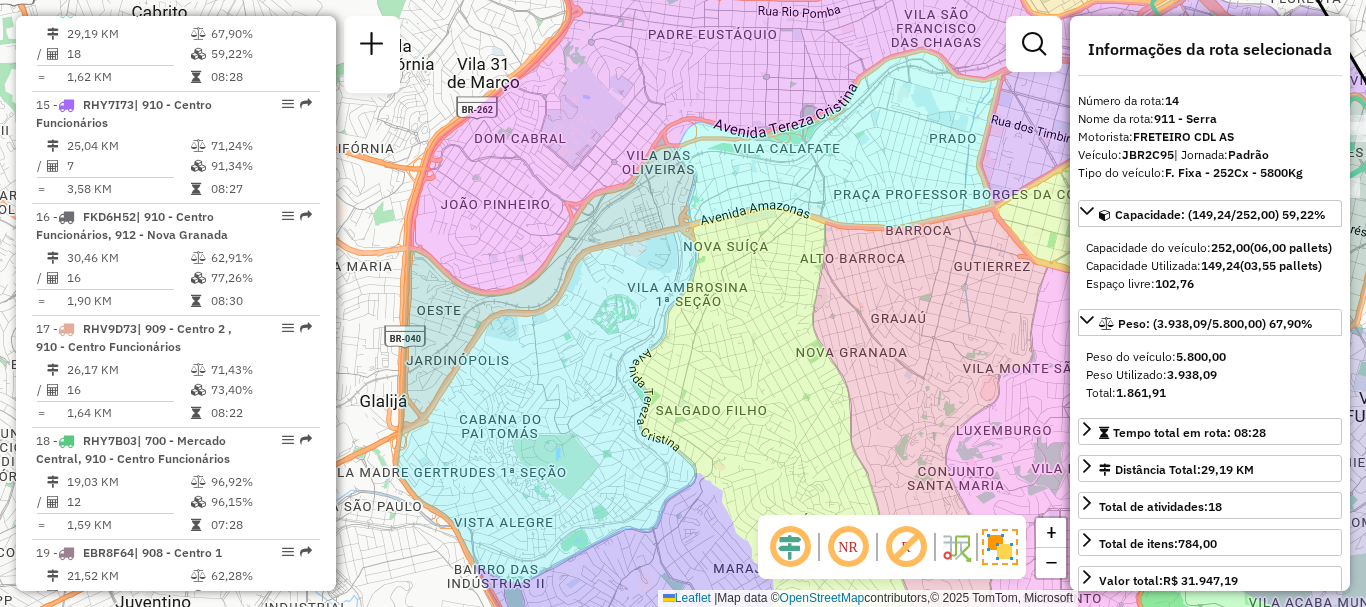 drag, startPoint x: 968, startPoint y: 189, endPoint x: 821, endPoint y: 204, distance: 147.76332 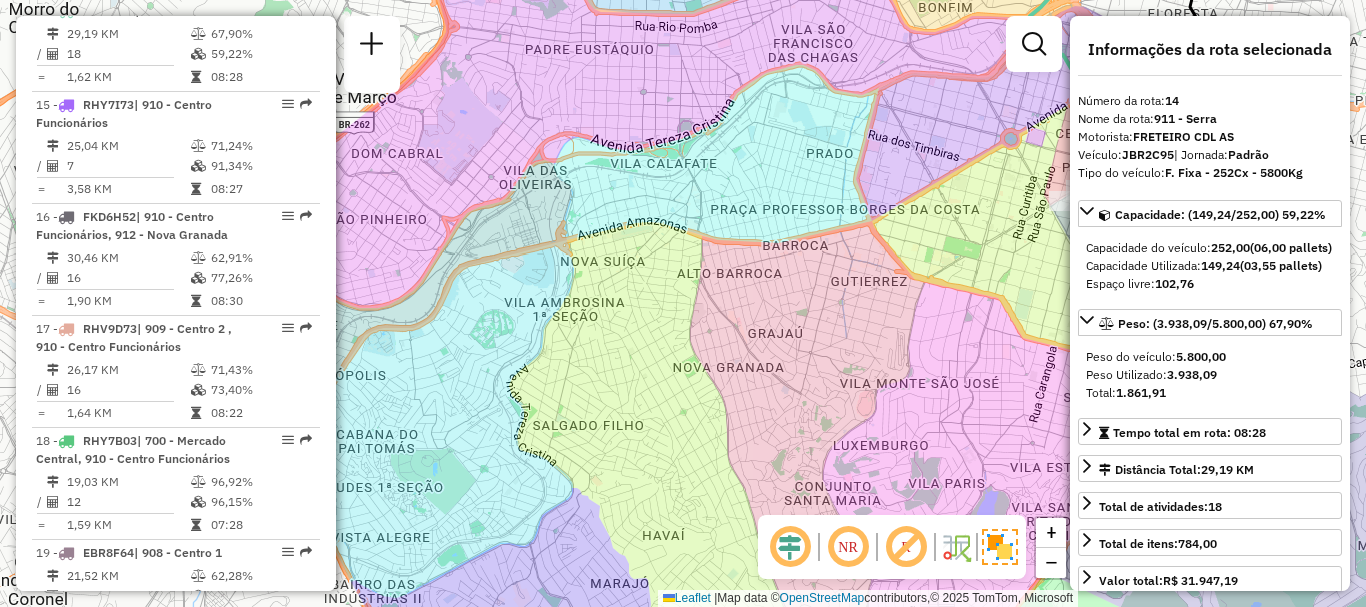 drag, startPoint x: 1027, startPoint y: 207, endPoint x: 920, endPoint y: 188, distance: 108.67382 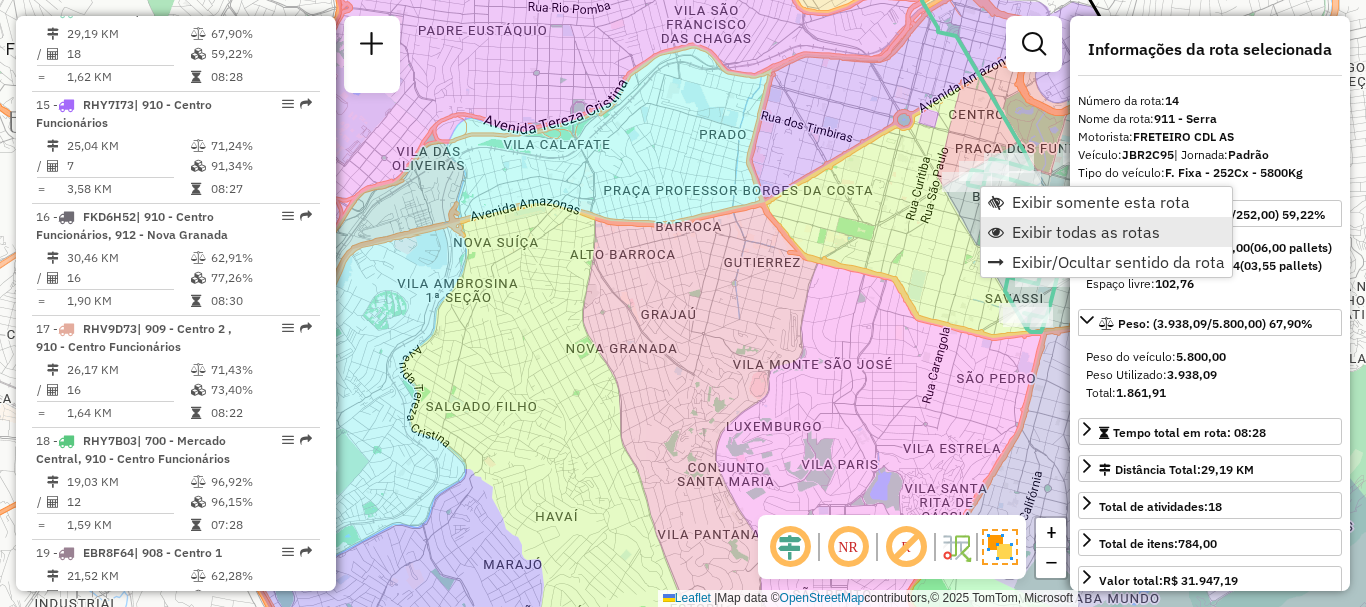 click on "Exibir todas as rotas" at bounding box center (1086, 232) 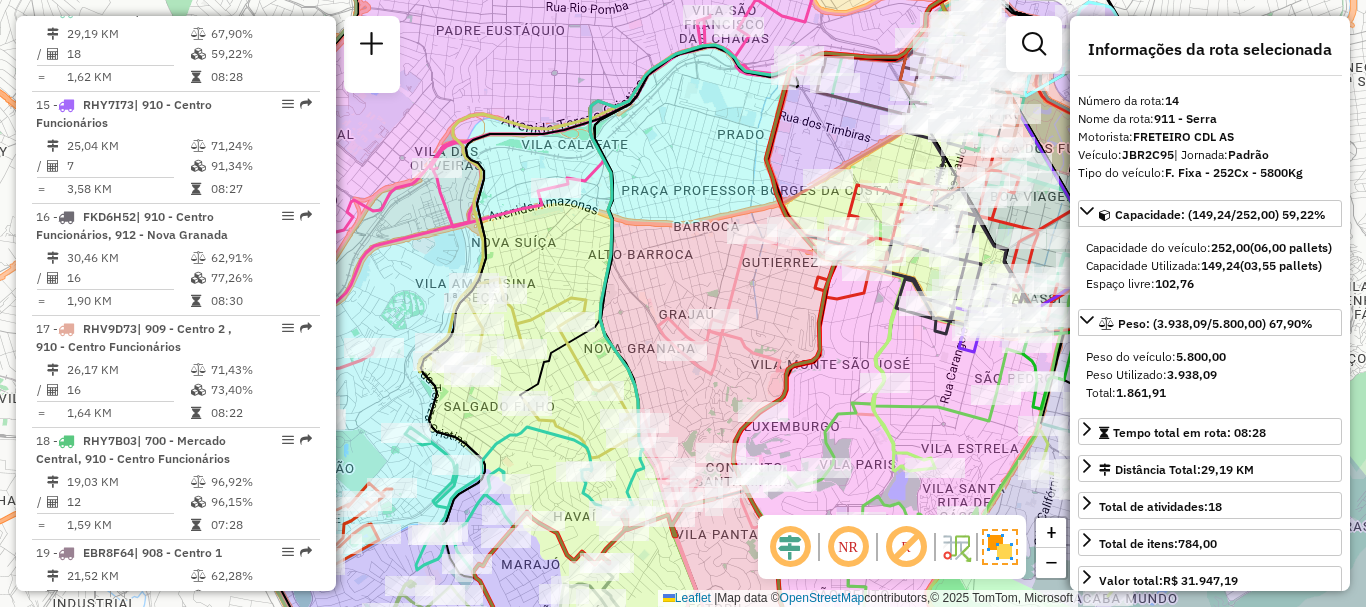 drag, startPoint x: 677, startPoint y: 236, endPoint x: 712, endPoint y: 228, distance: 35.902645 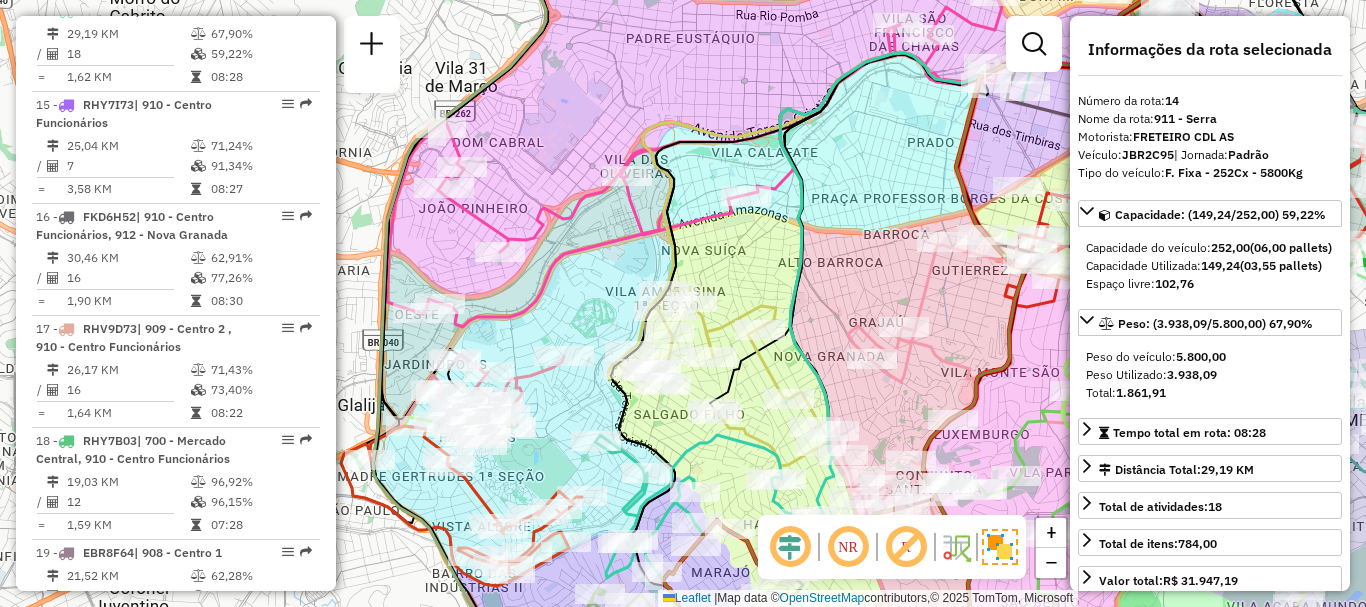 drag, startPoint x: 611, startPoint y: 219, endPoint x: 766, endPoint y: 235, distance: 155.82362 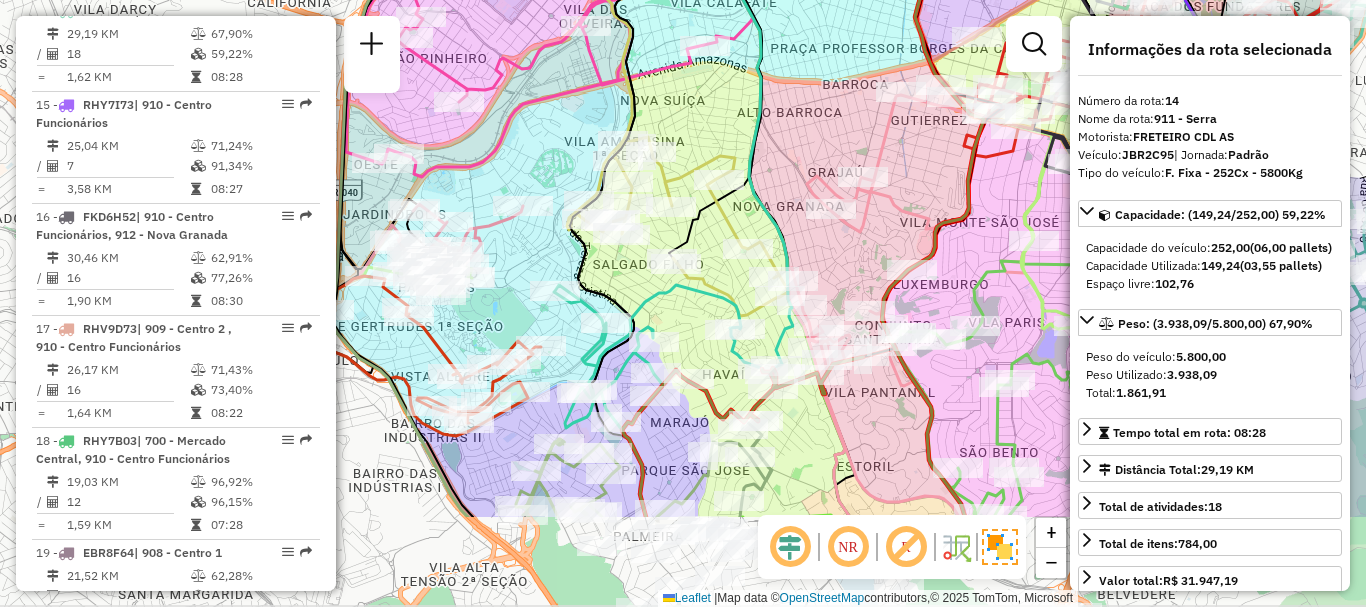 drag, startPoint x: 640, startPoint y: 262, endPoint x: 602, endPoint y: 128, distance: 139.28389 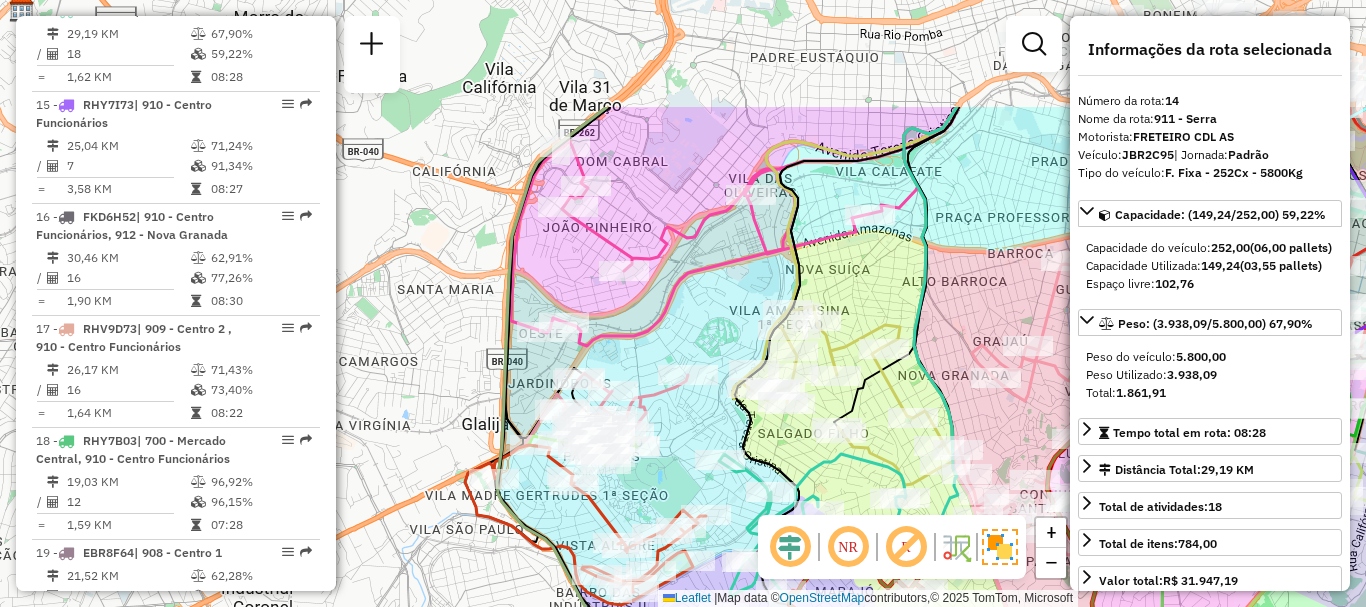 drag, startPoint x: 479, startPoint y: 215, endPoint x: 643, endPoint y: 380, distance: 232.6392 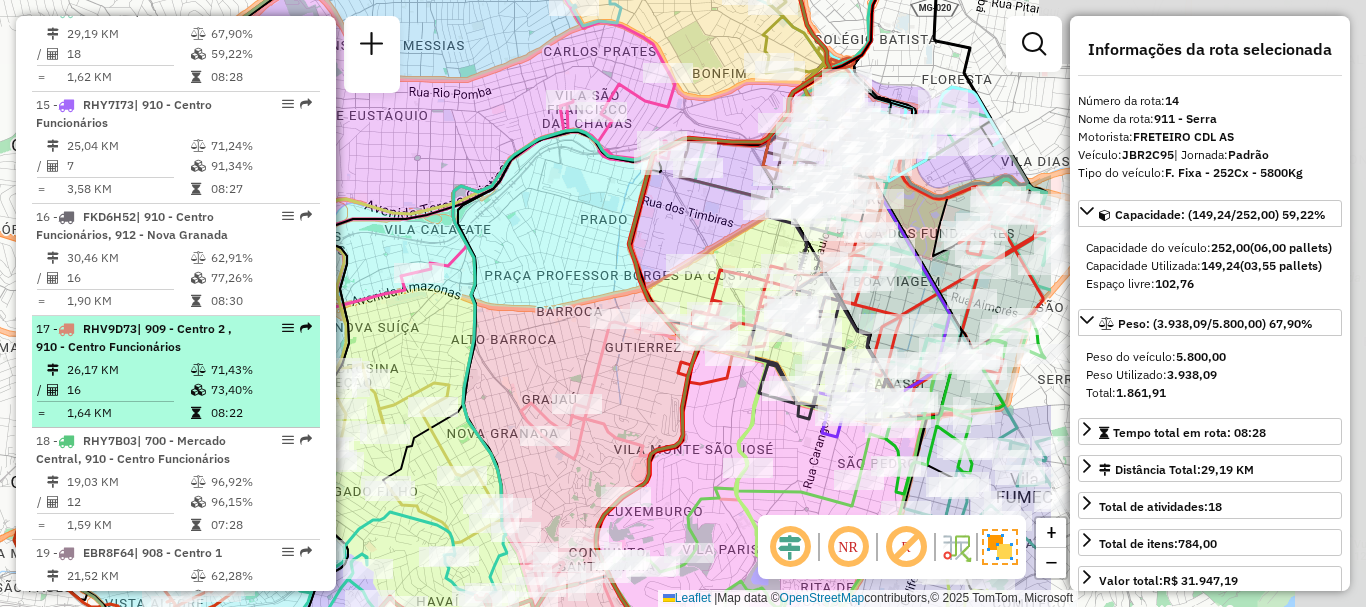 drag, startPoint x: 709, startPoint y: 353, endPoint x: 258, endPoint y: 411, distance: 454.7142 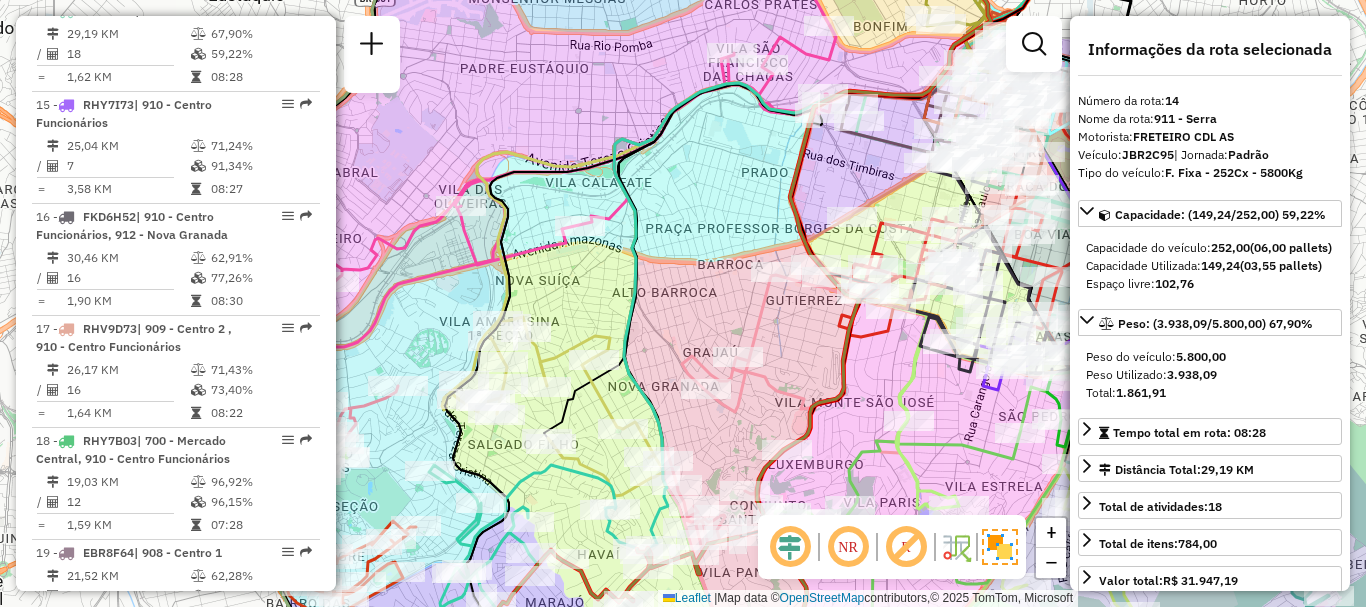 drag, startPoint x: 541, startPoint y: 234, endPoint x: 774, endPoint y: 162, distance: 243.87086 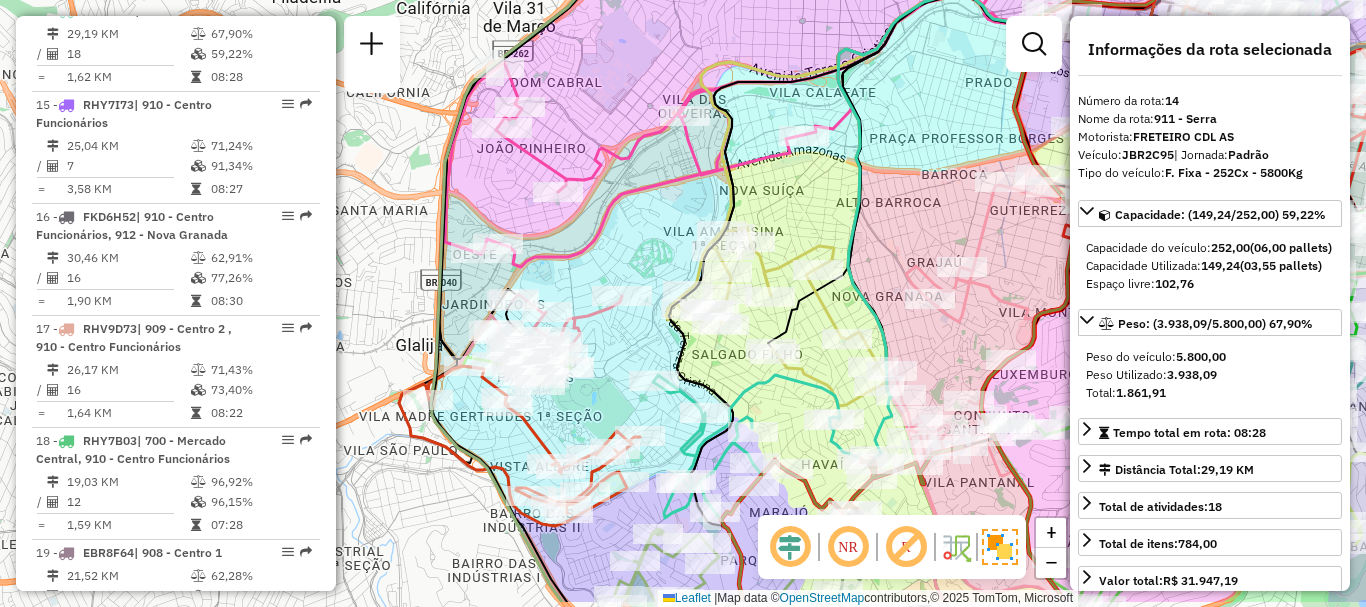 drag, startPoint x: 505, startPoint y: 316, endPoint x: 560, endPoint y: 259, distance: 79.20859 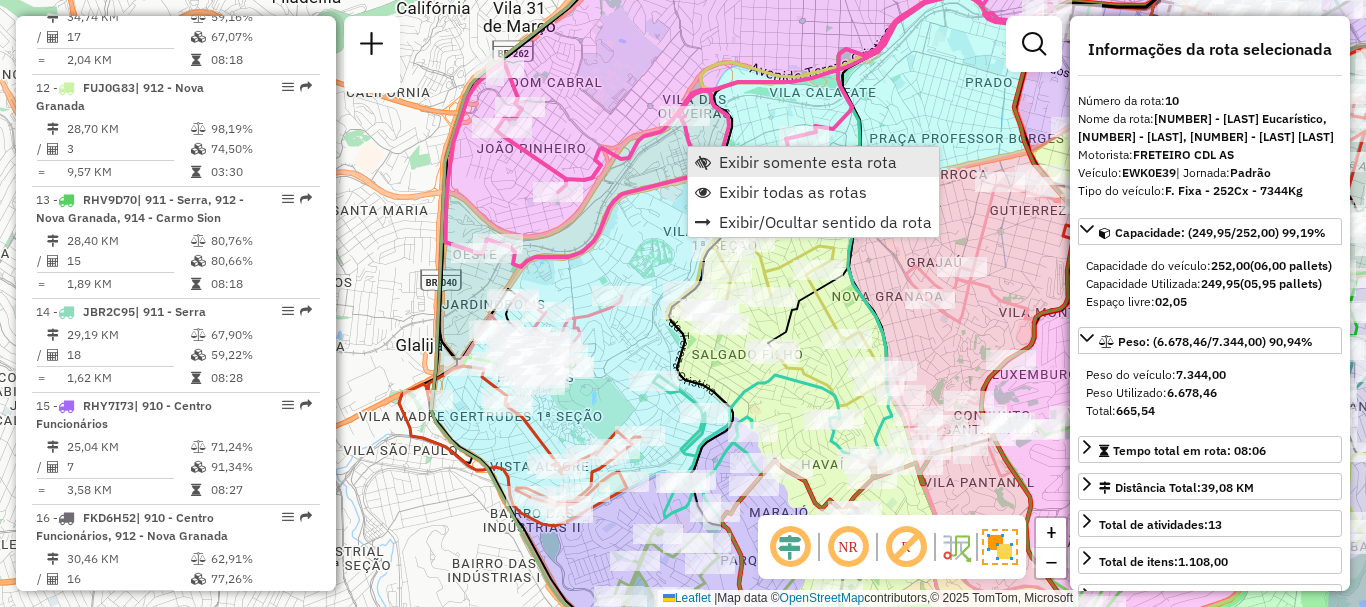 scroll, scrollTop: 1731, scrollLeft: 0, axis: vertical 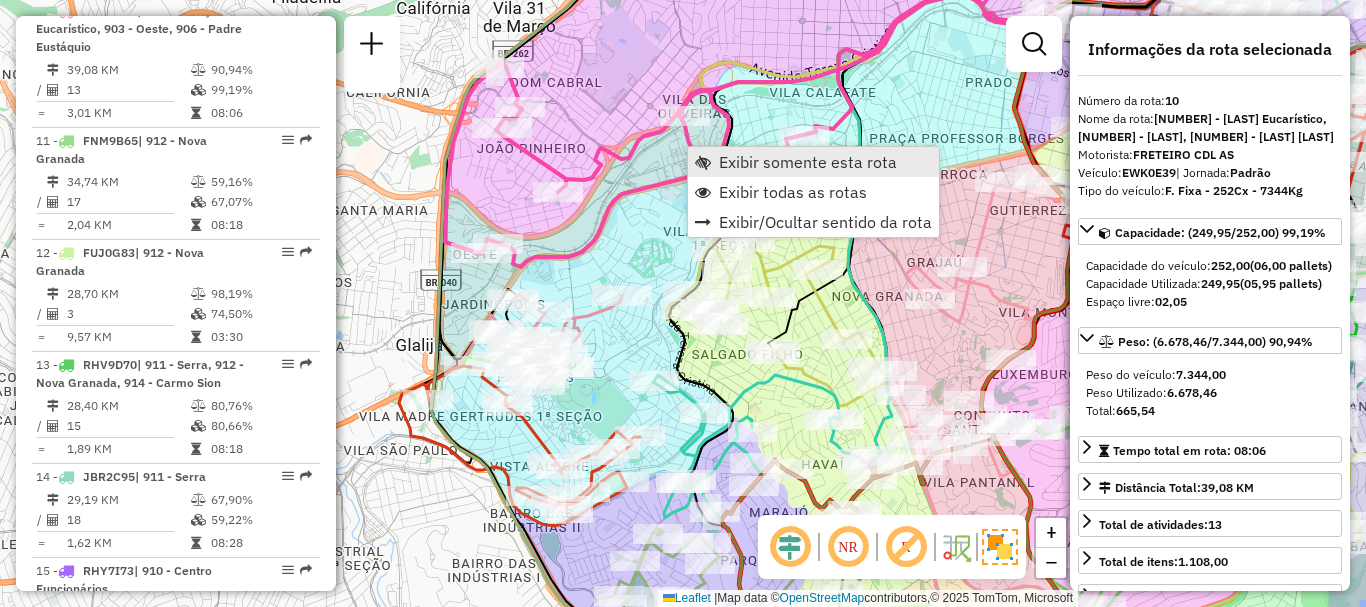 click on "Exibir somente esta rota" at bounding box center (808, 162) 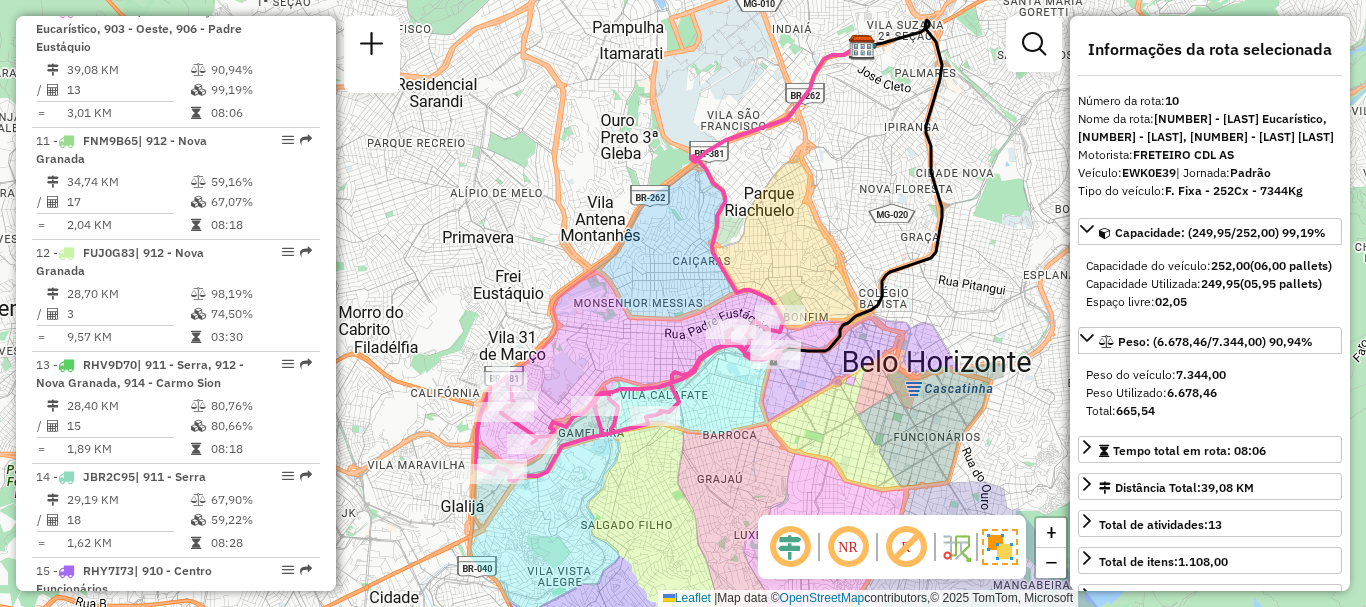 drag, startPoint x: 717, startPoint y: 342, endPoint x: 781, endPoint y: 202, distance: 153.93506 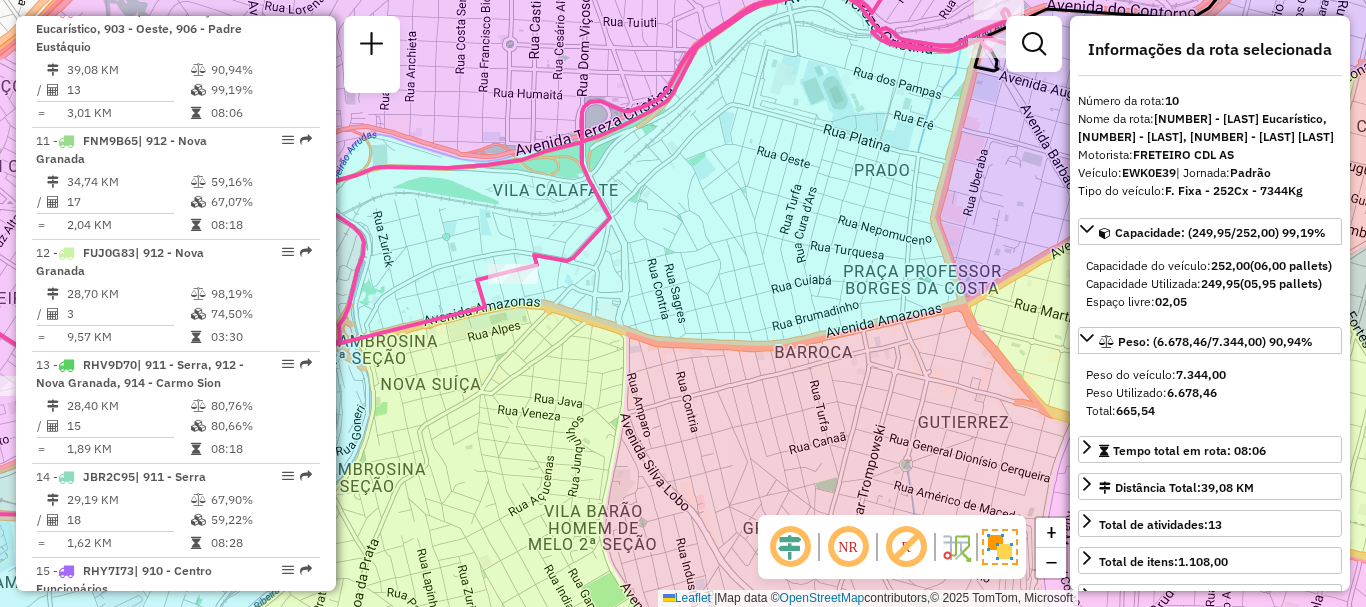 drag, startPoint x: 797, startPoint y: 258, endPoint x: 749, endPoint y: 405, distance: 154.63829 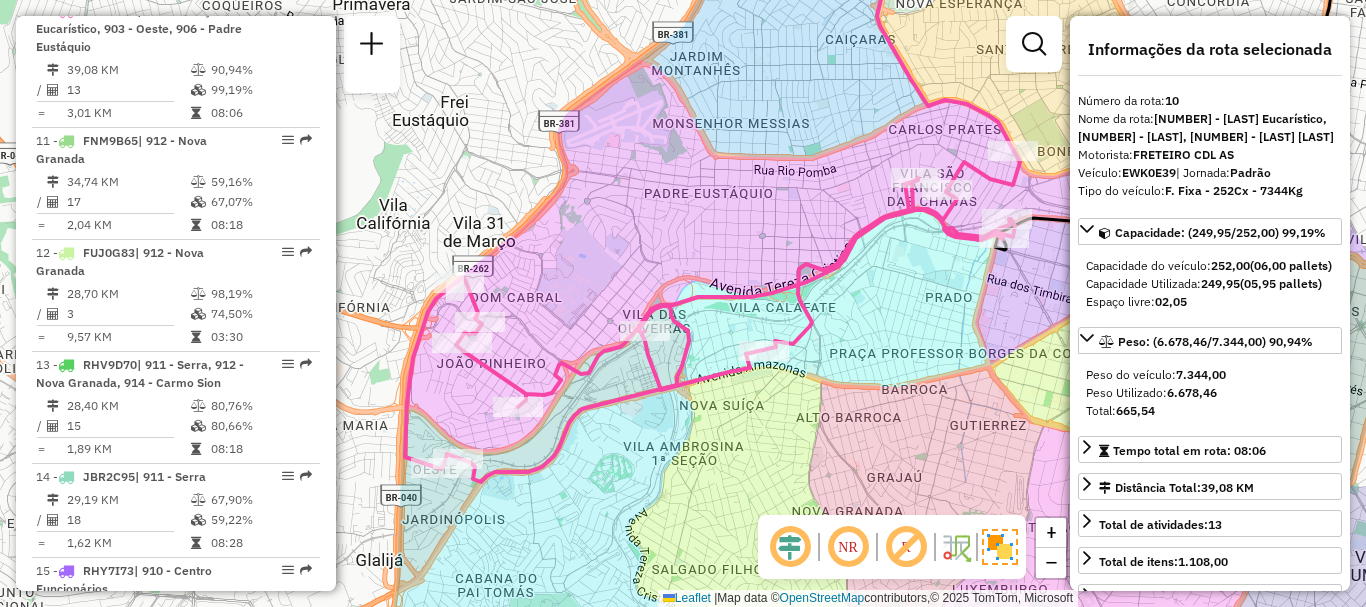 drag, startPoint x: 559, startPoint y: 381, endPoint x: 693, endPoint y: 332, distance: 142.67796 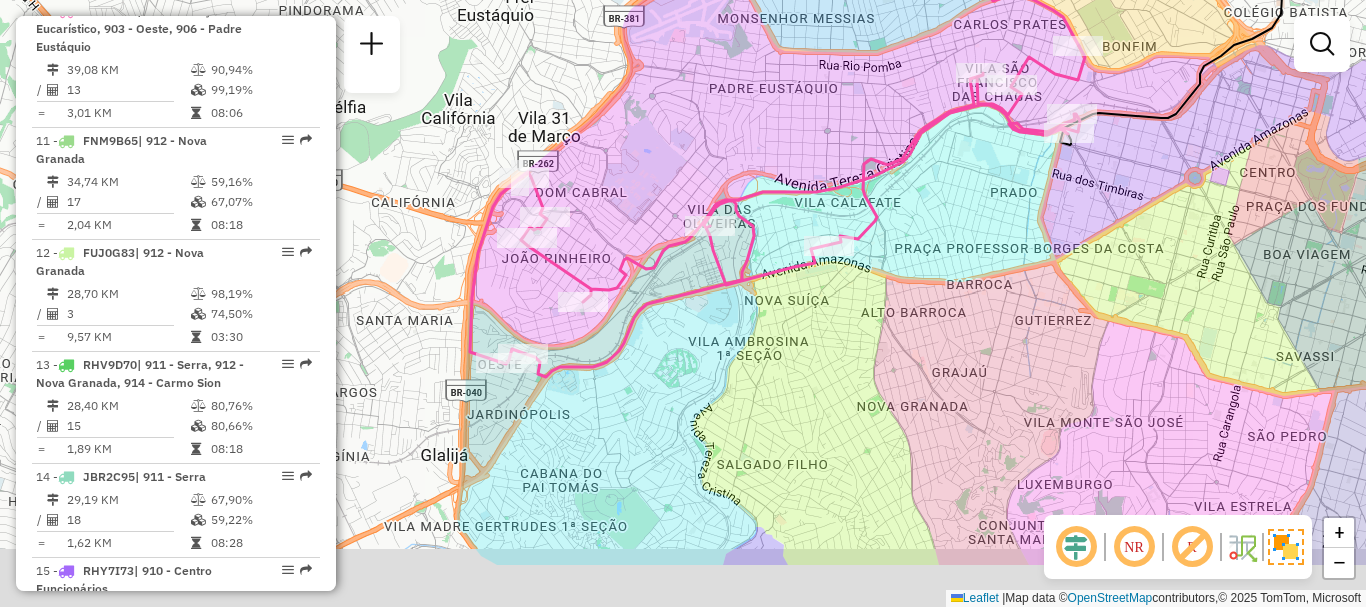 drag, startPoint x: 779, startPoint y: 324, endPoint x: 803, endPoint y: 194, distance: 132.19682 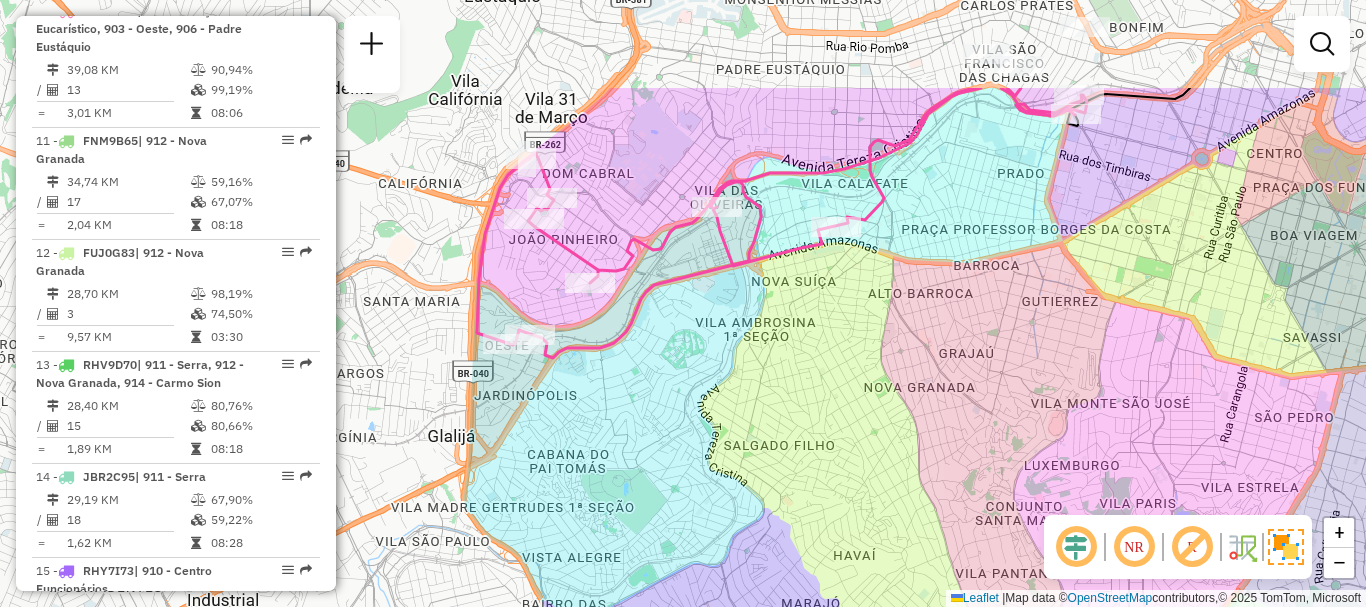 drag, startPoint x: 826, startPoint y: 248, endPoint x: 793, endPoint y: 401, distance: 156.51837 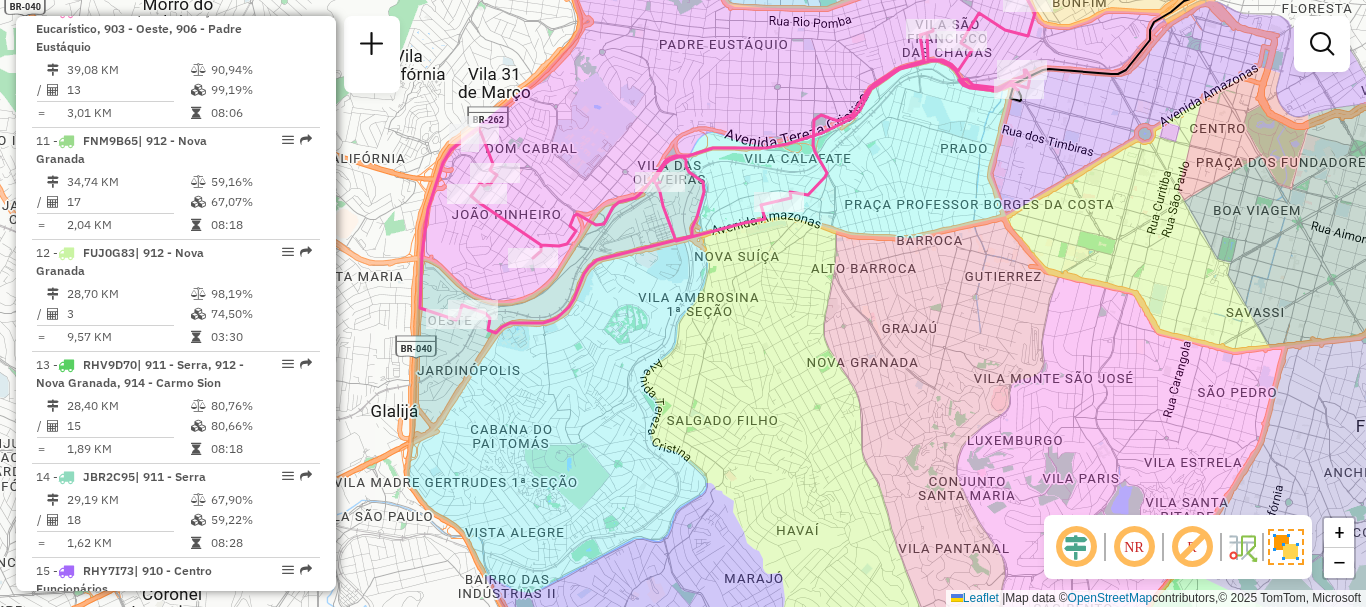 drag, startPoint x: 956, startPoint y: 285, endPoint x: 903, endPoint y: 224, distance: 80.80842 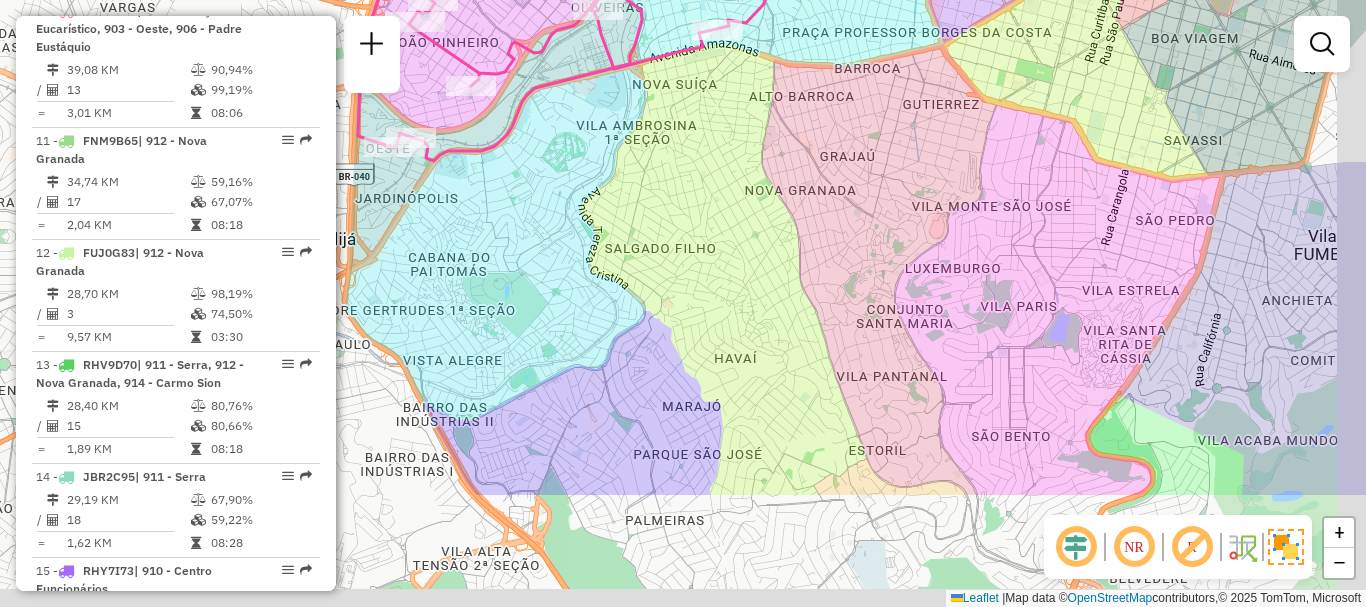 drag, startPoint x: 904, startPoint y: 296, endPoint x: 830, endPoint y: 103, distance: 206.70027 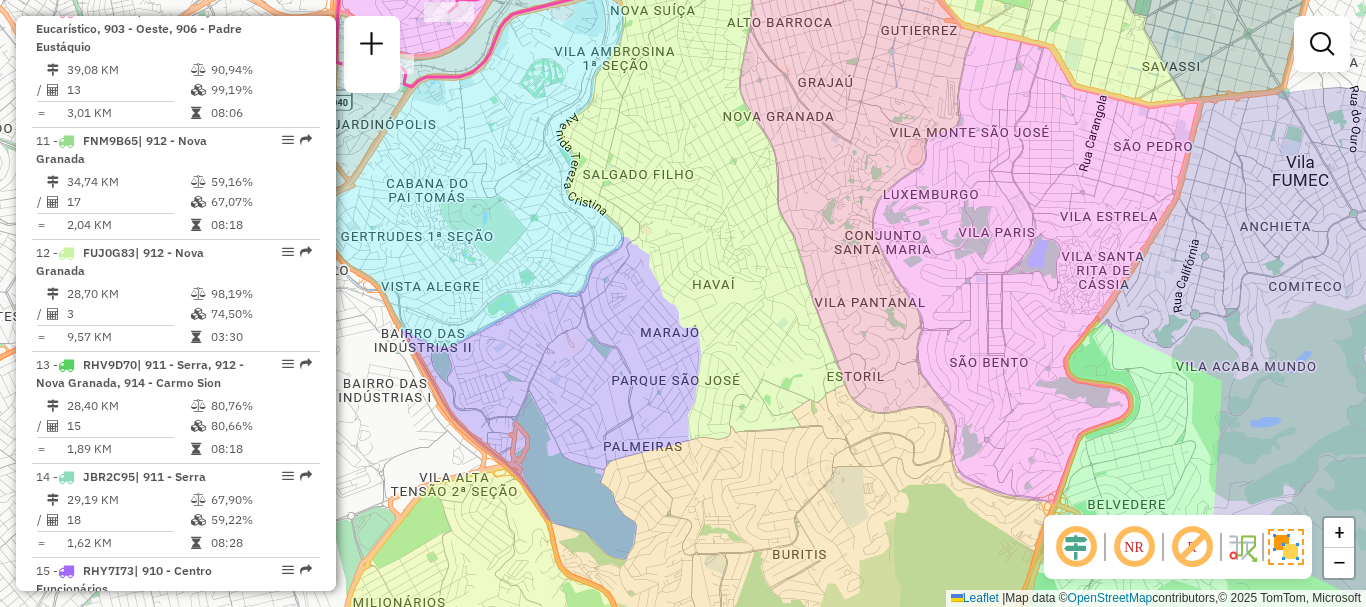 drag, startPoint x: 871, startPoint y: 325, endPoint x: 797, endPoint y: -25, distance: 357.73734 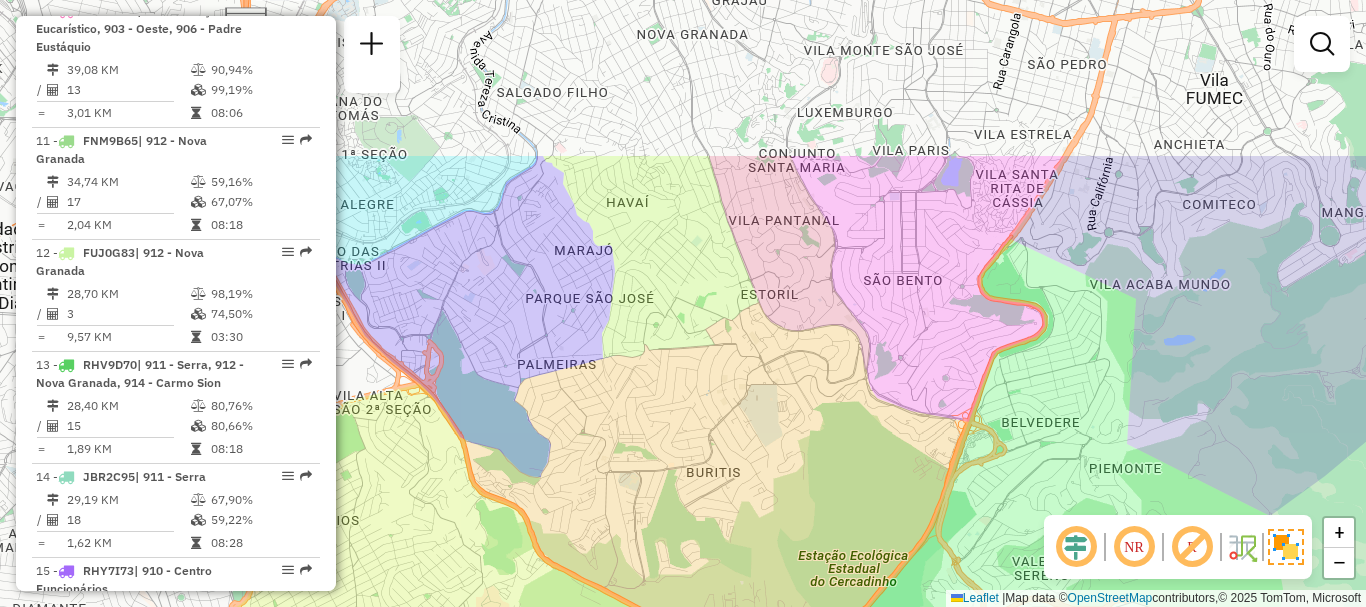 drag, startPoint x: 875, startPoint y: 185, endPoint x: 854, endPoint y: 389, distance: 205.07803 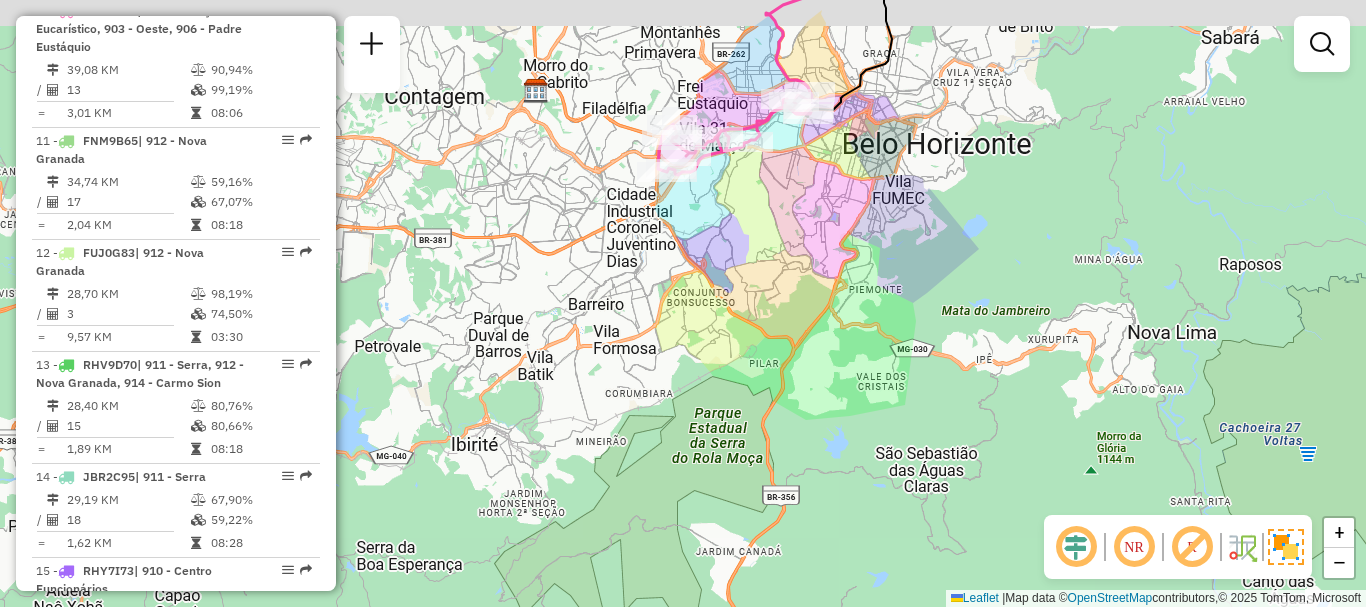 drag, startPoint x: 789, startPoint y: 245, endPoint x: 750, endPoint y: 296, distance: 64.202805 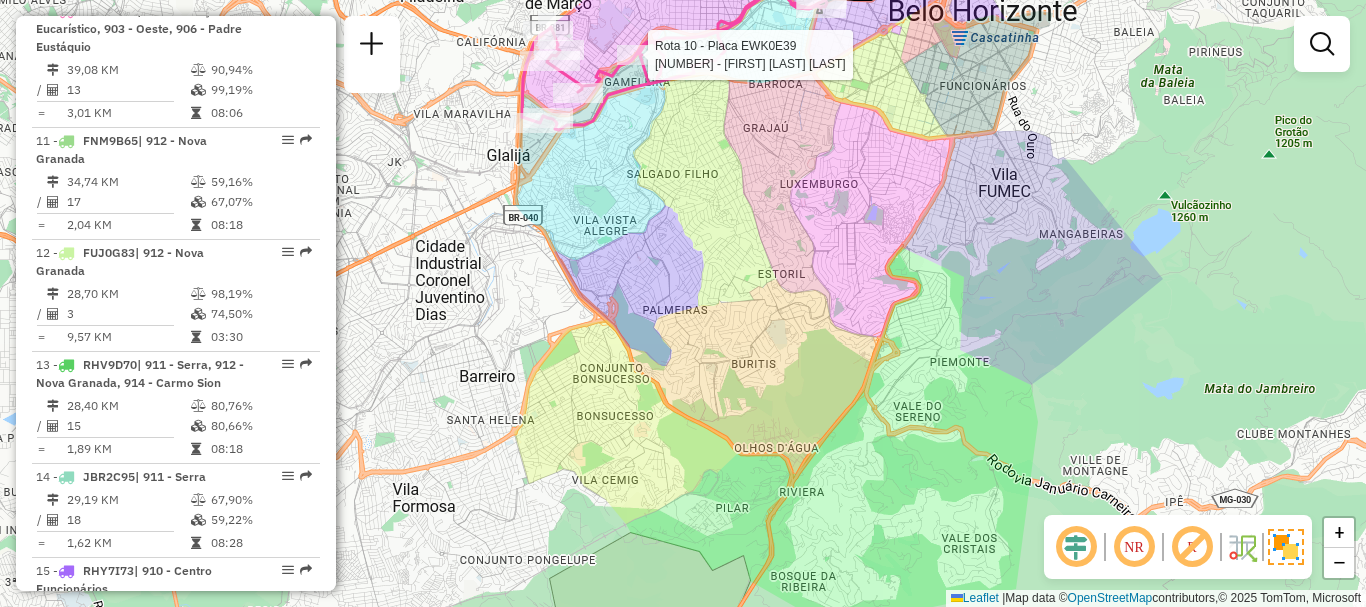 select on "**********" 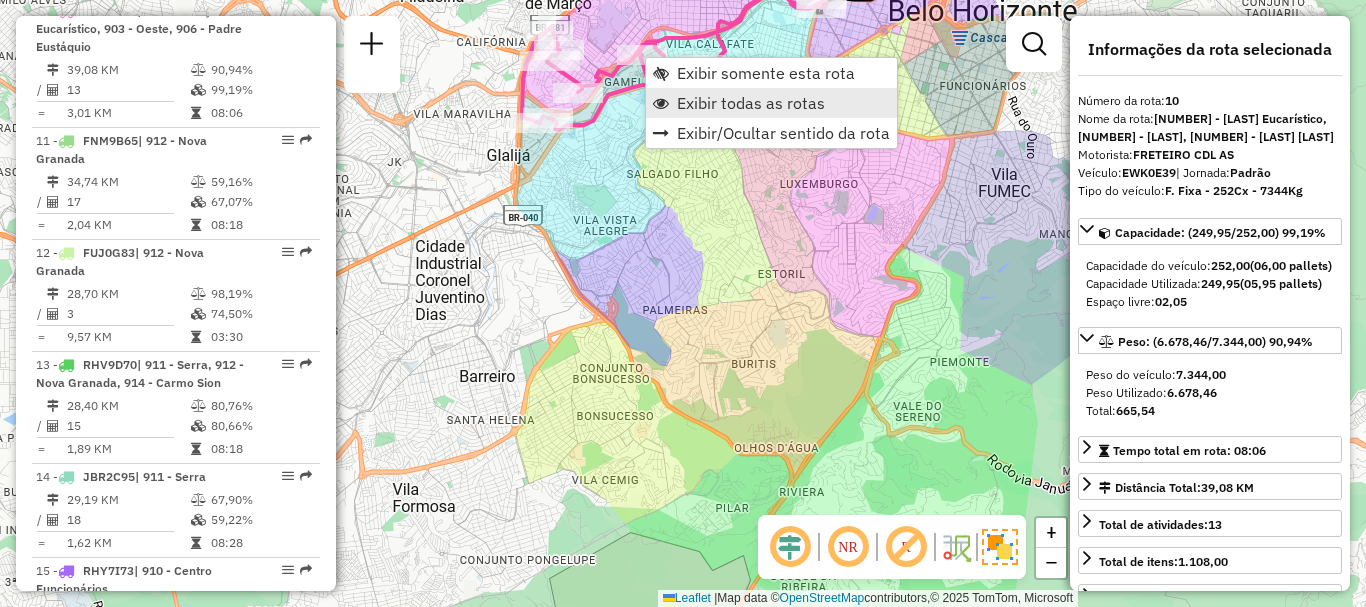 click on "Exibir todas as rotas" at bounding box center (771, 103) 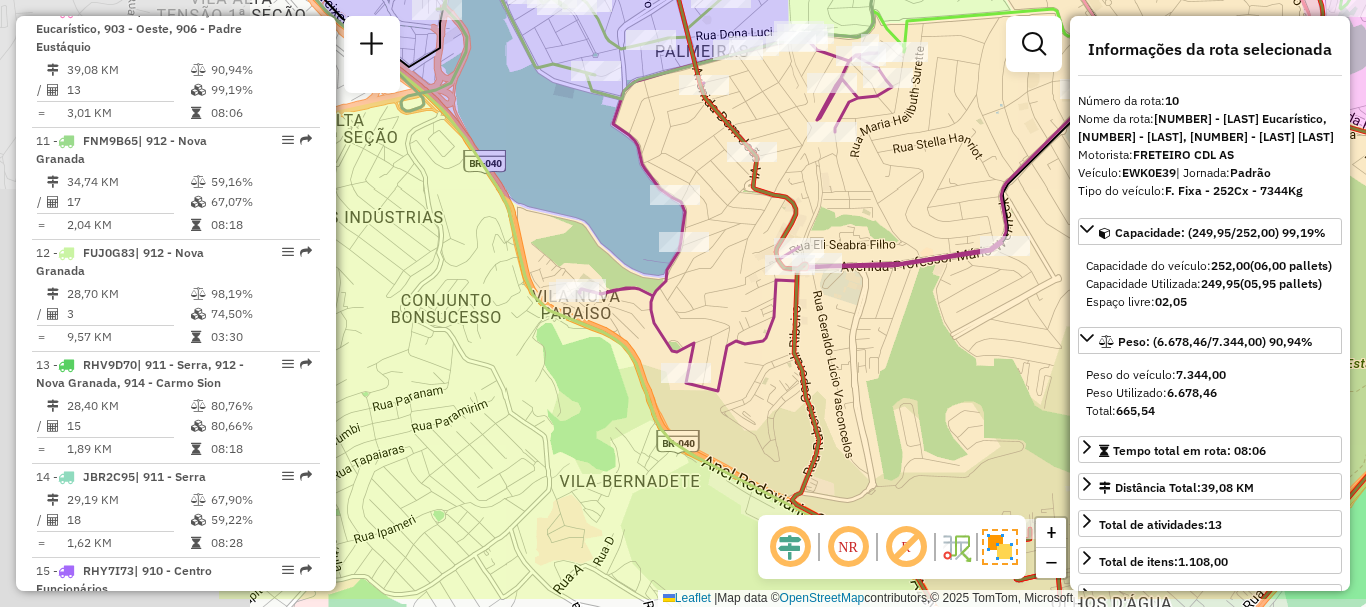 drag, startPoint x: 756, startPoint y: 366, endPoint x: 1071, endPoint y: 305, distance: 320.852 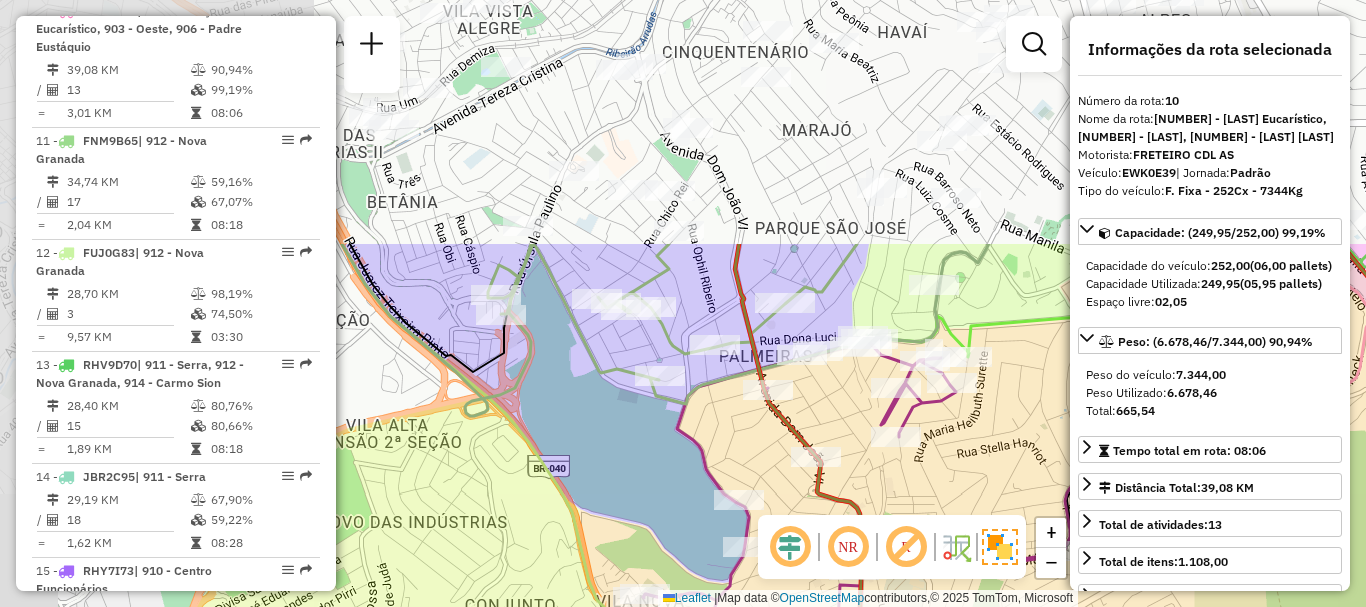 drag, startPoint x: 730, startPoint y: 218, endPoint x: 794, endPoint y: 512, distance: 300.88535 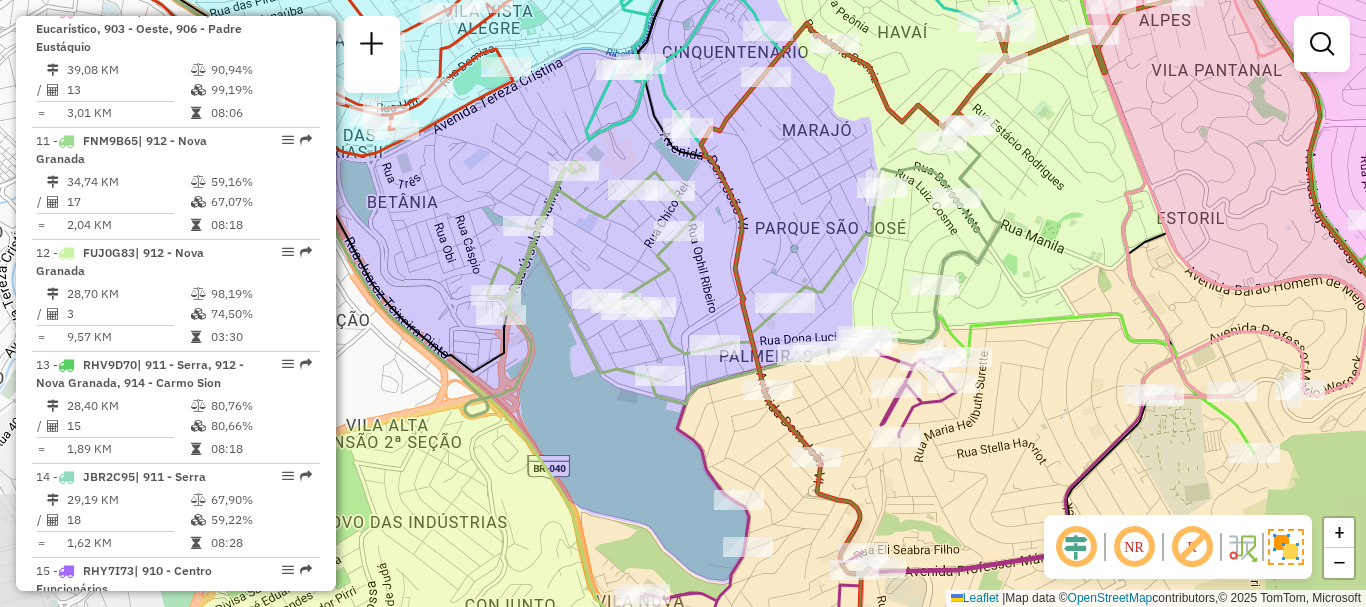 click on "Janela de atendimento Grade de atendimento Capacidade Transportadoras Veículos Cliente Pedidos  Rotas Selecione os dias de semana para filtrar as janelas de atendimento  Seg   Ter   Qua   Qui   Sex   Sáb   Dom  Informe o período da janela de atendimento: De: Até:  Filtrar exatamente a janela do cliente  Considerar janela de atendimento padrão  Selecione os dias de semana para filtrar as grades de atendimento  Seg   Ter   Qua   Qui   Sex   Sáb   Dom   Considerar clientes sem dia de atendimento cadastrado  Clientes fora do dia de atendimento selecionado Filtrar as atividades entre os valores definidos abaixo:  Peso mínimo:   Peso máximo:   Cubagem mínima:   Cubagem máxima:   De:   Até:  Filtrar as atividades entre o tempo de atendimento definido abaixo:  De:   Até:   Considerar capacidade total dos clientes não roteirizados Transportadora: Selecione um ou mais itens Tipo de veículo: Selecione um ou mais itens Veículo: Selecione um ou mais itens Motorista: Selecione um ou mais itens Nome: Rótulo:" 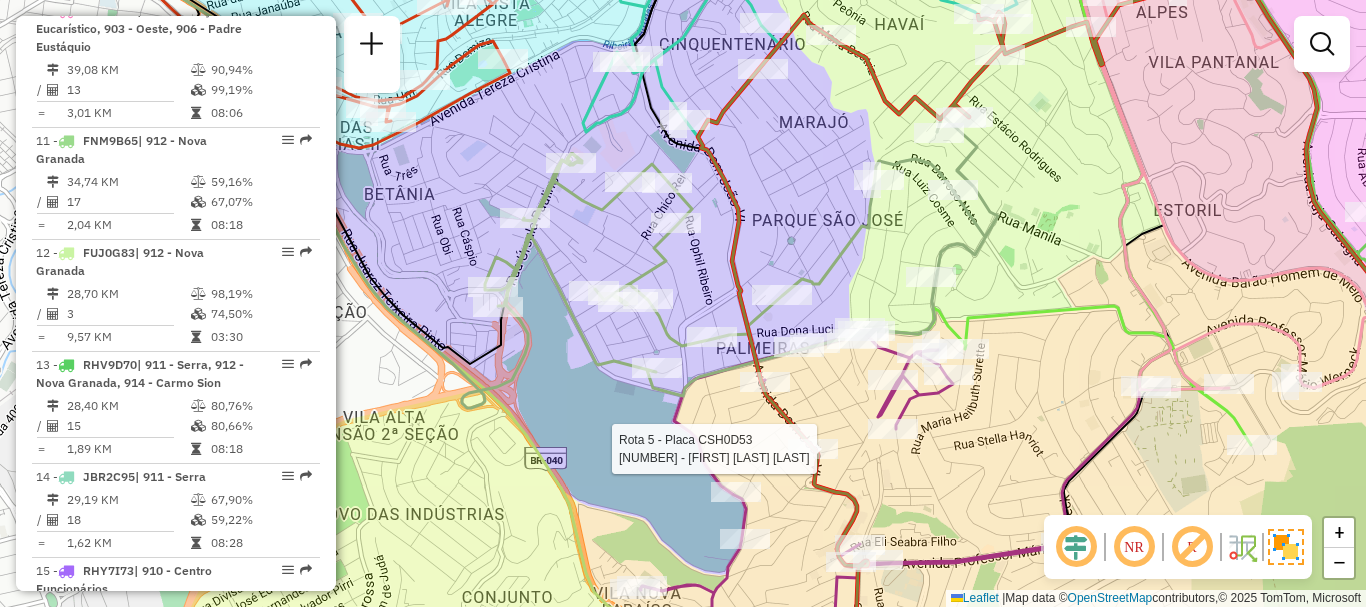 select on "**********" 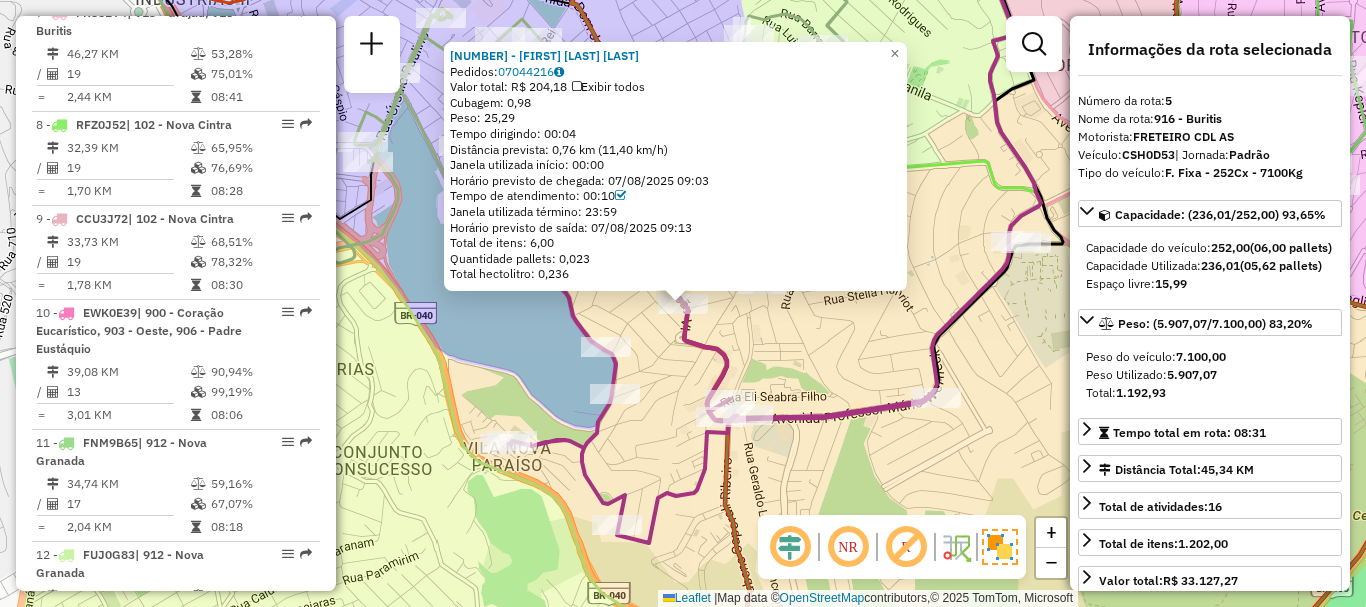 scroll, scrollTop: 1225, scrollLeft: 0, axis: vertical 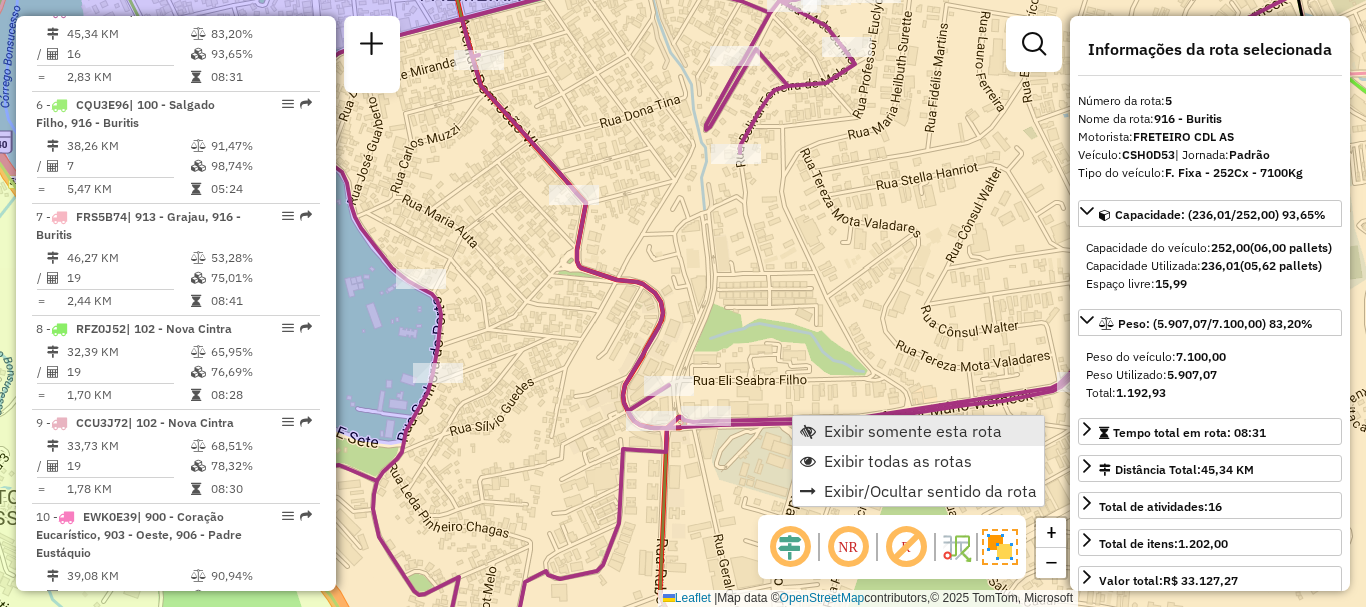 click on "Exibir somente esta rota" at bounding box center (913, 431) 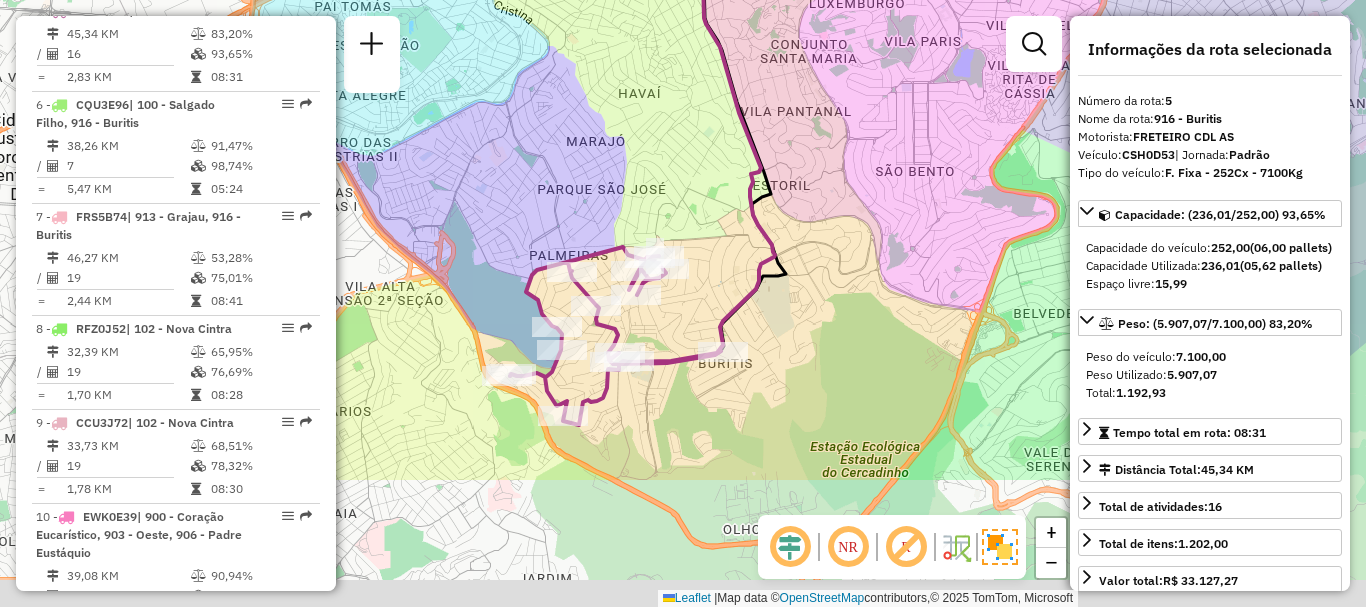 drag, startPoint x: 621, startPoint y: 447, endPoint x: 784, endPoint y: 232, distance: 269.80362 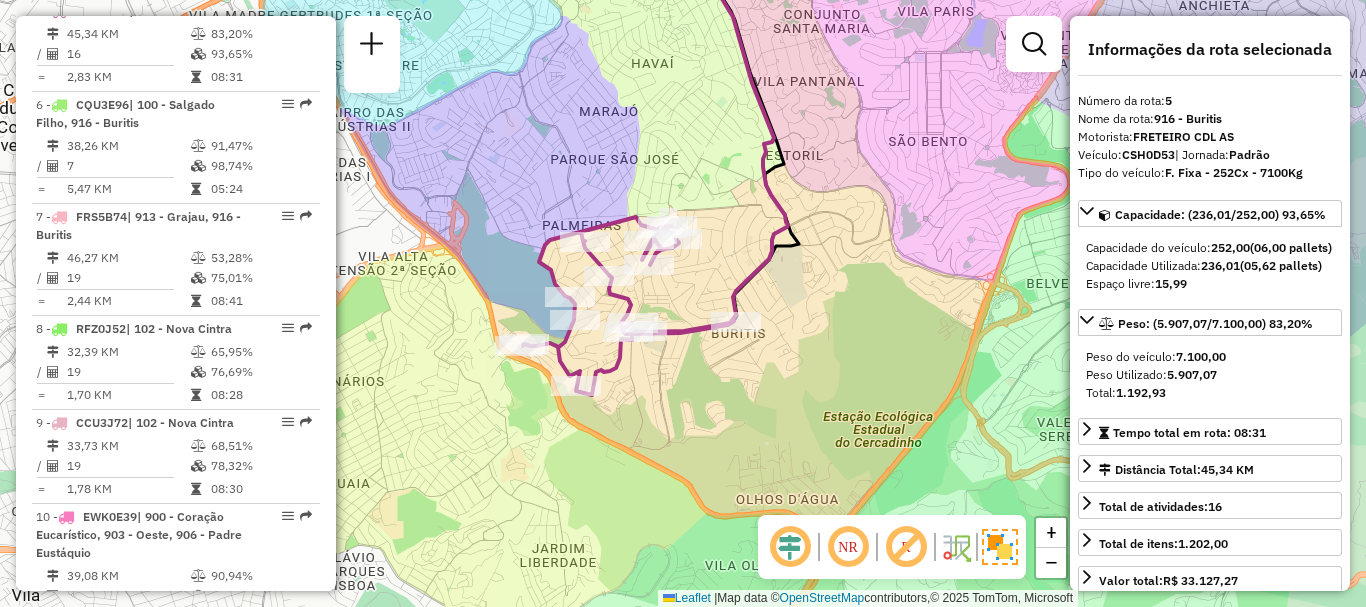 click on "Janela de atendimento Grade de atendimento Capacidade Transportadoras Veículos Cliente Pedidos  Rotas Selecione os dias de semana para filtrar as janelas de atendimento  Seg   Ter   Qua   Qui   Sex   Sáb   Dom  Informe o período da janela de atendimento: De: Até:  Filtrar exatamente a janela do cliente  Considerar janela de atendimento padrão  Selecione os dias de semana para filtrar as grades de atendimento  Seg   Ter   Qua   Qui   Sex   Sáb   Dom   Considerar clientes sem dia de atendimento cadastrado  Clientes fora do dia de atendimento selecionado Filtrar as atividades entre os valores definidos abaixo:  Peso mínimo:   Peso máximo:   Cubagem mínima:   Cubagem máxima:   De:   Até:  Filtrar as atividades entre o tempo de atendimento definido abaixo:  De:   Até:   Considerar capacidade total dos clientes não roteirizados Transportadora: Selecione um ou mais itens Tipo de veículo: Selecione um ou mais itens Veículo: Selecione um ou mais itens Motorista: Selecione um ou mais itens Nome: Rótulo:" 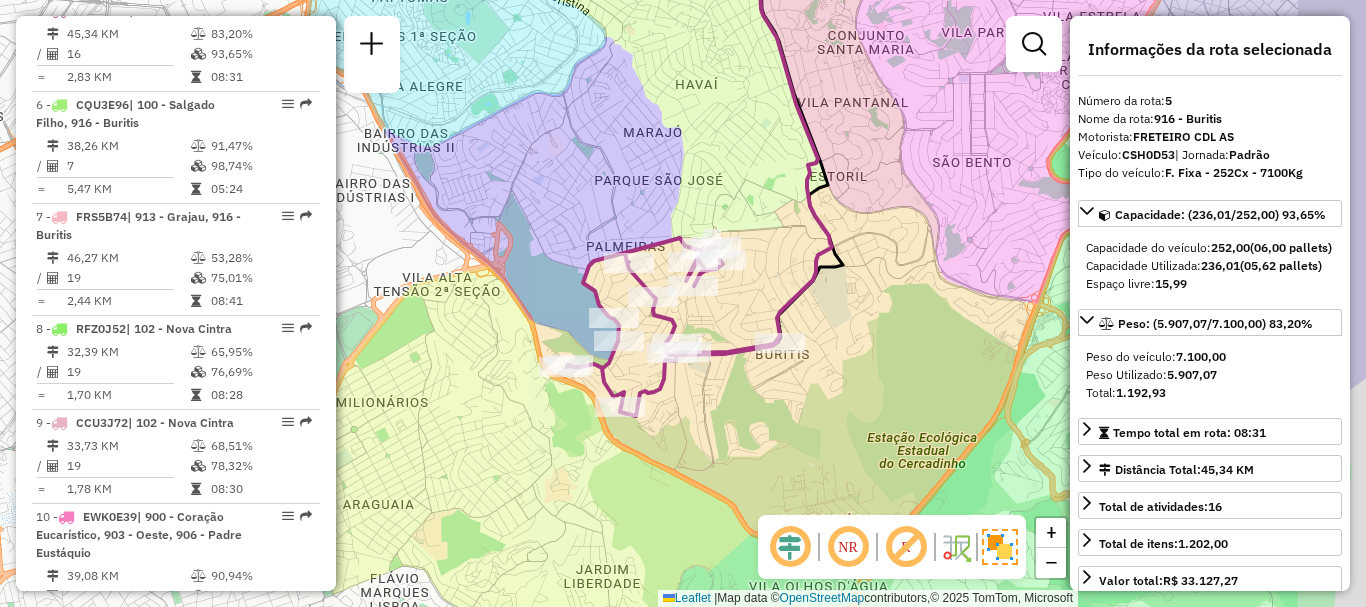 drag, startPoint x: 1042, startPoint y: 245, endPoint x: 966, endPoint y: 290, distance: 88.32327 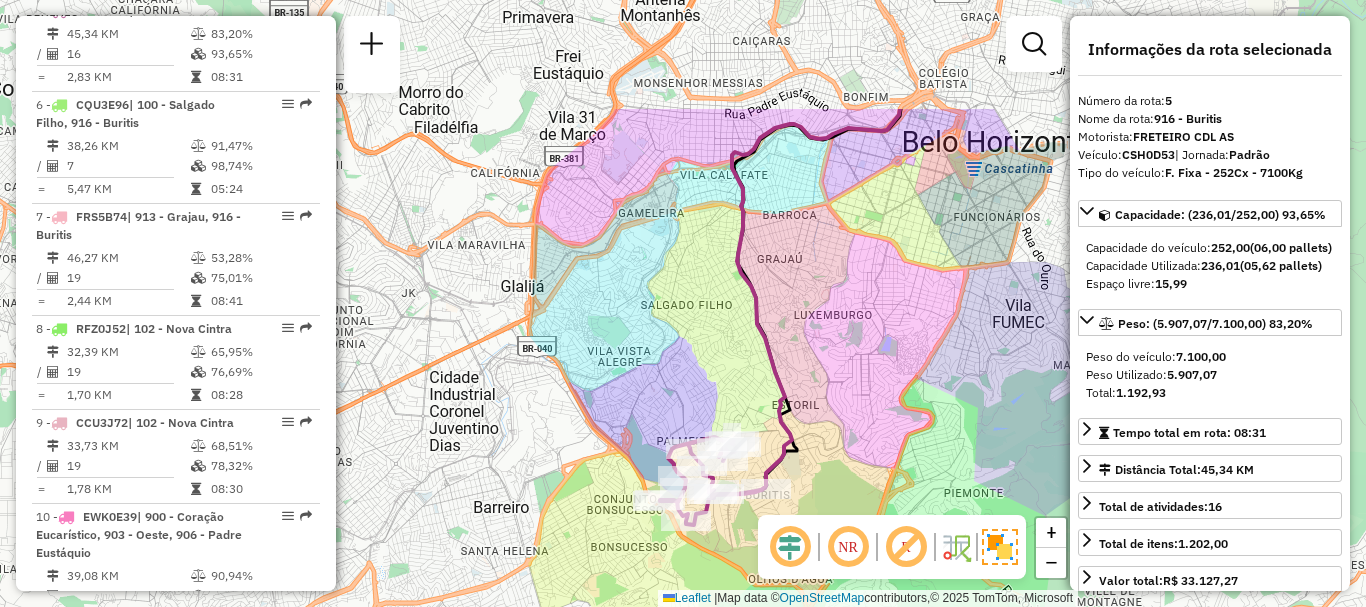 drag, startPoint x: 860, startPoint y: 237, endPoint x: 781, endPoint y: 397, distance: 178.44046 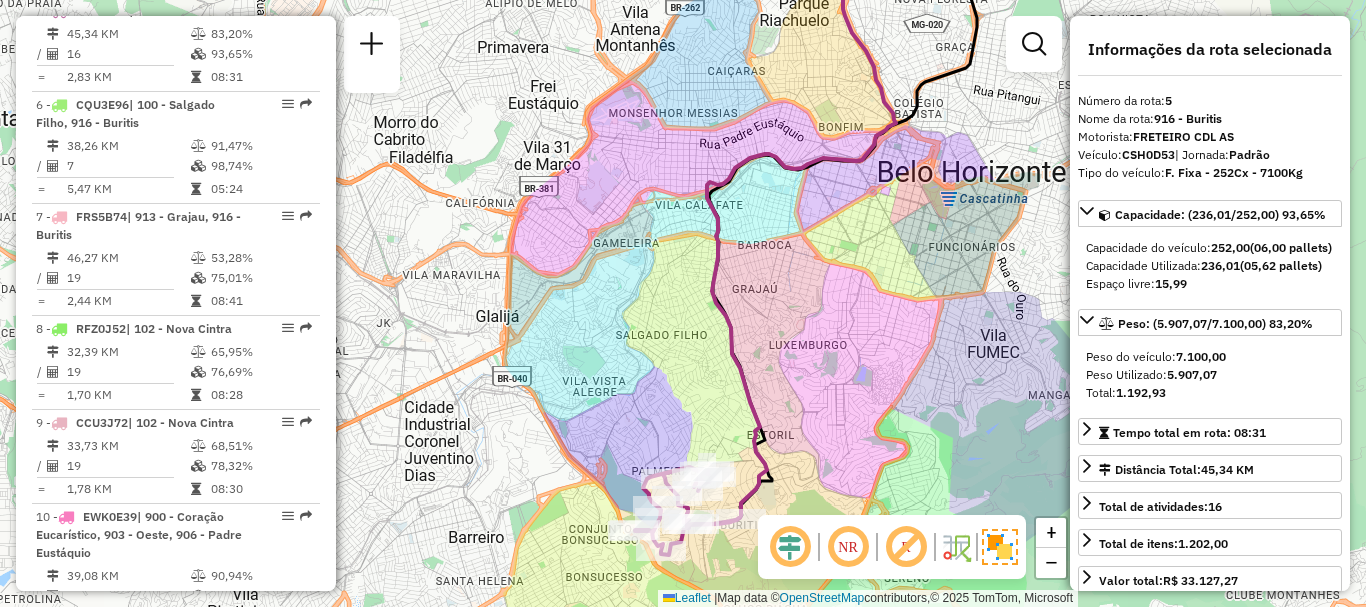 click on "Janela de atendimento Grade de atendimento Capacidade Transportadoras Veículos Cliente Pedidos  Rotas Selecione os dias de semana para filtrar as janelas de atendimento  Seg   Ter   Qua   Qui   Sex   Sáb   Dom  Informe o período da janela de atendimento: De: Até:  Filtrar exatamente a janela do cliente  Considerar janela de atendimento padrão  Selecione os dias de semana para filtrar as grades de atendimento  Seg   Ter   Qua   Qui   Sex   Sáb   Dom   Considerar clientes sem dia de atendimento cadastrado  Clientes fora do dia de atendimento selecionado Filtrar as atividades entre os valores definidos abaixo:  Peso mínimo:   Peso máximo:   Cubagem mínima:   Cubagem máxima:   De:   Até:  Filtrar as atividades entre o tempo de atendimento definido abaixo:  De:   Até:   Considerar capacidade total dos clientes não roteirizados Transportadora: Selecione um ou mais itens Tipo de veículo: Selecione um ou mais itens Veículo: Selecione um ou mais itens Motorista: Selecione um ou mais itens Nome: Rótulo:" 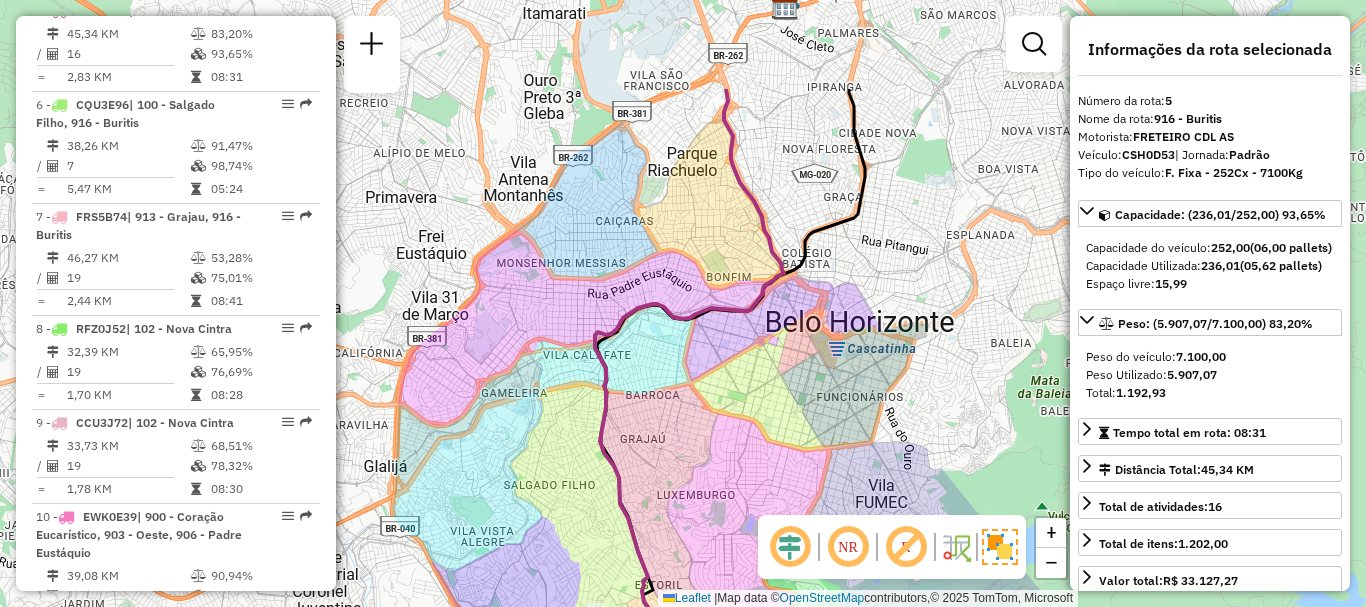 drag, startPoint x: 848, startPoint y: 258, endPoint x: 656, endPoint y: 472, distance: 287.50653 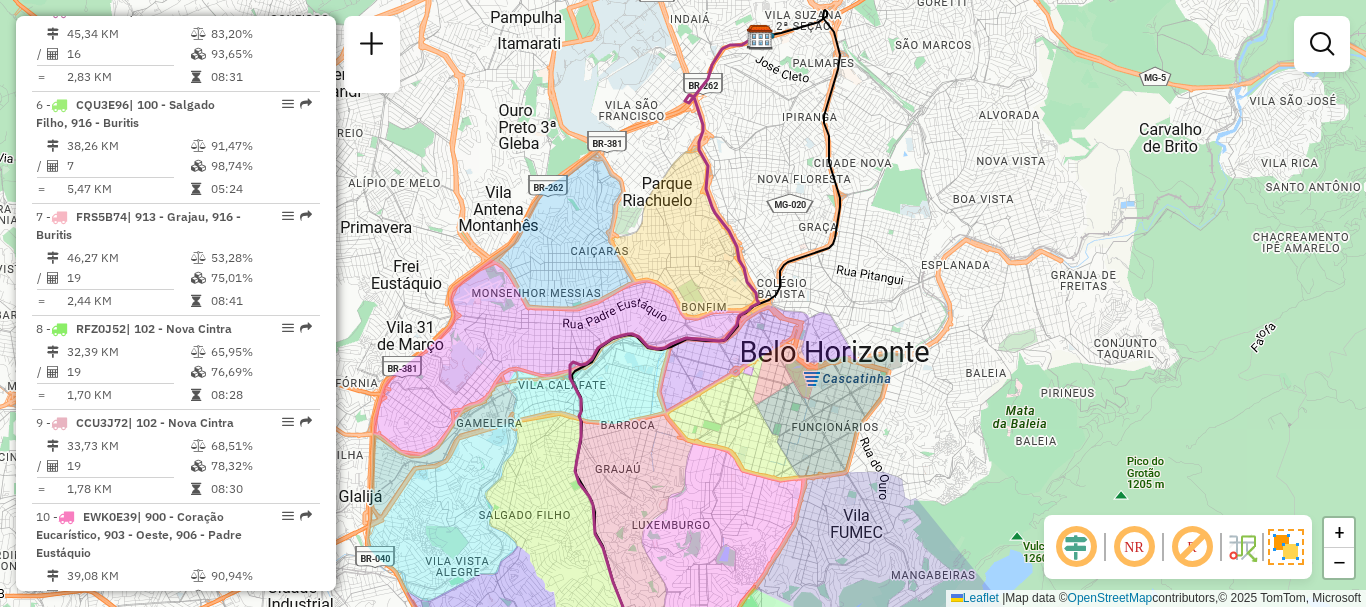 drag, startPoint x: 677, startPoint y: 299, endPoint x: 725, endPoint y: 239, distance: 76.837494 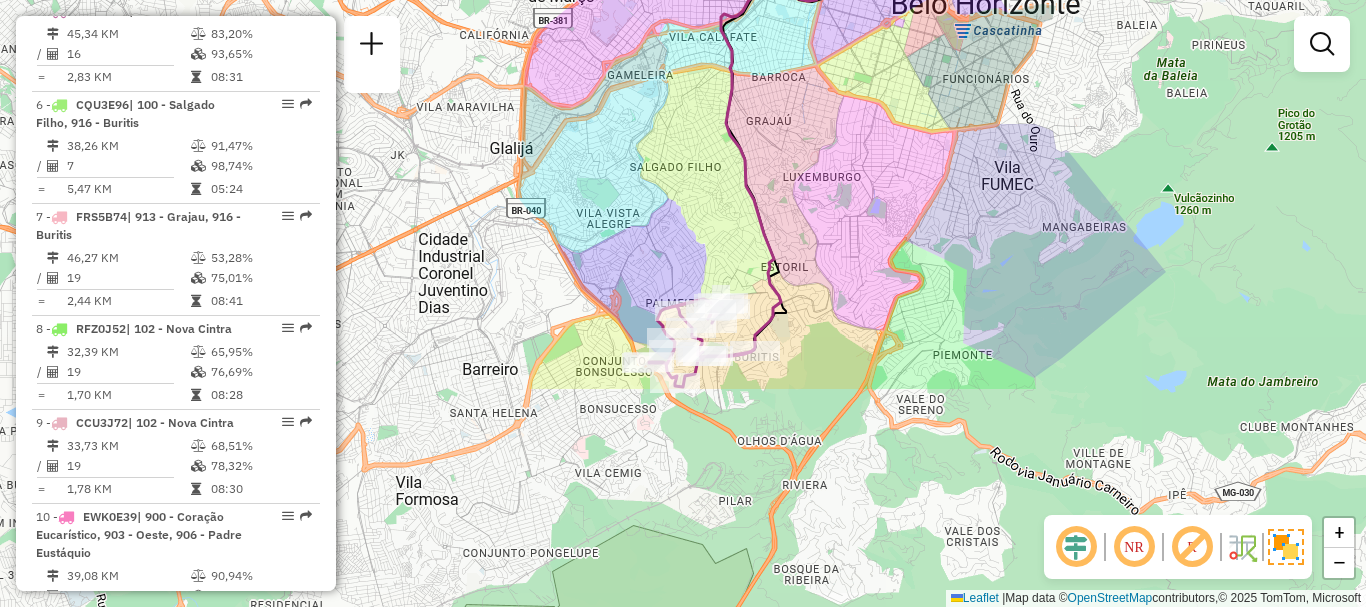 drag, startPoint x: 638, startPoint y: 386, endPoint x: 732, endPoint y: 108, distance: 293.4621 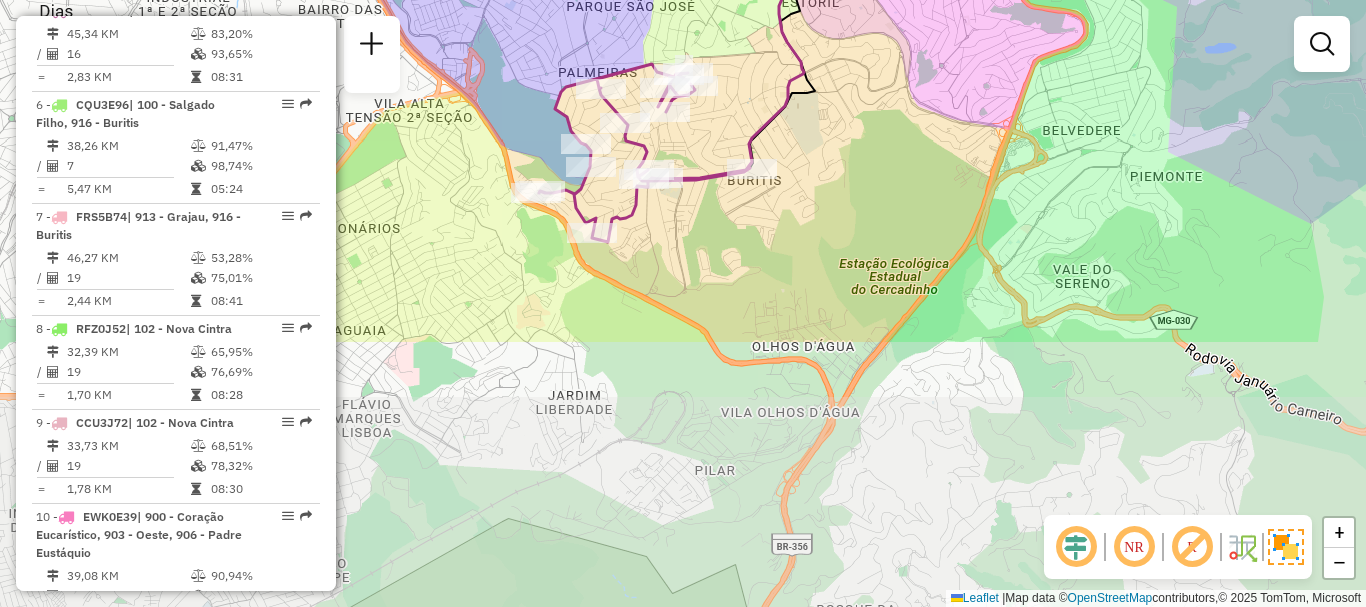 drag, startPoint x: 690, startPoint y: 328, endPoint x: 754, endPoint y: -18, distance: 351.8693 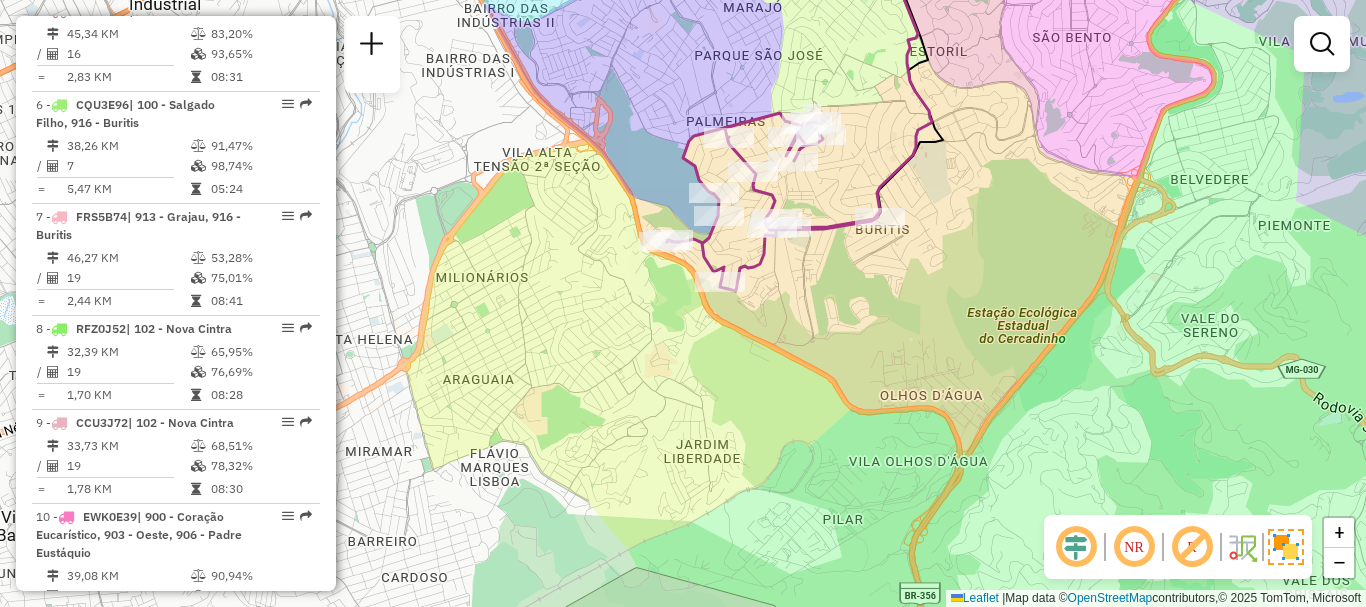 drag, startPoint x: 1032, startPoint y: 295, endPoint x: 821, endPoint y: 396, distance: 233.92734 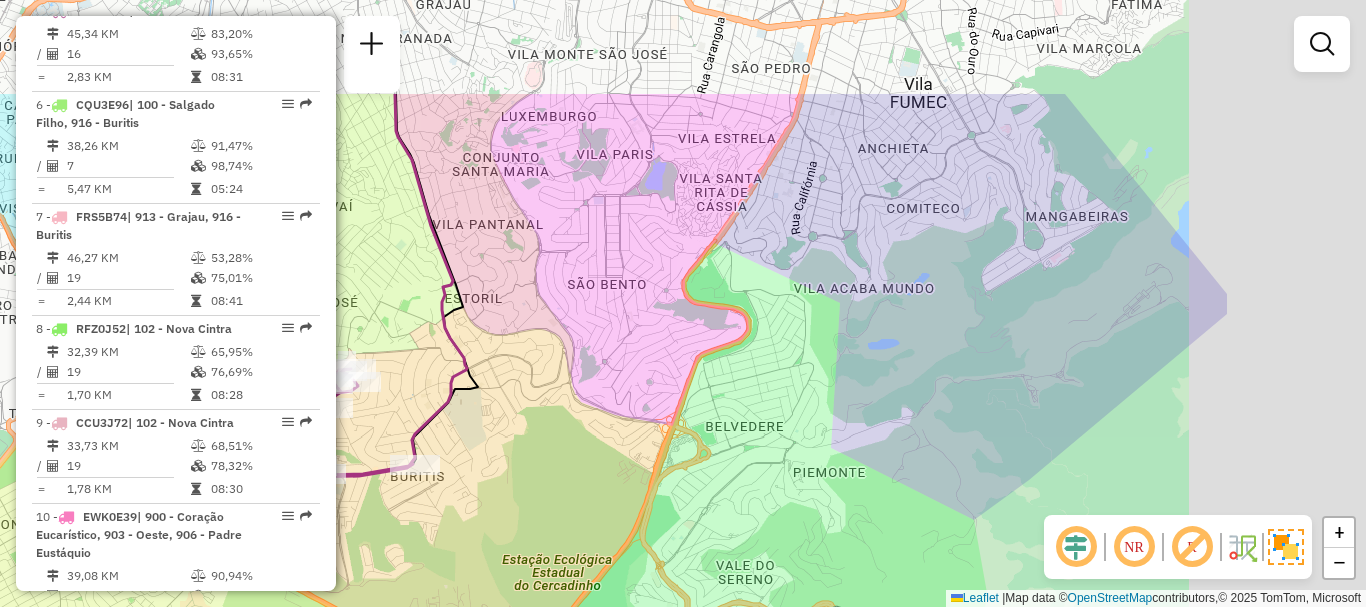 drag, startPoint x: 825, startPoint y: 329, endPoint x: 539, endPoint y: 488, distance: 327.22623 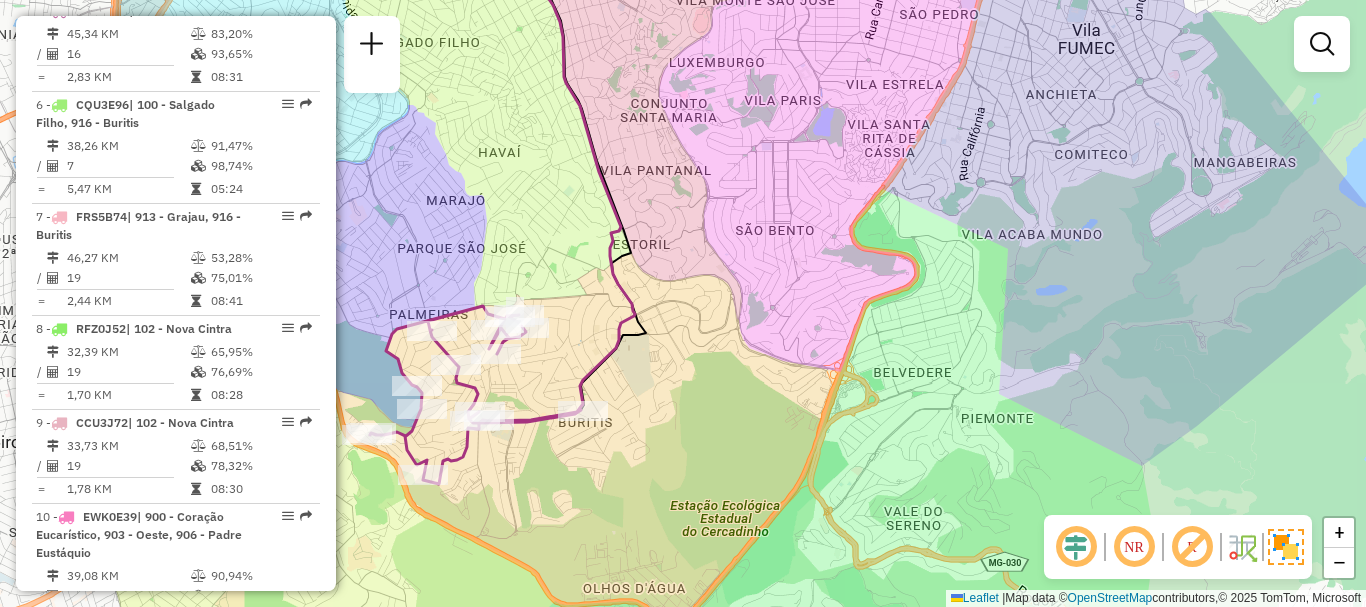 drag, startPoint x: 826, startPoint y: 426, endPoint x: 1231, endPoint y: 22, distance: 572.0498 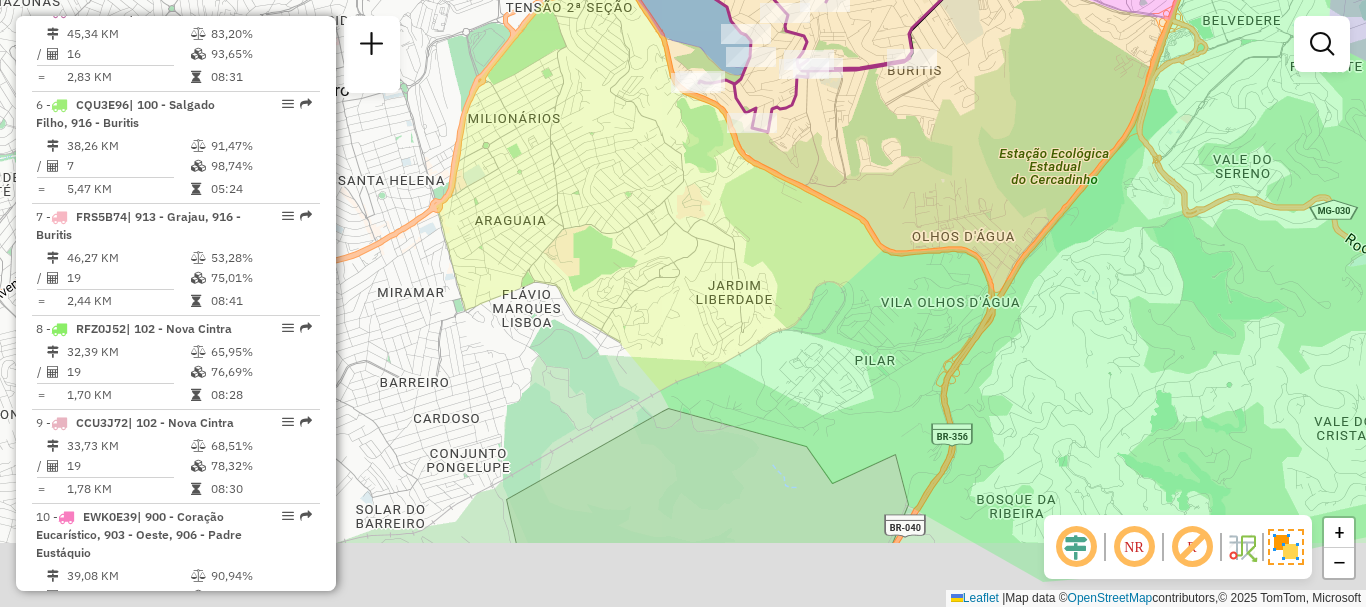 click on "Janela de atendimento Grade de atendimento Capacidade Transportadoras Veículos Cliente Pedidos  Rotas Selecione os dias de semana para filtrar as janelas de atendimento  Seg   Ter   Qua   Qui   Sex   Sáb   Dom  Informe o período da janela de atendimento: De: Até:  Filtrar exatamente a janela do cliente  Considerar janela de atendimento padrão  Selecione os dias de semana para filtrar as grades de atendimento  Seg   Ter   Qua   Qui   Sex   Sáb   Dom   Considerar clientes sem dia de atendimento cadastrado  Clientes fora do dia de atendimento selecionado Filtrar as atividades entre os valores definidos abaixo:  Peso mínimo:   Peso máximo:   Cubagem mínima:   Cubagem máxima:   De:   Até:  Filtrar as atividades entre o tempo de atendimento definido abaixo:  De:   Até:   Considerar capacidade total dos clientes não roteirizados Transportadora: Selecione um ou mais itens Tipo de veículo: Selecione um ou mais itens Veículo: Selecione um ou mais itens Motorista: Selecione um ou mais itens Nome: Rótulo:" 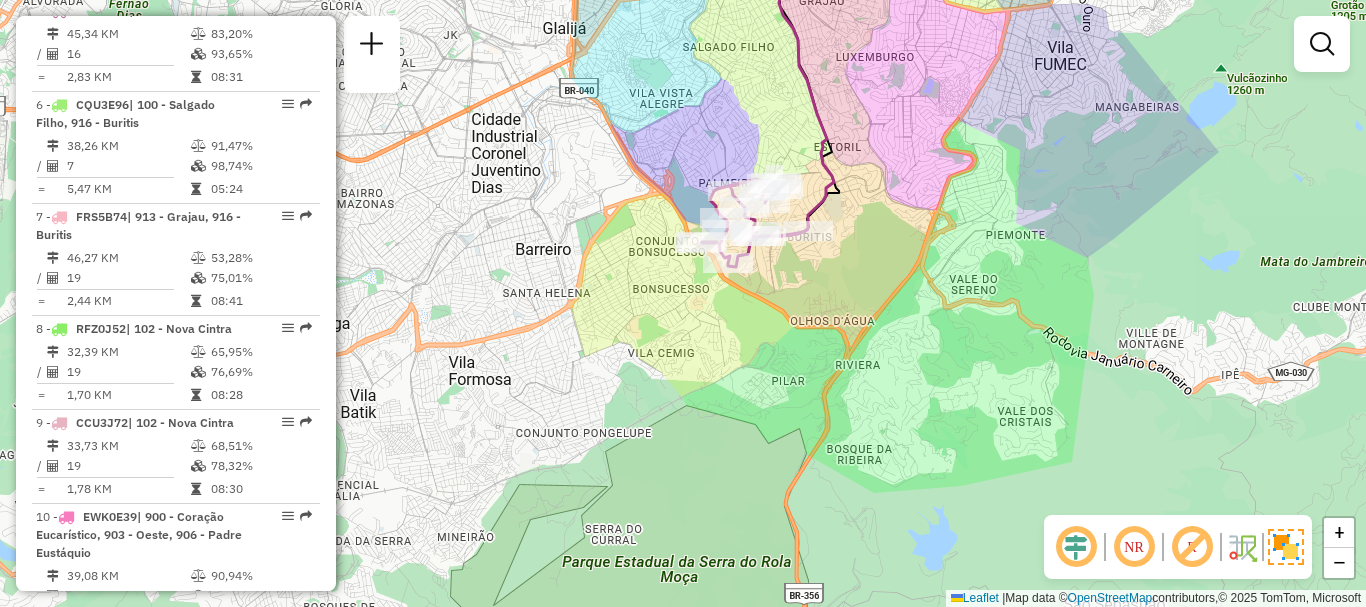 drag, startPoint x: 459, startPoint y: 399, endPoint x: 626, endPoint y: 404, distance: 167.07483 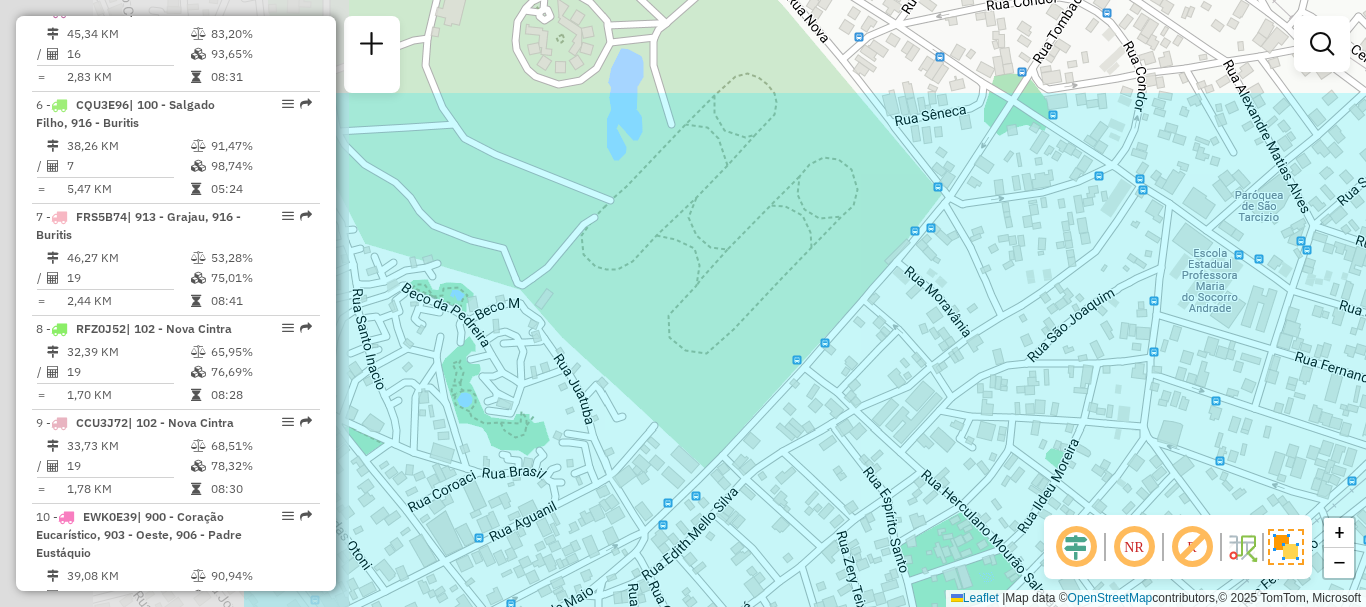 drag, startPoint x: 503, startPoint y: 240, endPoint x: 892, endPoint y: 398, distance: 419.86307 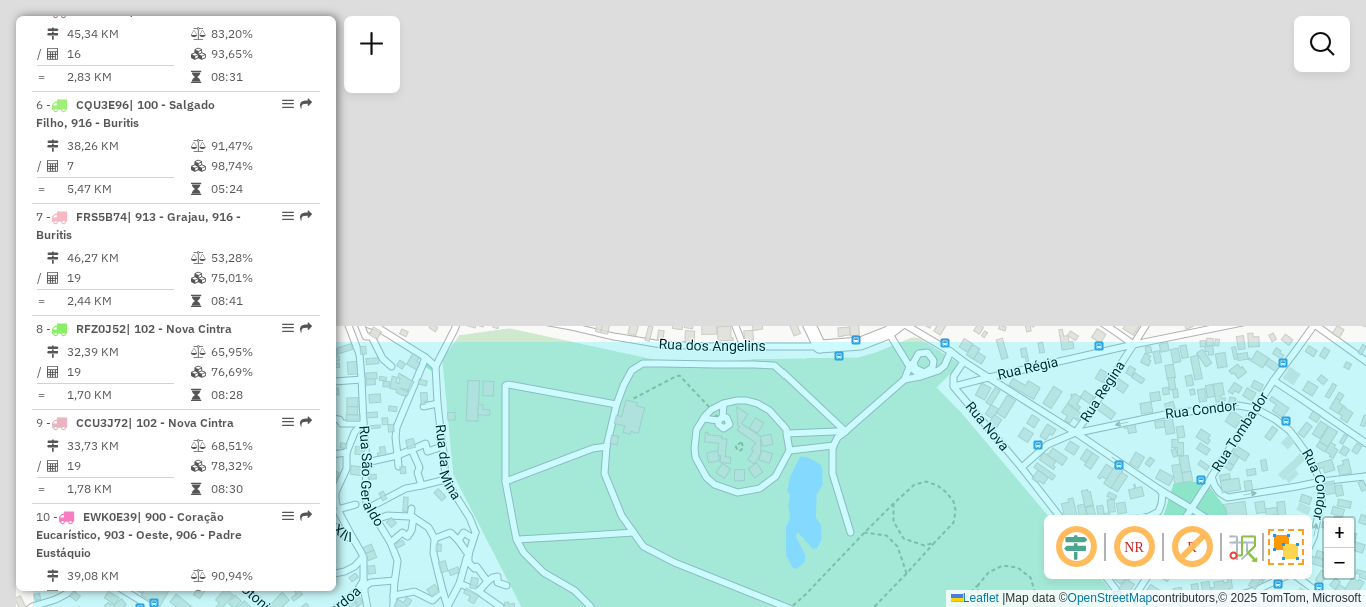 drag, startPoint x: 867, startPoint y: 430, endPoint x: 977, endPoint y: 646, distance: 242.39636 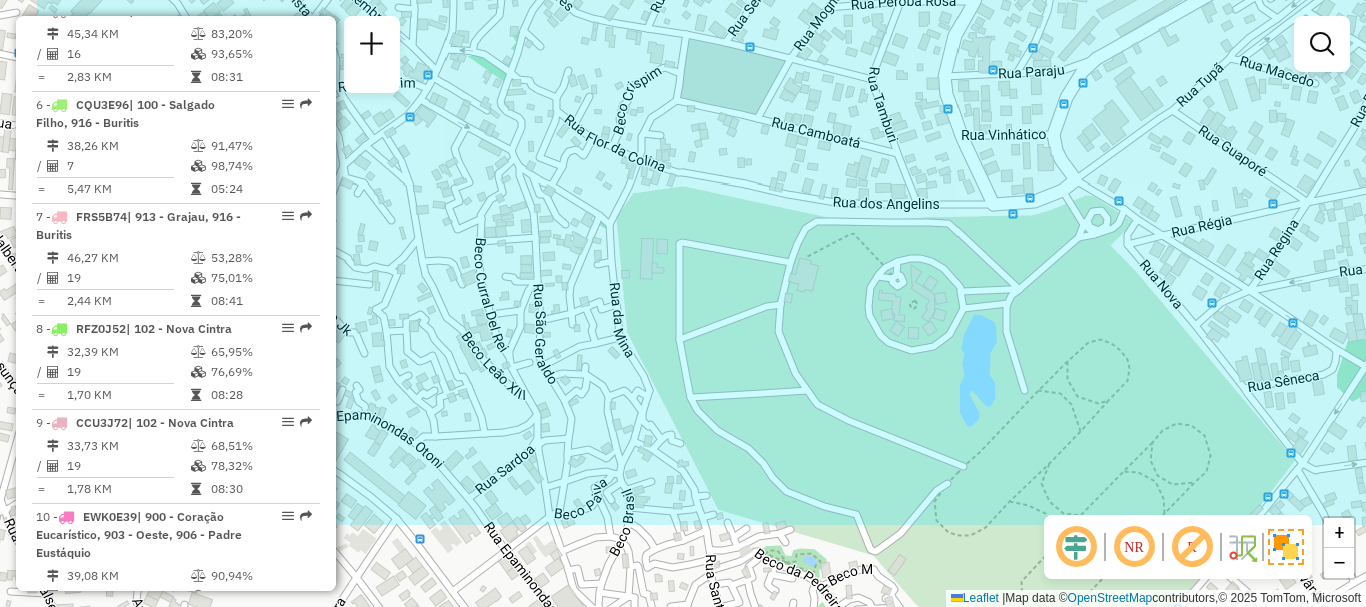 drag, startPoint x: 979, startPoint y: 499, endPoint x: 1132, endPoint y: 334, distance: 225.02 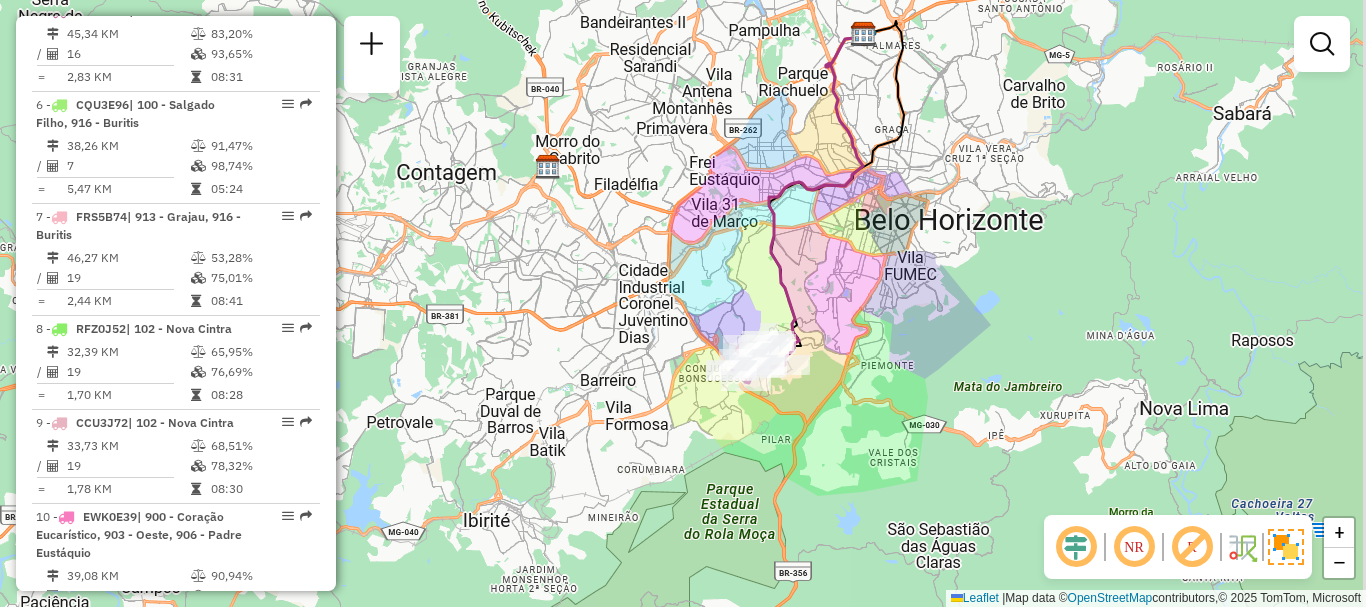 drag, startPoint x: 773, startPoint y: 380, endPoint x: 725, endPoint y: 255, distance: 133.89922 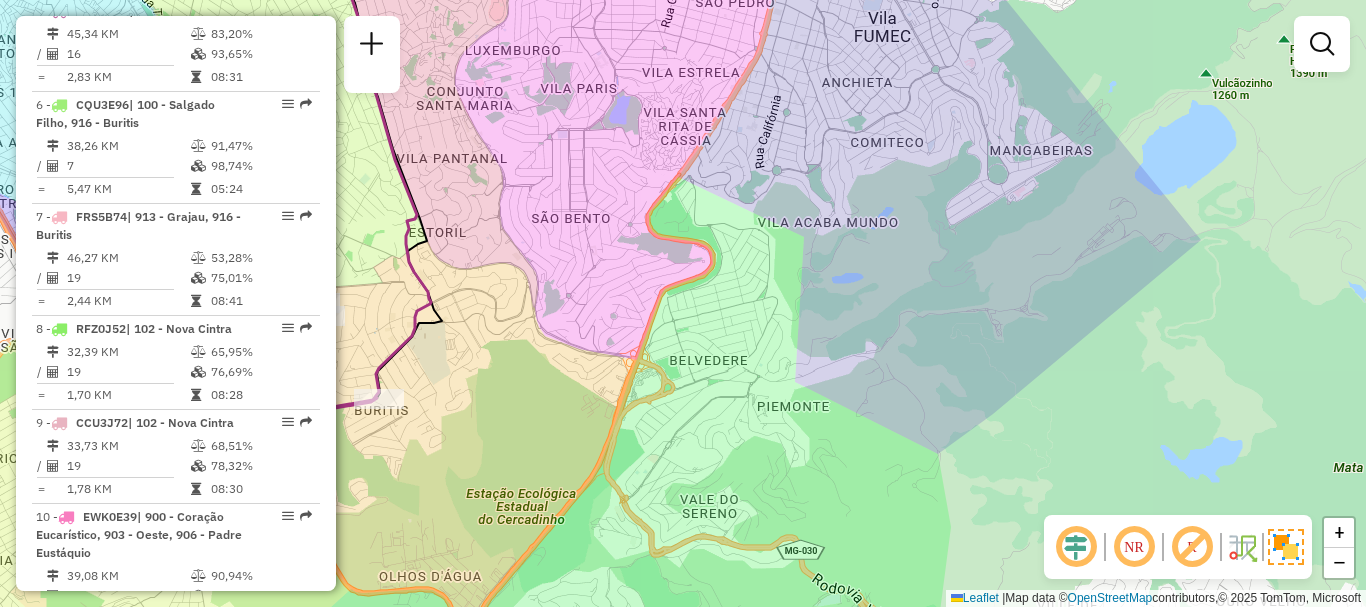 drag, startPoint x: 904, startPoint y: 356, endPoint x: 754, endPoint y: 408, distance: 158.75768 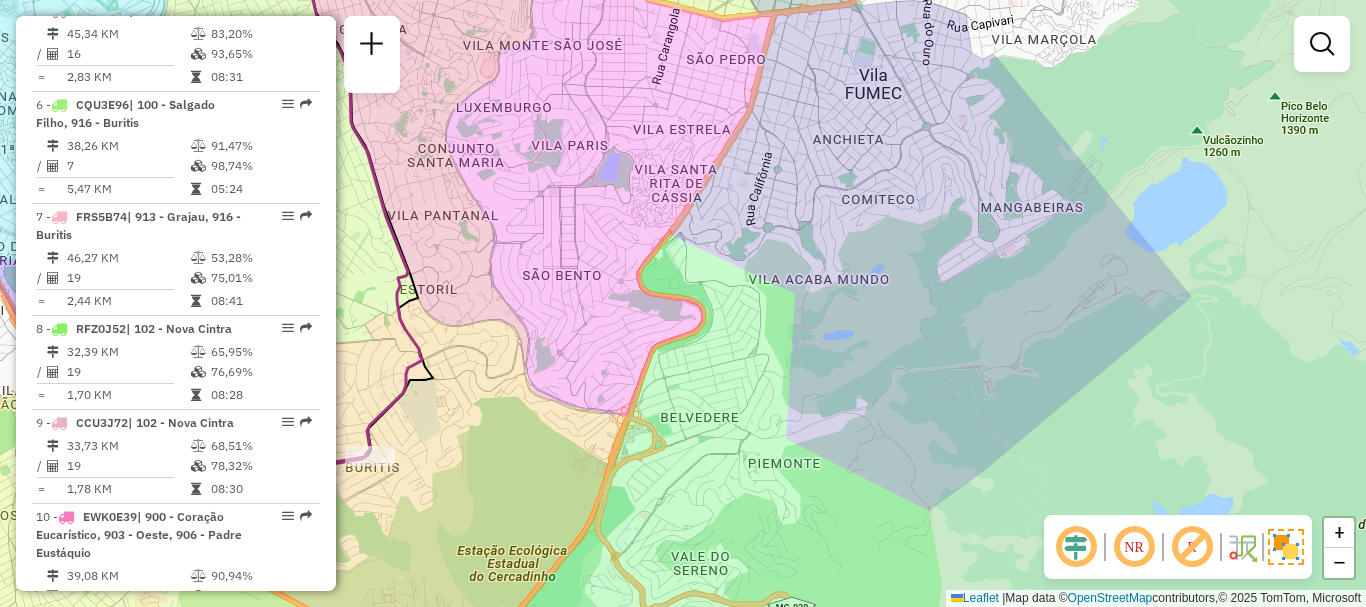 drag, startPoint x: 774, startPoint y: 292, endPoint x: 780, endPoint y: 351, distance: 59.3043 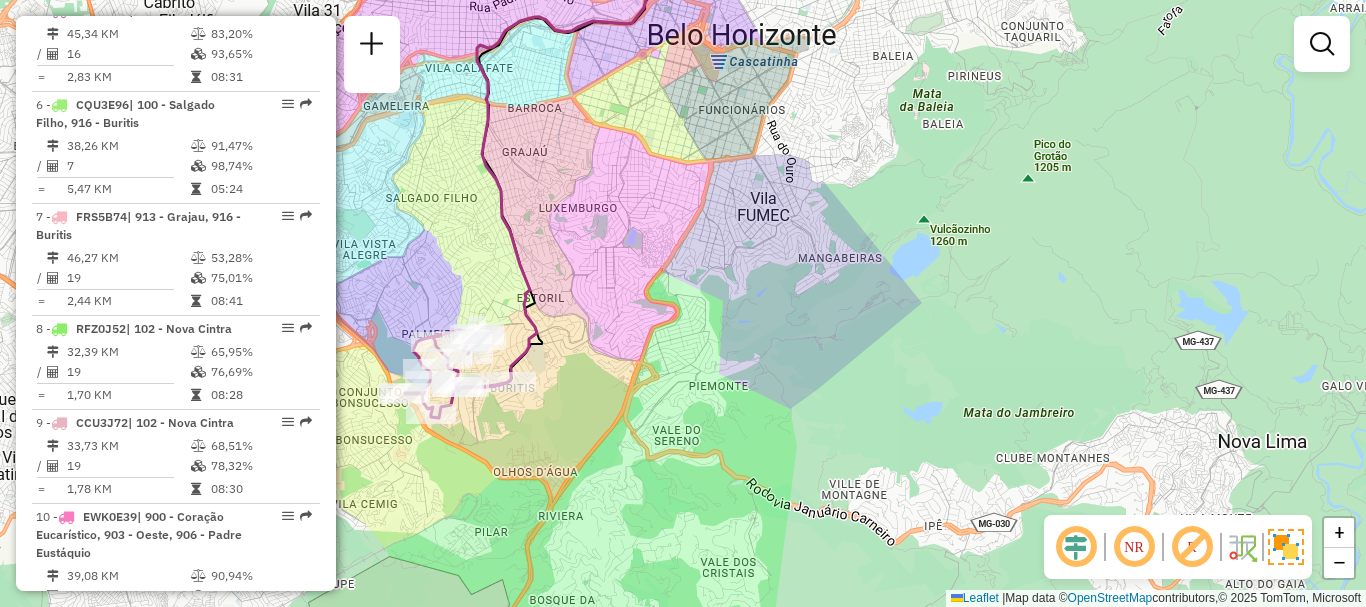 drag, startPoint x: 670, startPoint y: 322, endPoint x: 687, endPoint y: 189, distance: 134.08206 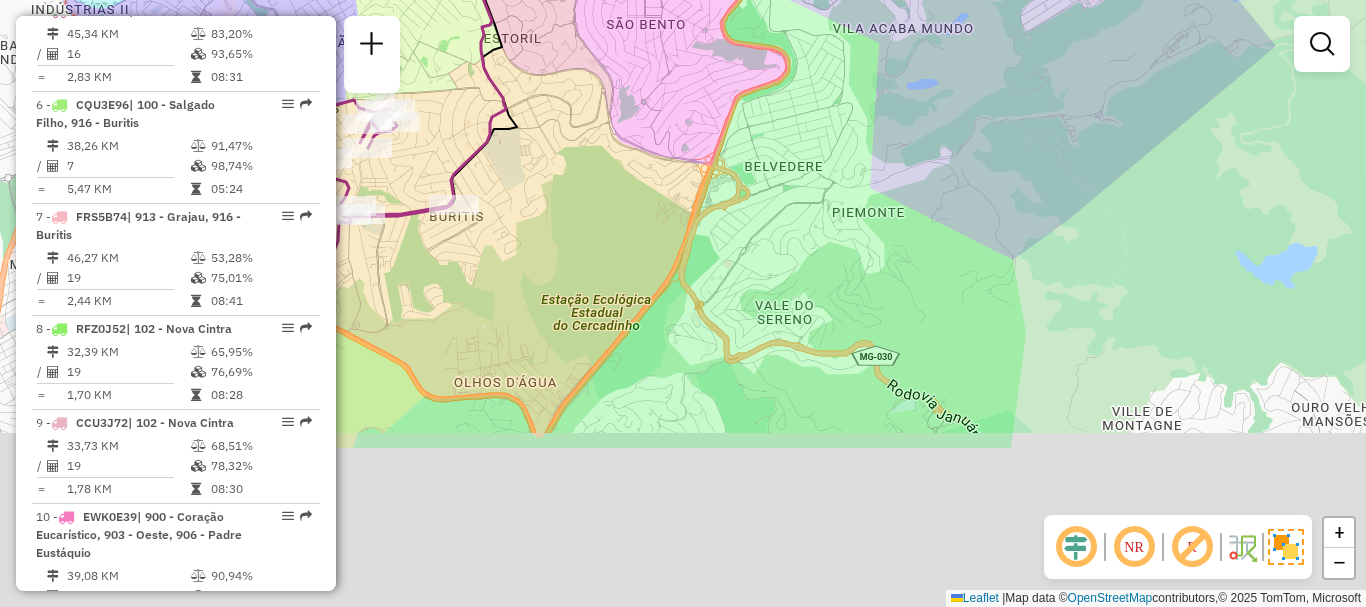drag, startPoint x: 648, startPoint y: 376, endPoint x: 927, endPoint y: -2, distance: 469.81378 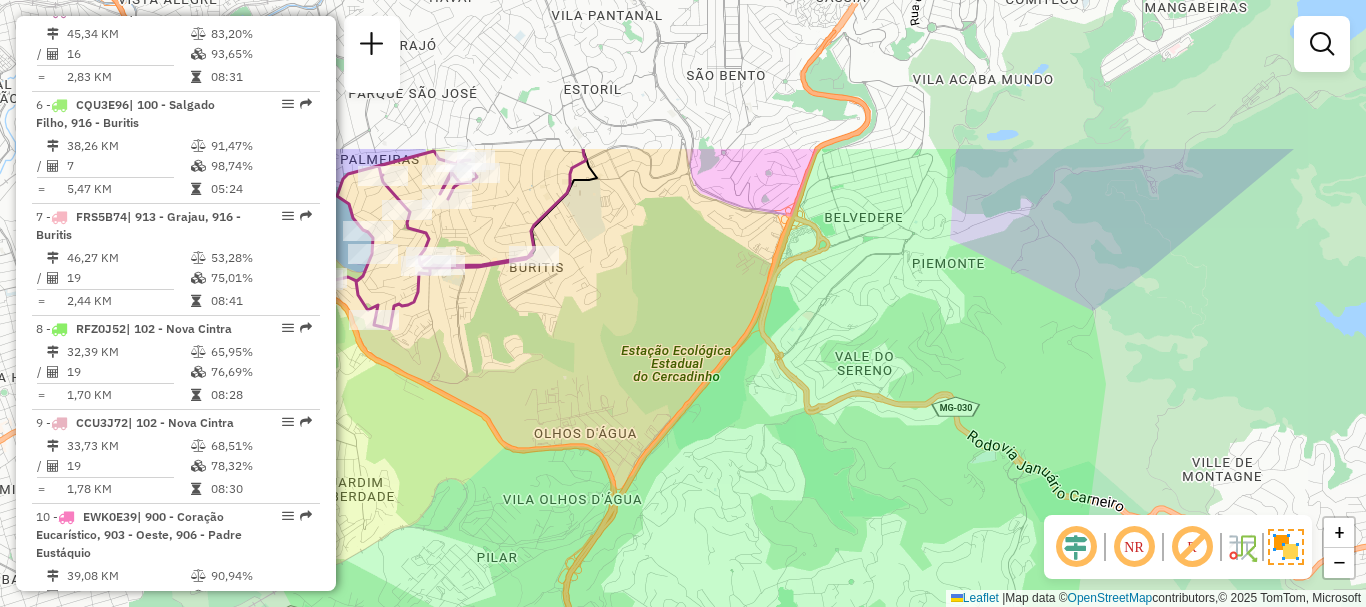 drag, startPoint x: 631, startPoint y: 339, endPoint x: 559, endPoint y: 555, distance: 227.68399 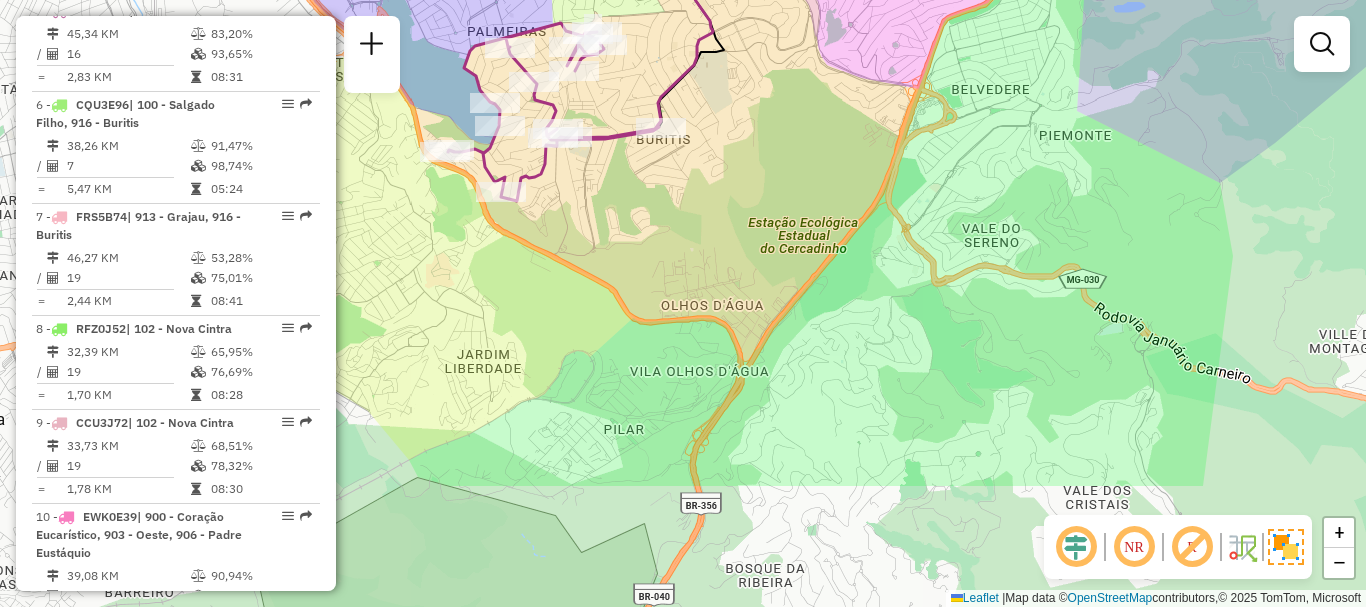 drag, startPoint x: 648, startPoint y: 419, endPoint x: 818, endPoint y: 238, distance: 248.31633 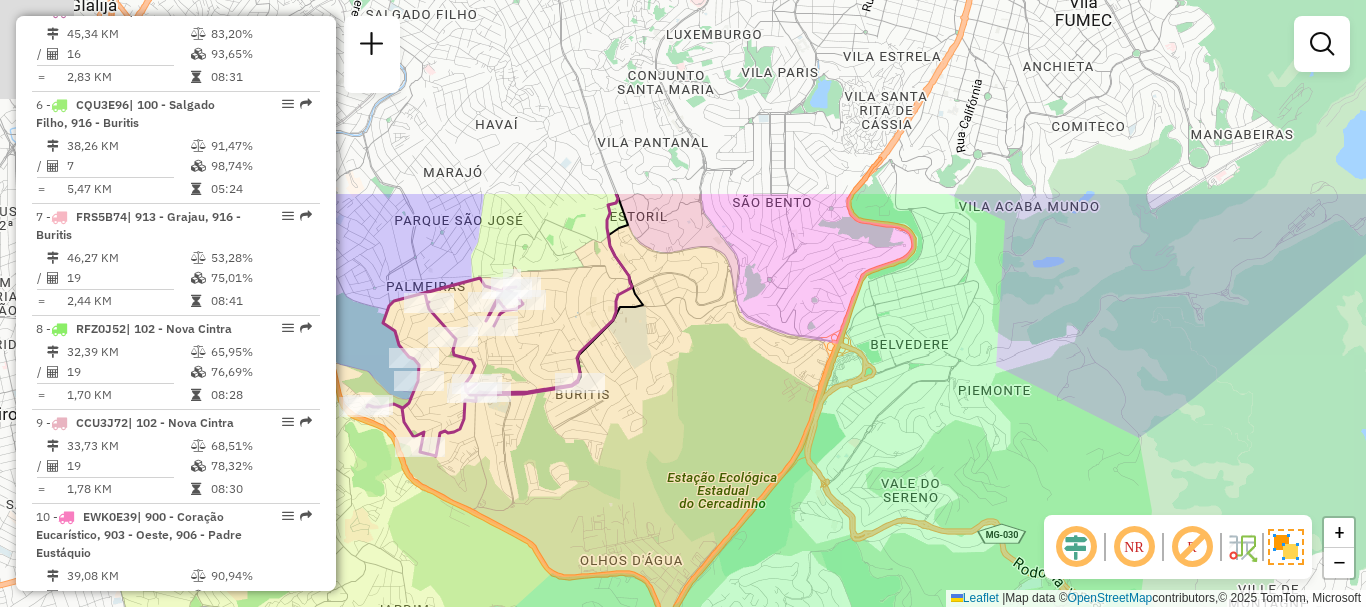 drag, startPoint x: 806, startPoint y: 243, endPoint x: 723, endPoint y: 498, distance: 268.16785 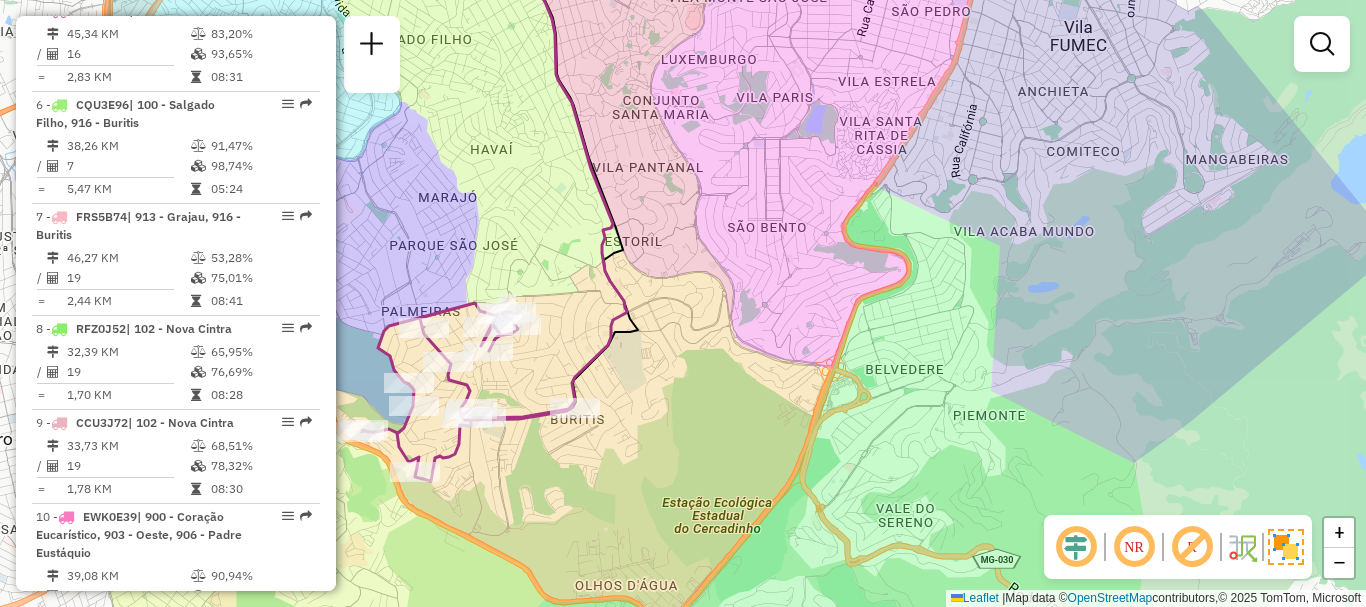 drag, startPoint x: 953, startPoint y: 101, endPoint x: 909, endPoint y: 180, distance: 90.426765 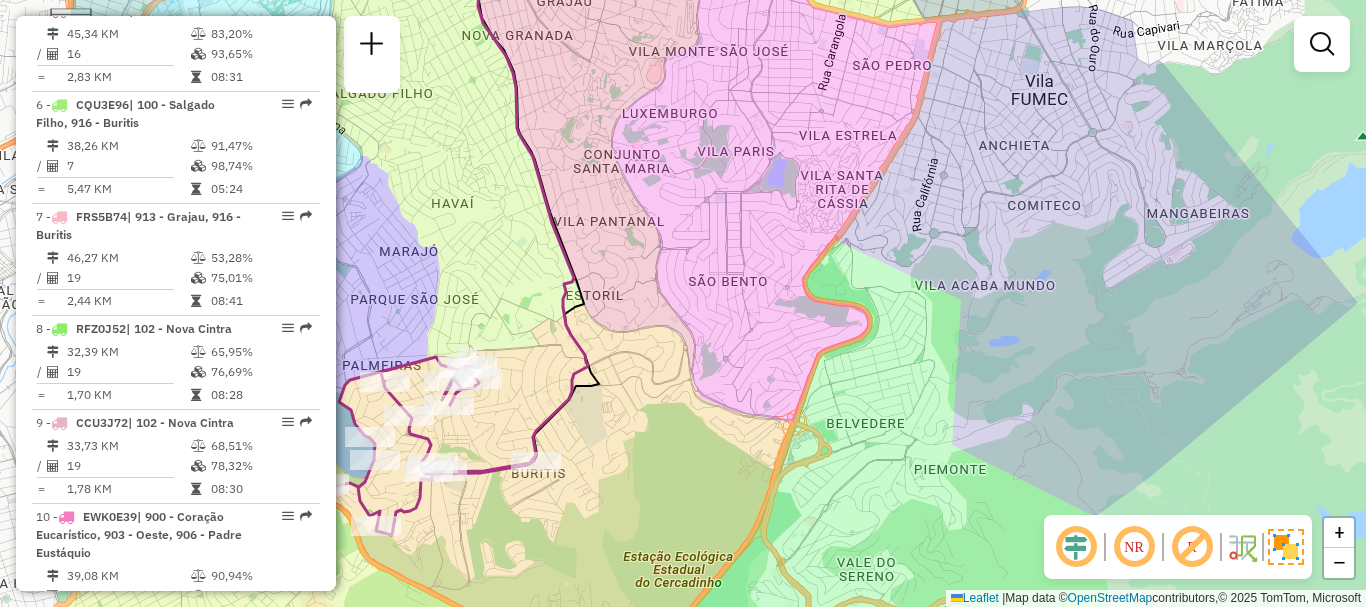drag, startPoint x: 1112, startPoint y: 149, endPoint x: 1115, endPoint y: 169, distance: 20.22375 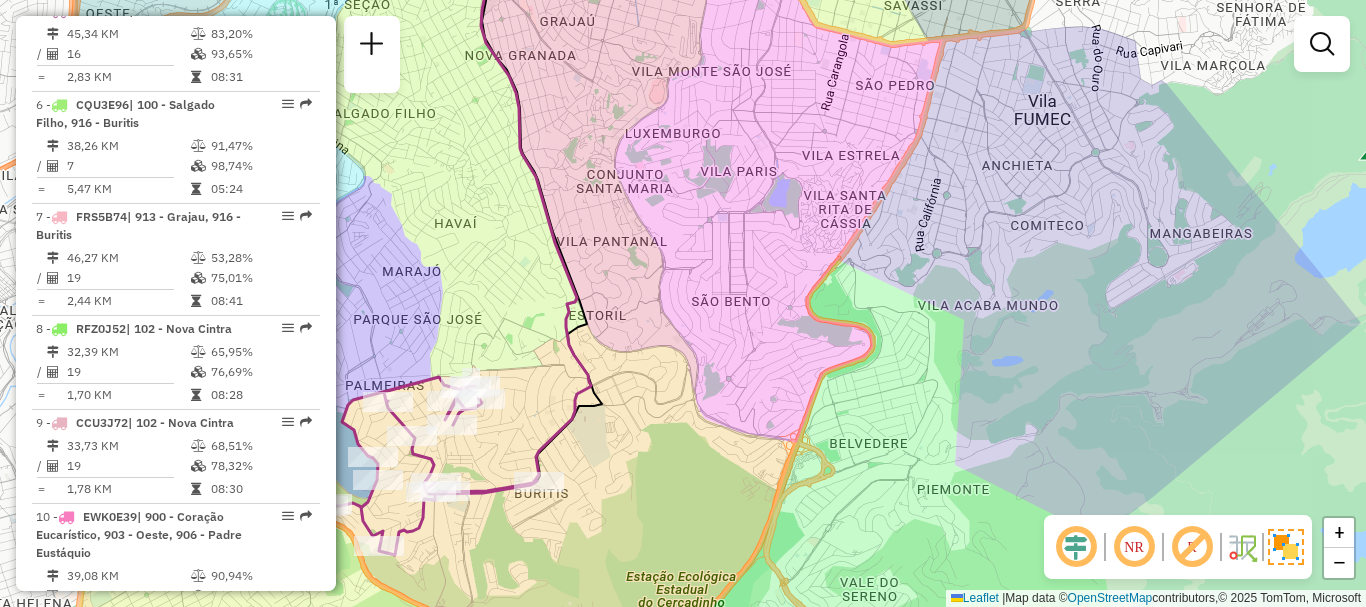 drag, startPoint x: 963, startPoint y: 139, endPoint x: 965, endPoint y: 150, distance: 11.18034 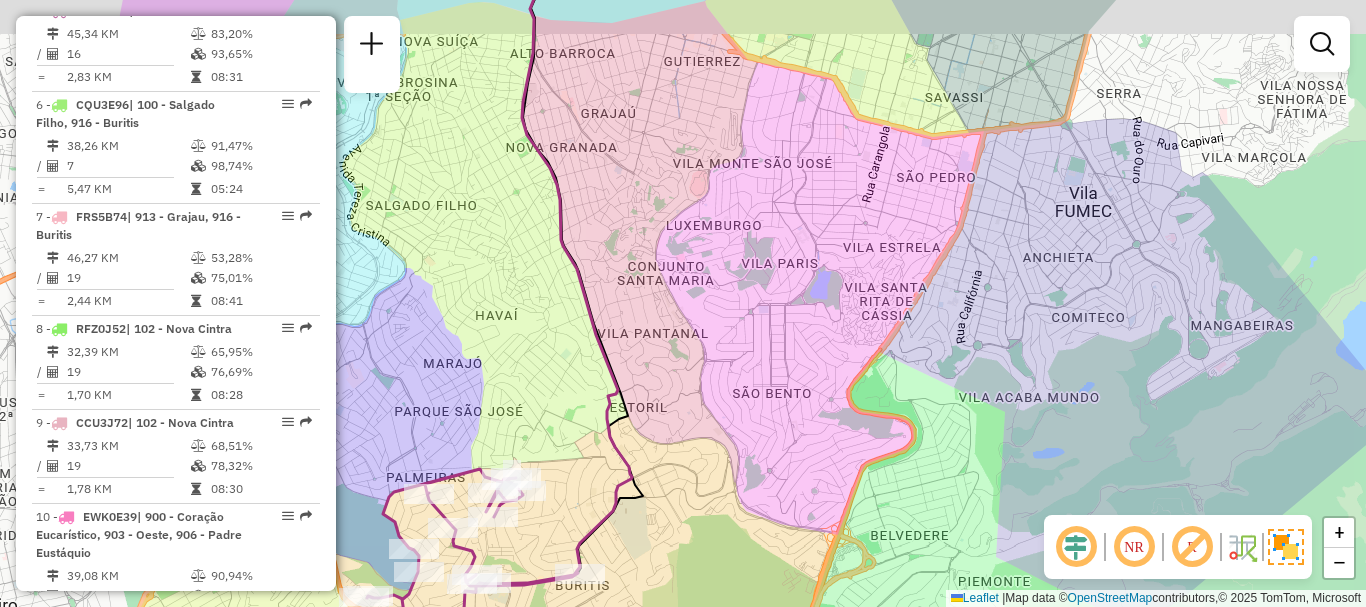 drag, startPoint x: 1093, startPoint y: 137, endPoint x: 1119, endPoint y: 215, distance: 82.219215 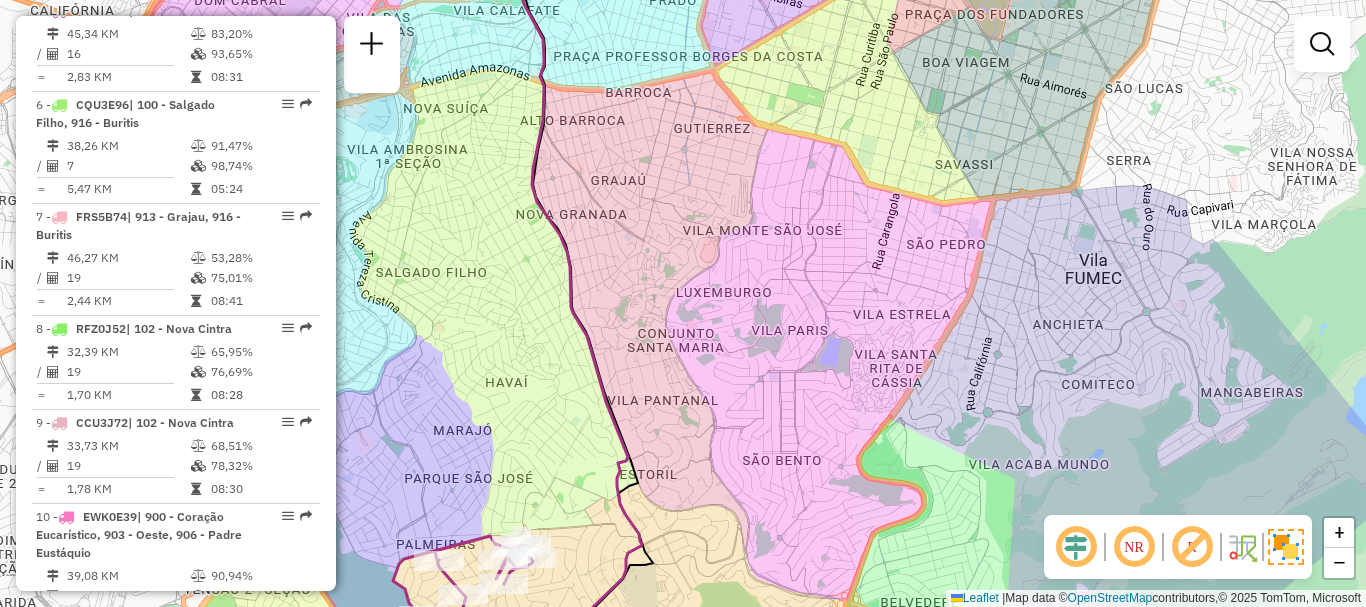drag, startPoint x: 1030, startPoint y: 108, endPoint x: 1032, endPoint y: 136, distance: 28.071337 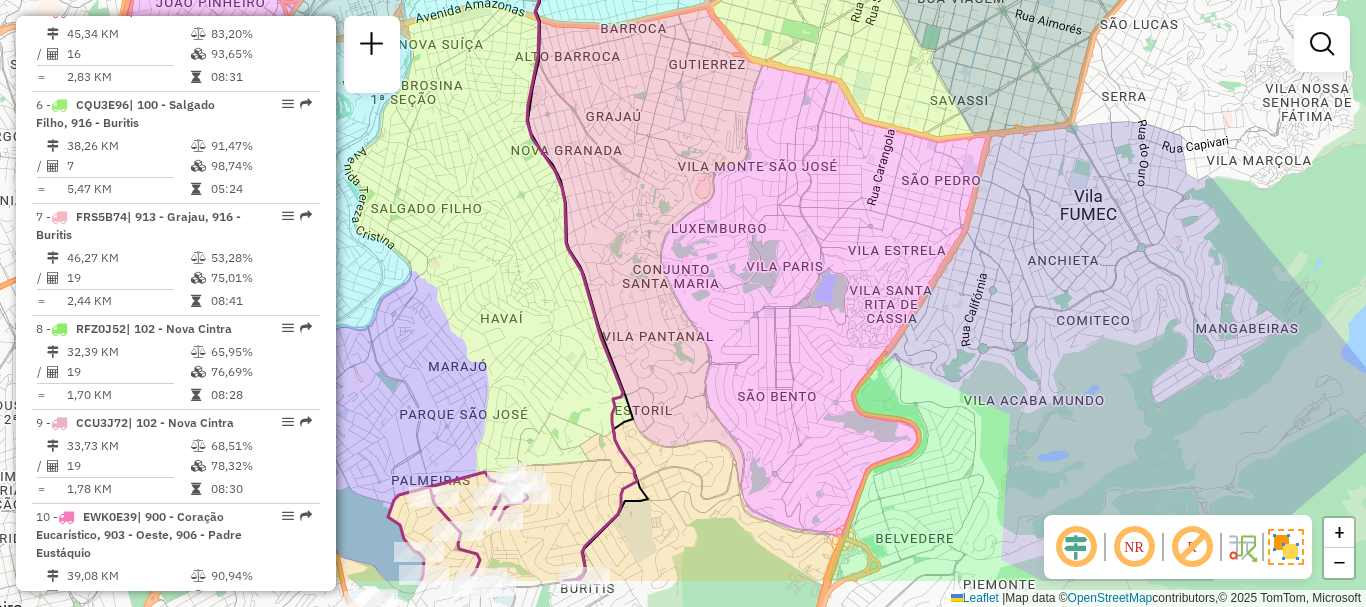 drag, startPoint x: 1240, startPoint y: 456, endPoint x: 1221, endPoint y: 303, distance: 154.17523 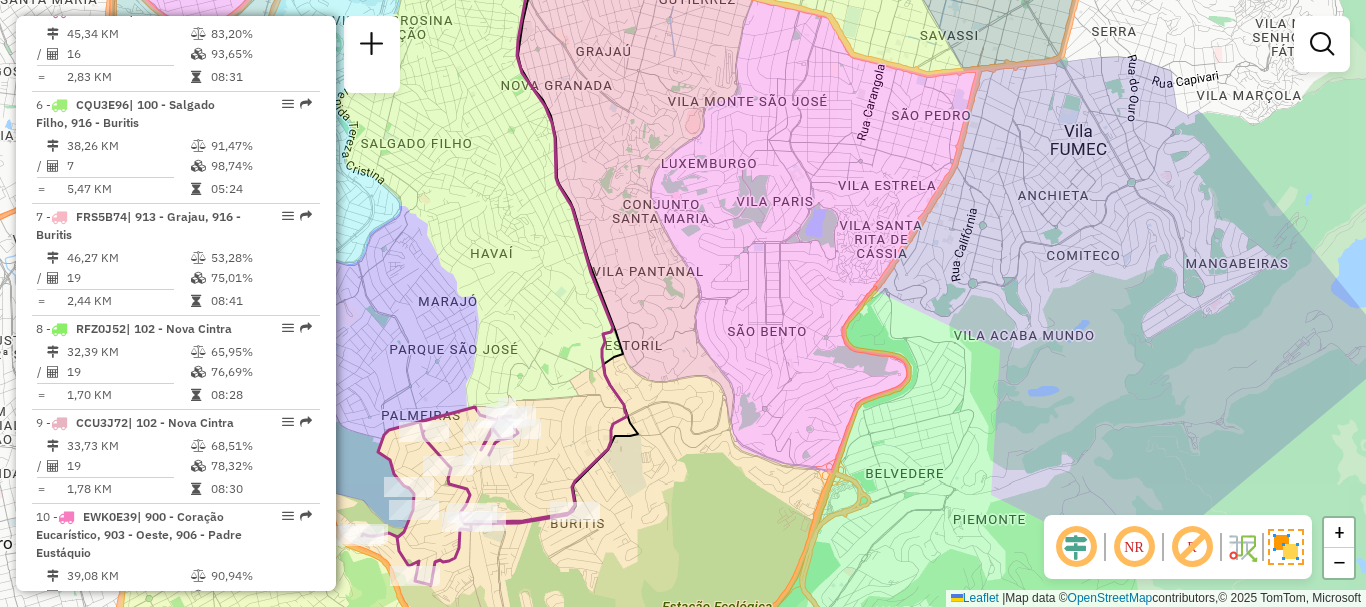 drag, startPoint x: 969, startPoint y: 364, endPoint x: 1032, endPoint y: 136, distance: 236.54387 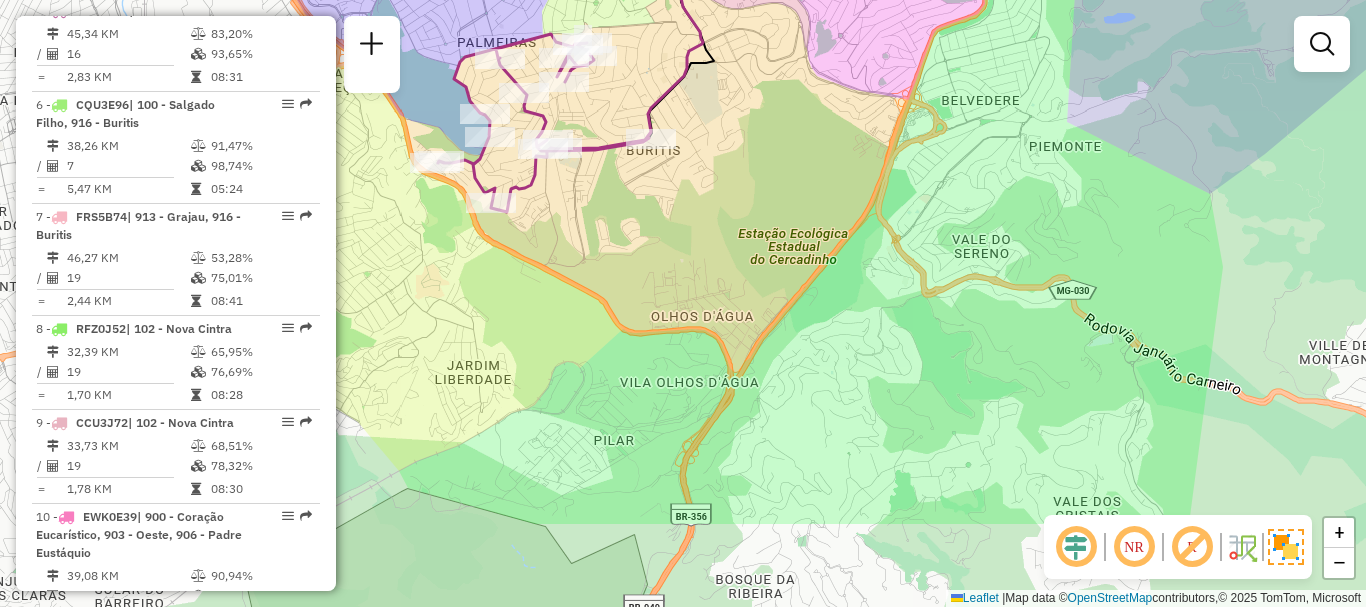 drag, startPoint x: 990, startPoint y: 294, endPoint x: 948, endPoint y: 189, distance: 113.08846 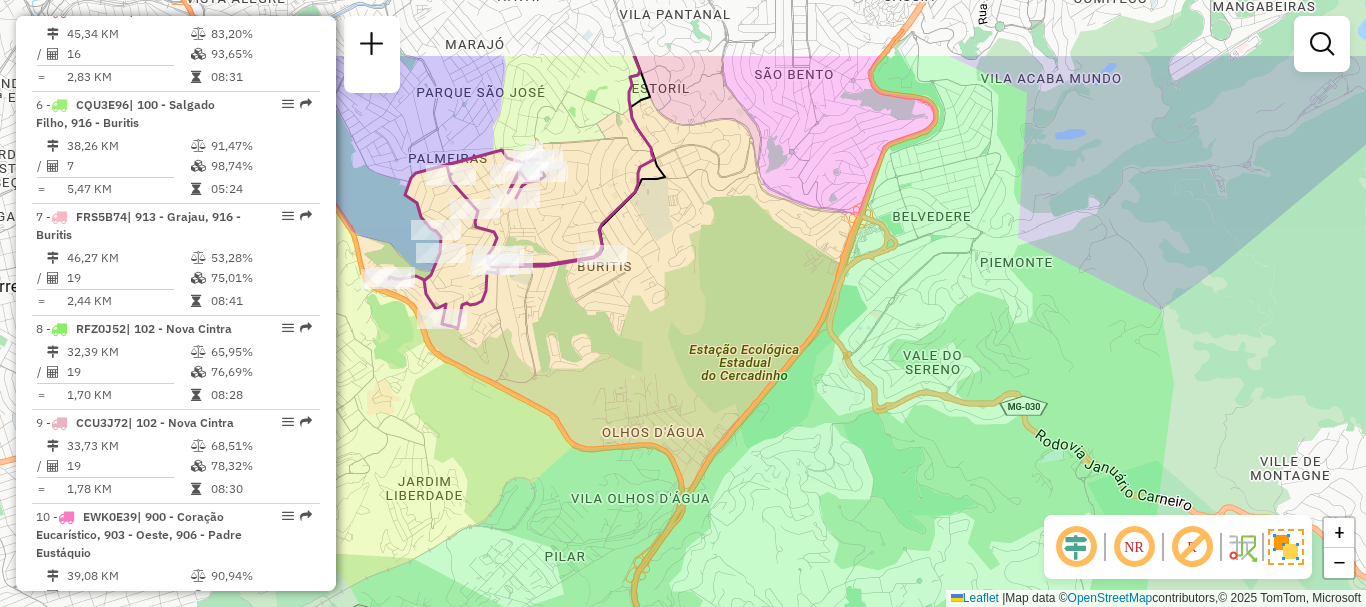 drag, startPoint x: 779, startPoint y: 339, endPoint x: 708, endPoint y: 469, distance: 148.12495 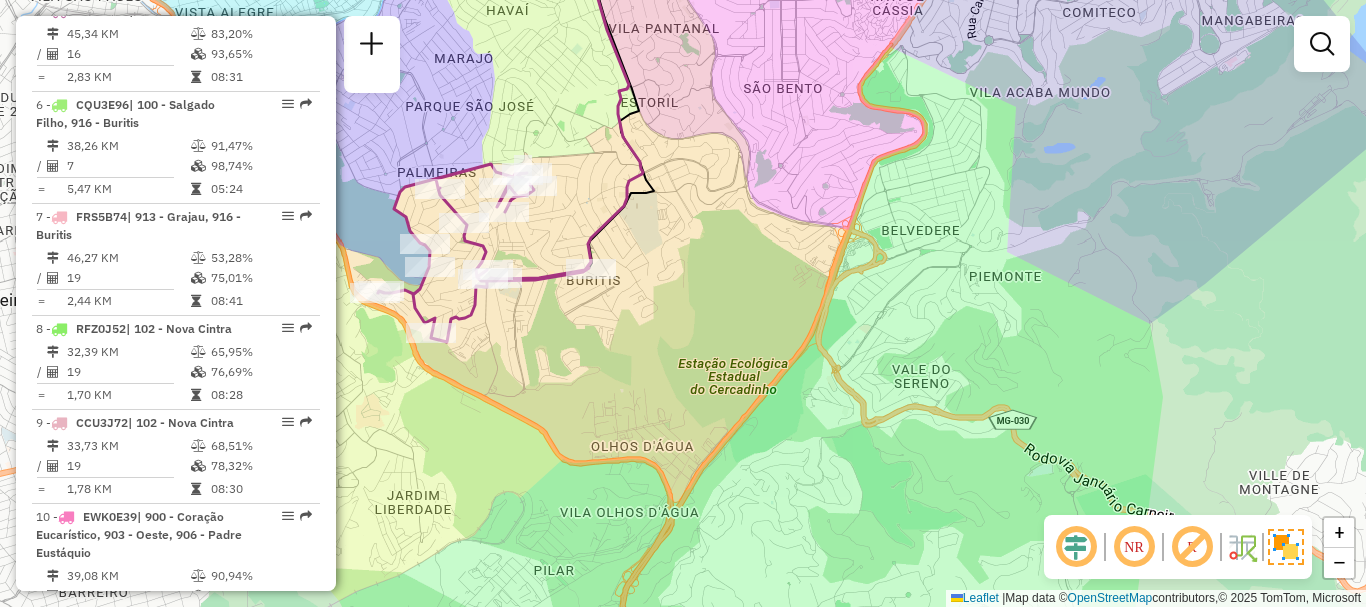 drag, startPoint x: 902, startPoint y: 313, endPoint x: 902, endPoint y: 327, distance: 14 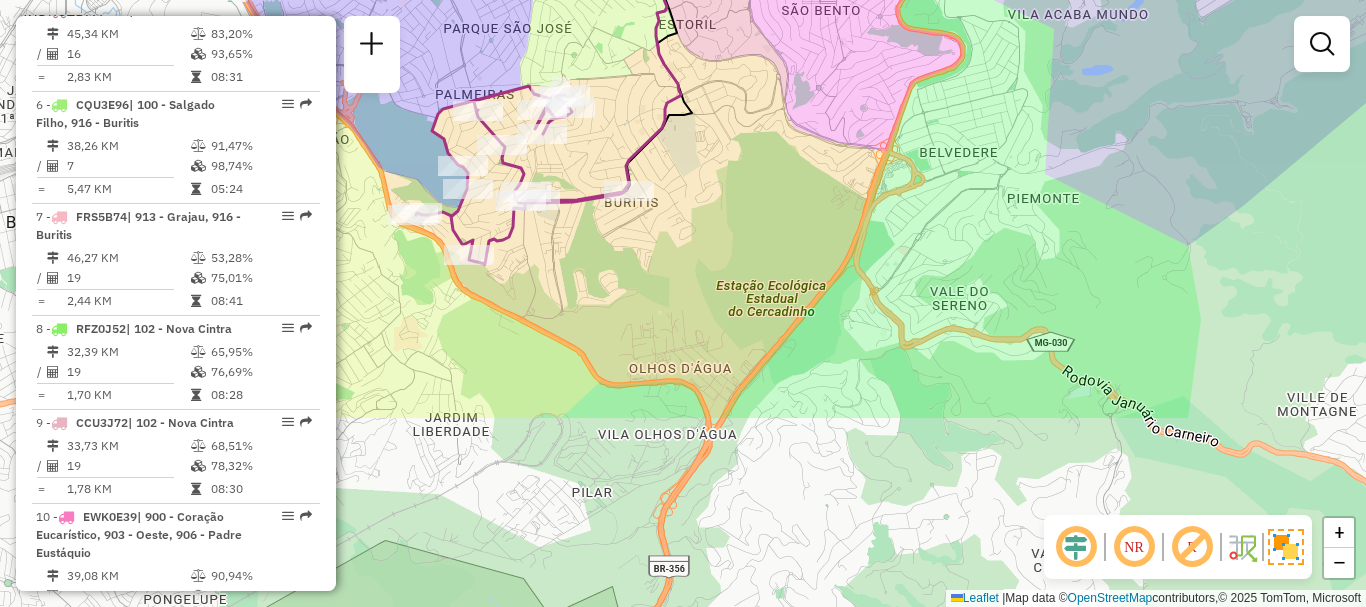 drag, startPoint x: 883, startPoint y: 380, endPoint x: 936, endPoint y: 130, distance: 255.55626 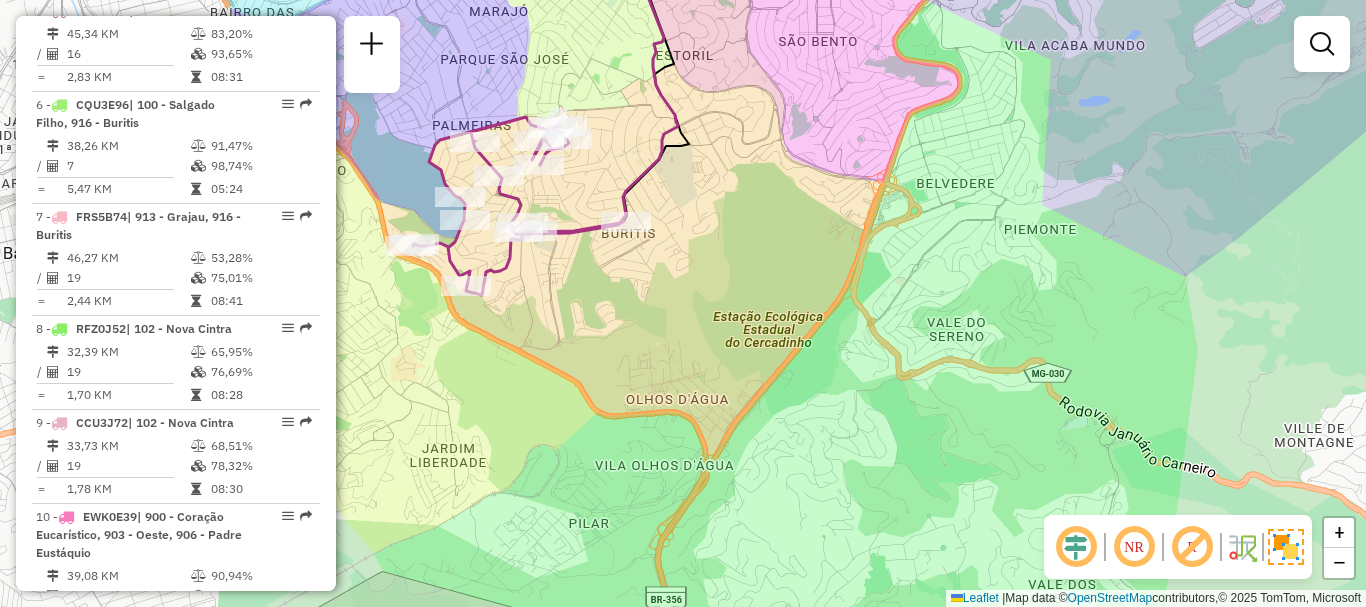 drag, startPoint x: 903, startPoint y: 204, endPoint x: 883, endPoint y: 272, distance: 70.88018 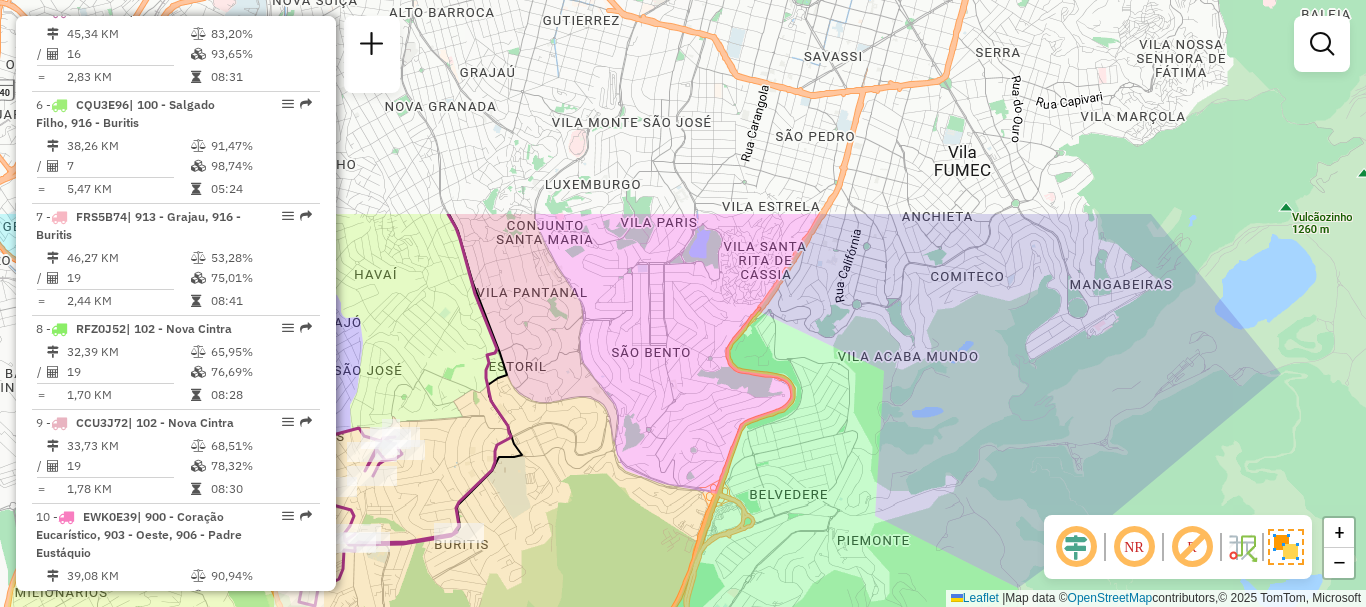 drag, startPoint x: 929, startPoint y: 196, endPoint x: 759, endPoint y: 505, distance: 352.6769 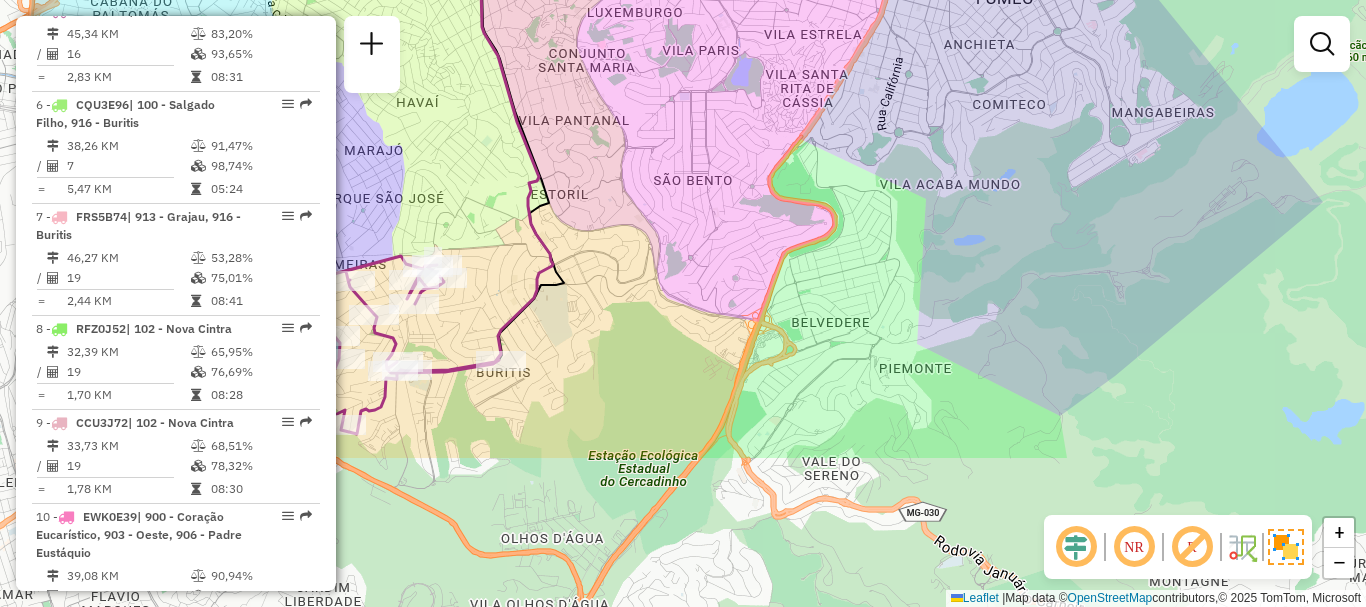 drag, startPoint x: 840, startPoint y: 297, endPoint x: 900, endPoint y: 90, distance: 215.5203 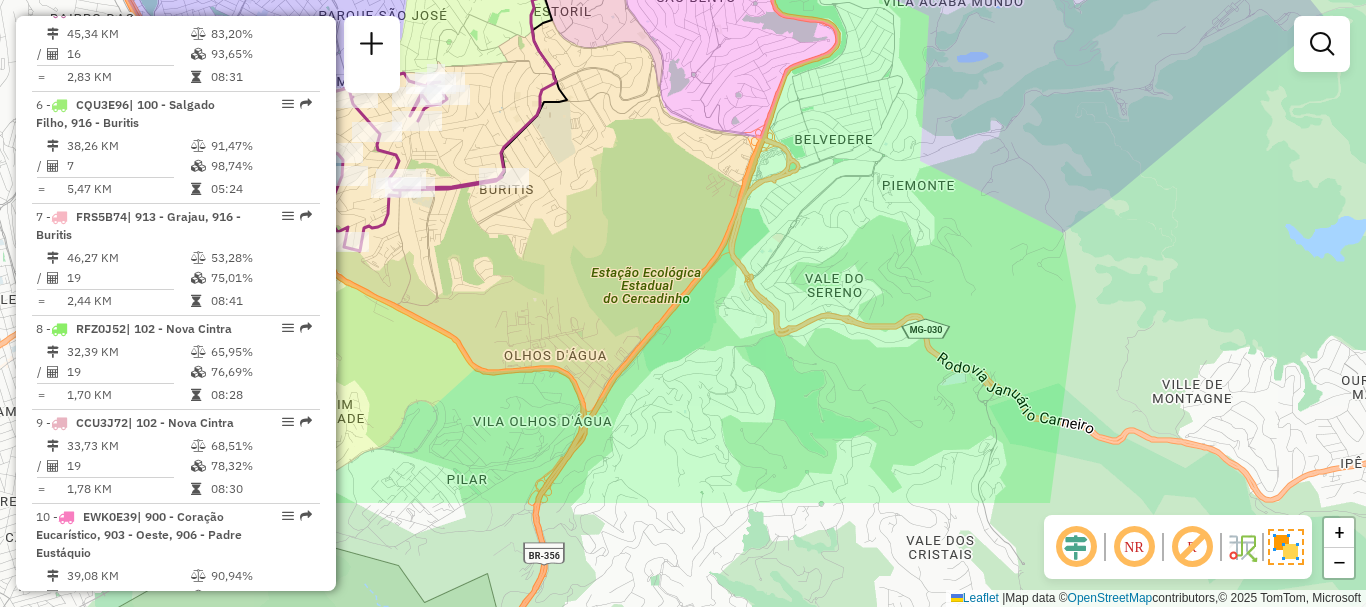 drag, startPoint x: 823, startPoint y: 216, endPoint x: 819, endPoint y: 157, distance: 59.135437 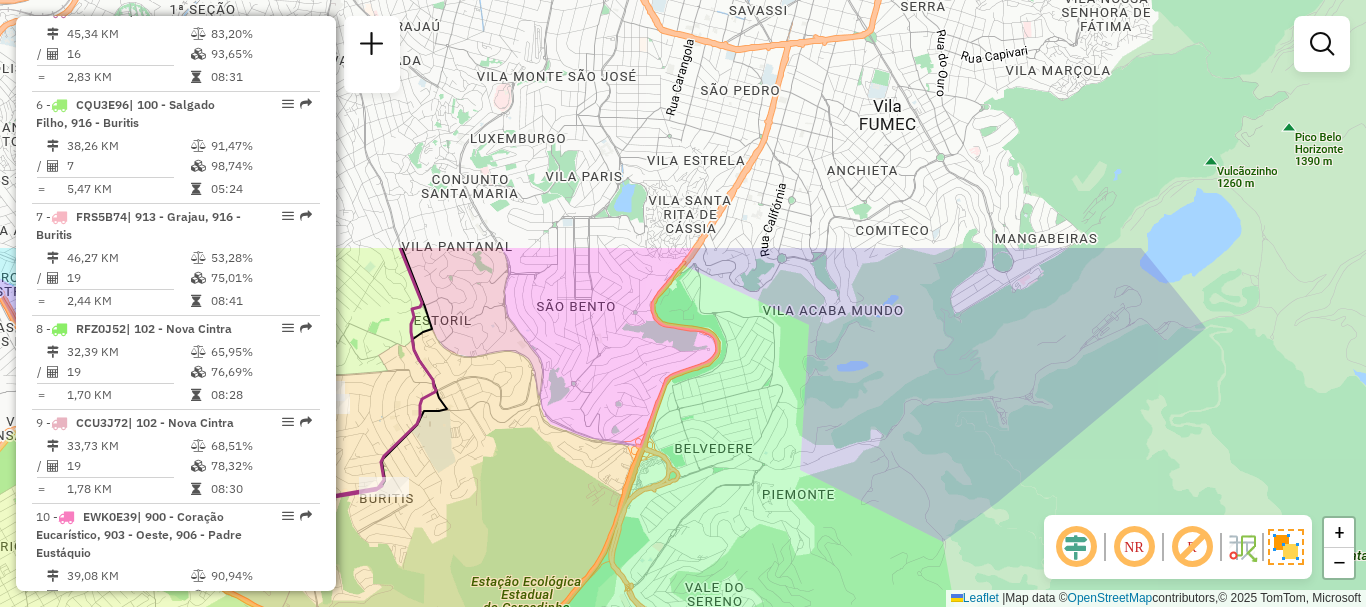 drag, startPoint x: 556, startPoint y: 582, endPoint x: 551, endPoint y: 595, distance: 13.928389 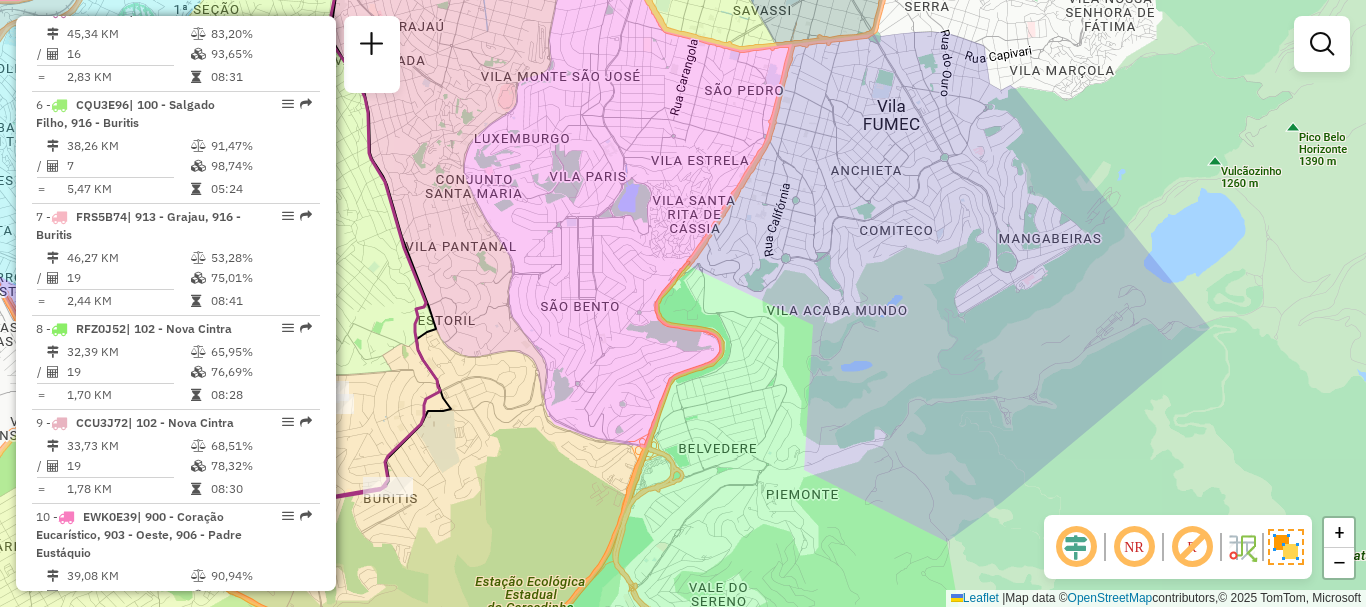 drag, startPoint x: 871, startPoint y: 187, endPoint x: 825, endPoint y: 513, distance: 329.2294 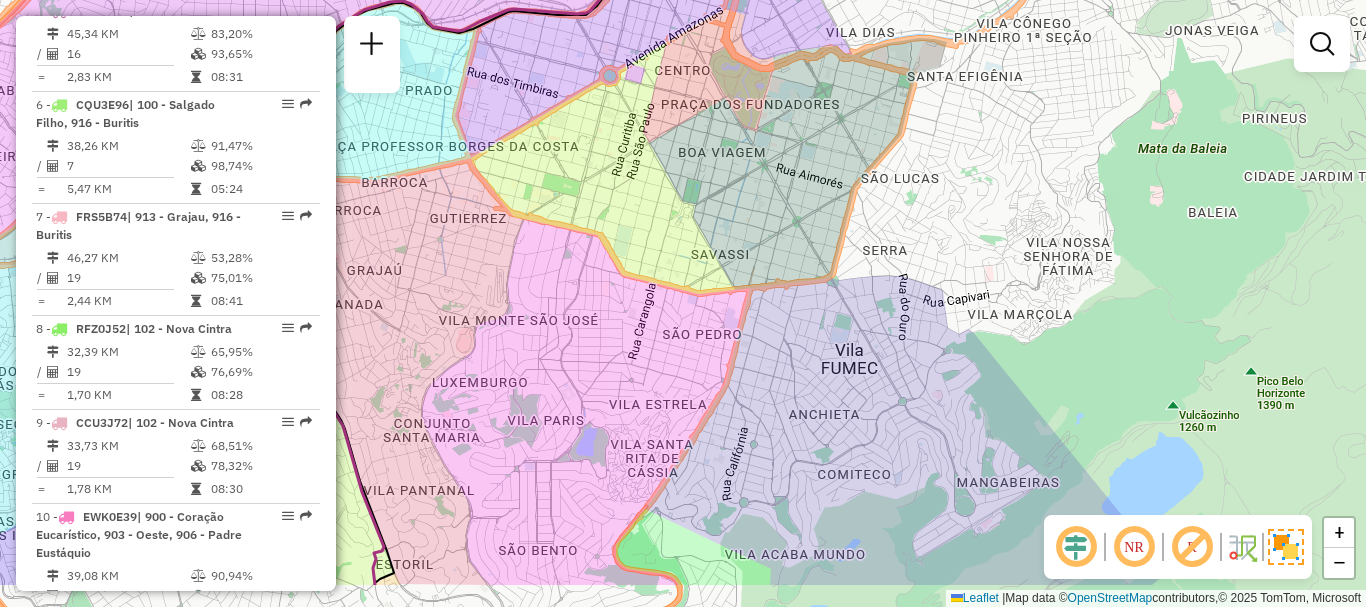 drag, startPoint x: 839, startPoint y: 363, endPoint x: 782, endPoint y: 259, distance: 118.595955 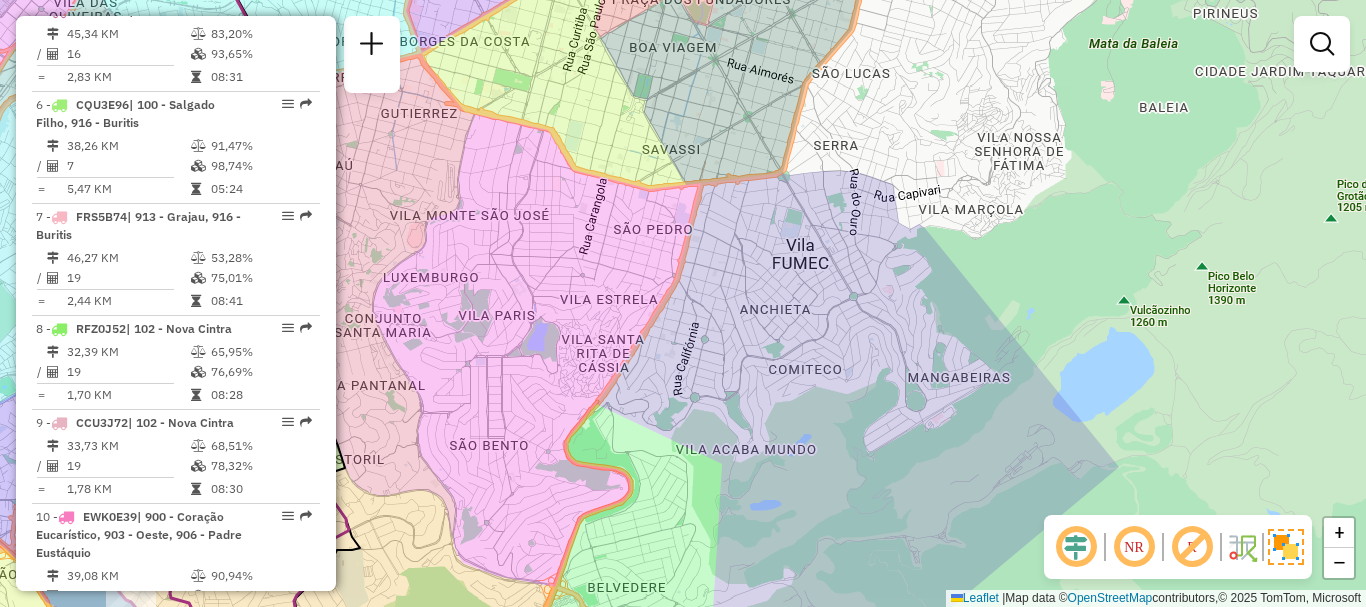 drag, startPoint x: 985, startPoint y: 111, endPoint x: 1031, endPoint y: 25, distance: 97.52948 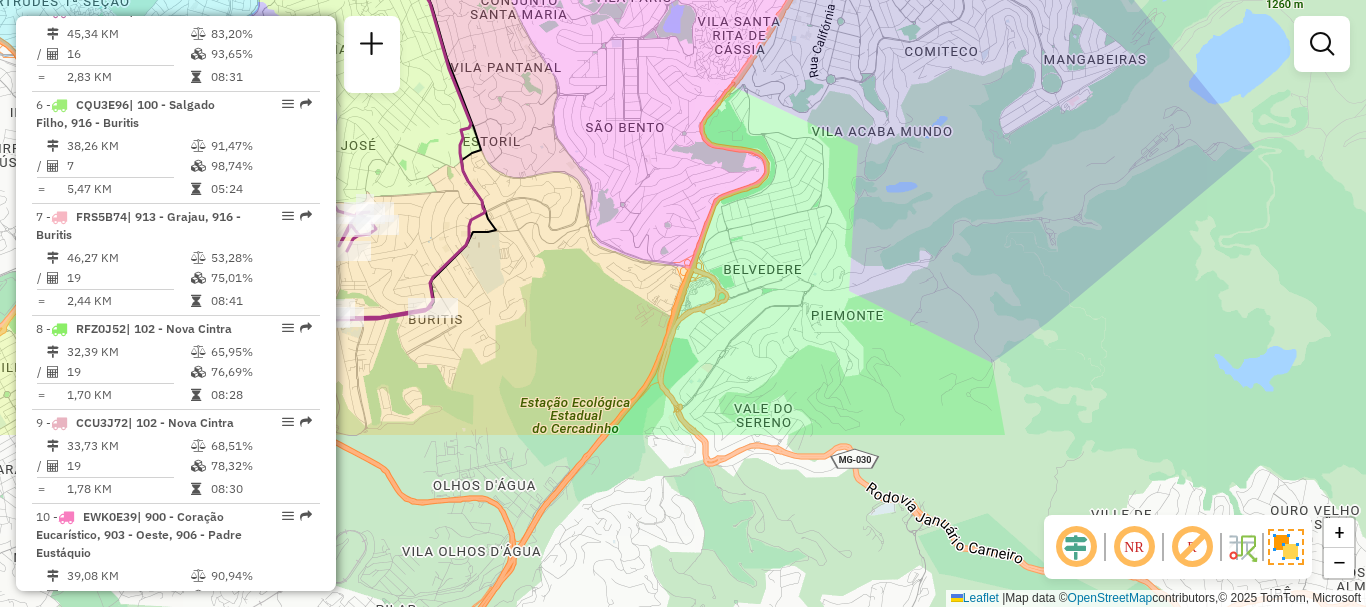 drag, startPoint x: 822, startPoint y: 223, endPoint x: 825, endPoint y: 129, distance: 94.04786 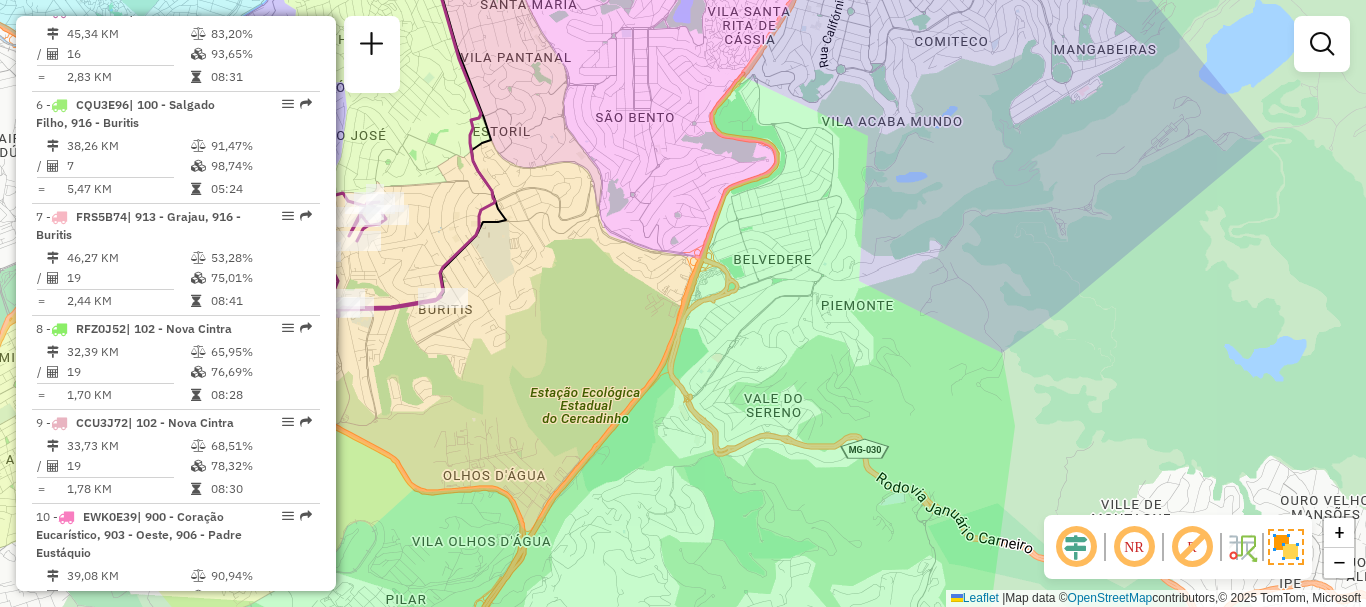 drag, startPoint x: 917, startPoint y: 116, endPoint x: 919, endPoint y: 86, distance: 30.066593 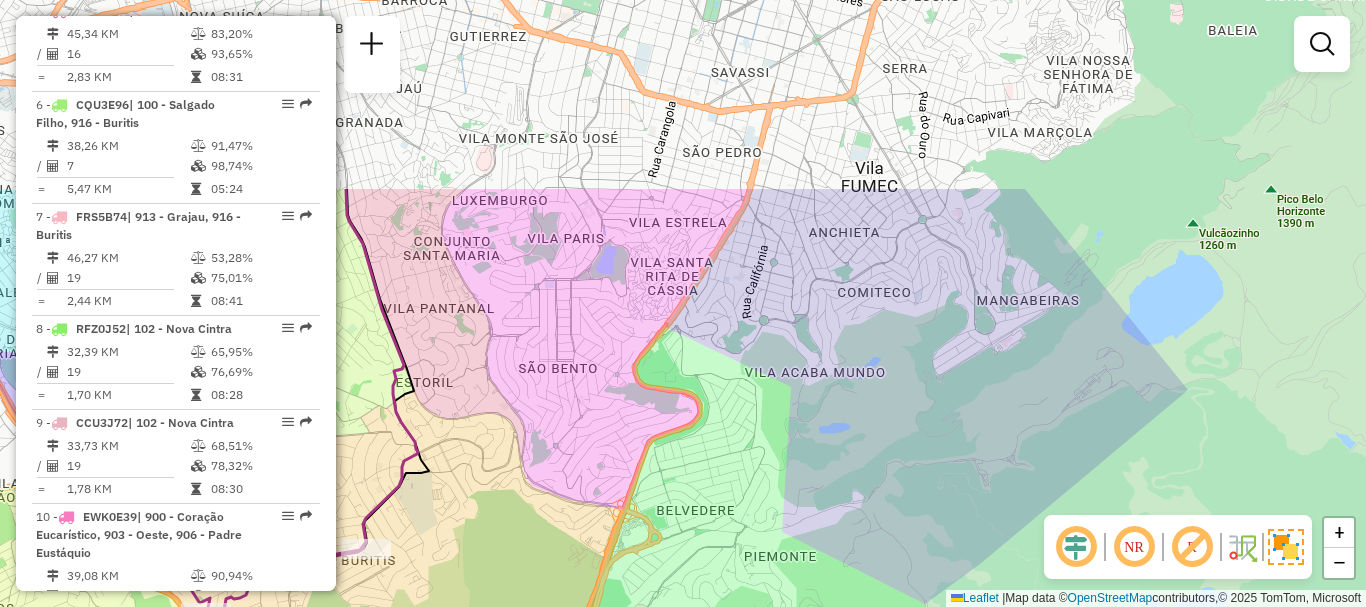 drag, startPoint x: 707, startPoint y: 271, endPoint x: 648, endPoint y: 616, distance: 350.00858 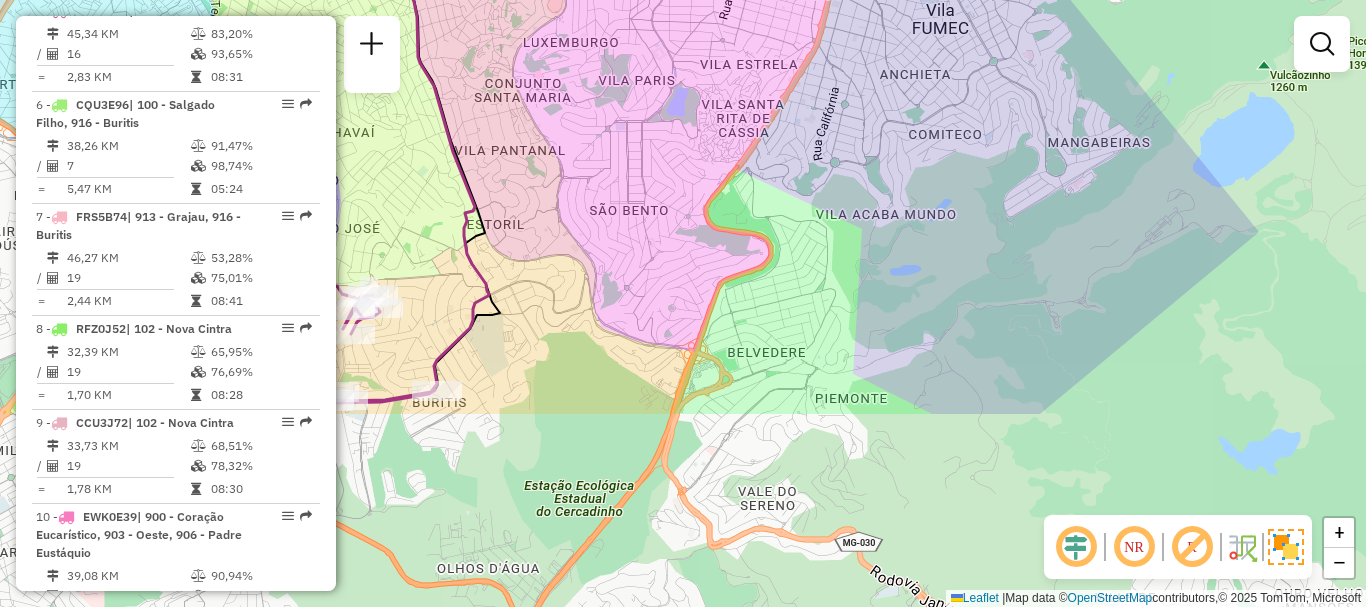 drag, startPoint x: 915, startPoint y: 405, endPoint x: 980, endPoint y: 102, distance: 309.89352 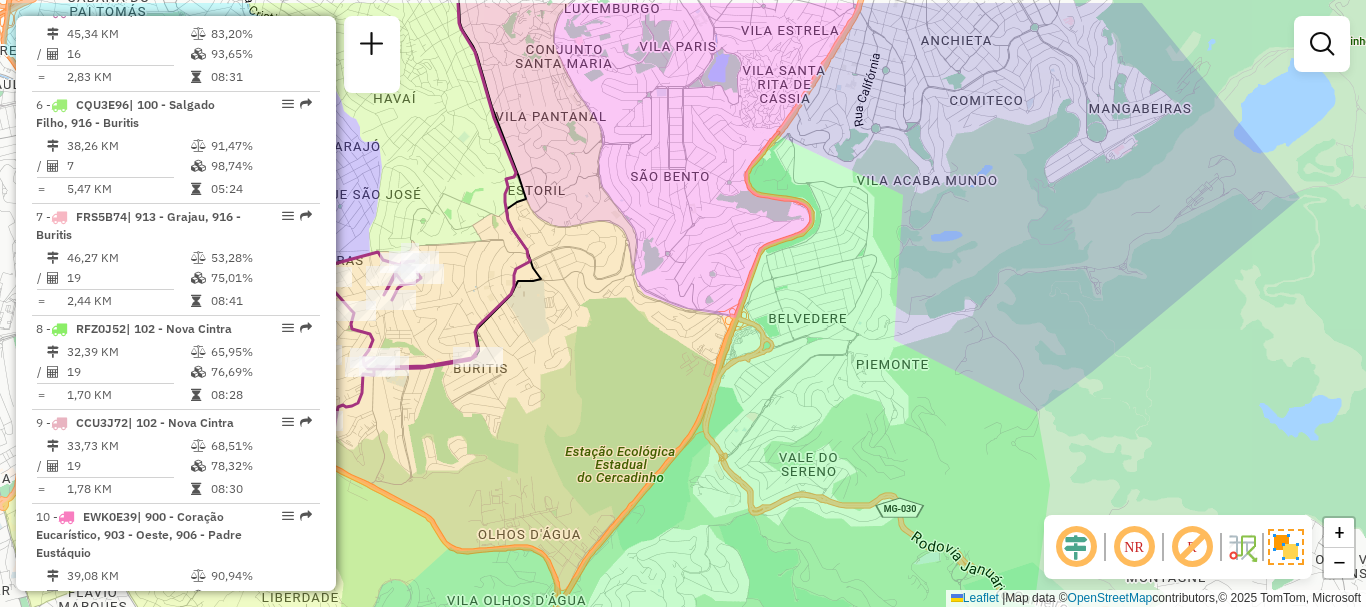 drag, startPoint x: 867, startPoint y: 266, endPoint x: 868, endPoint y: 318, distance: 52.009613 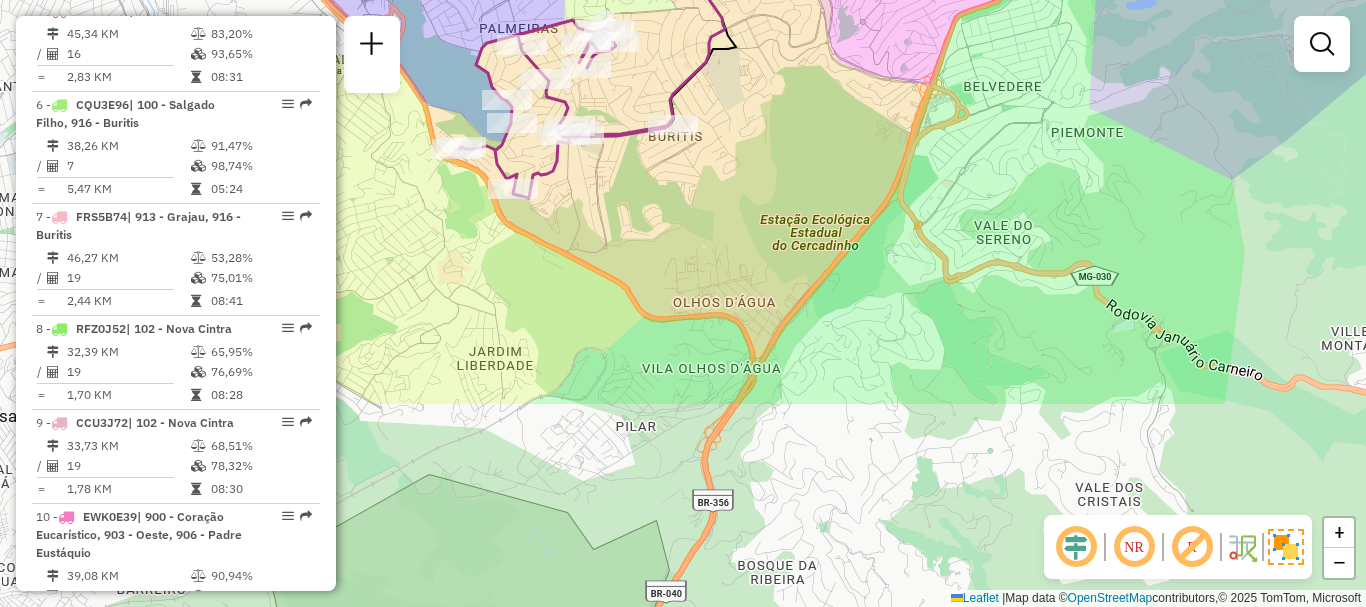 drag, startPoint x: 753, startPoint y: 425, endPoint x: 951, endPoint y: 156, distance: 334.01346 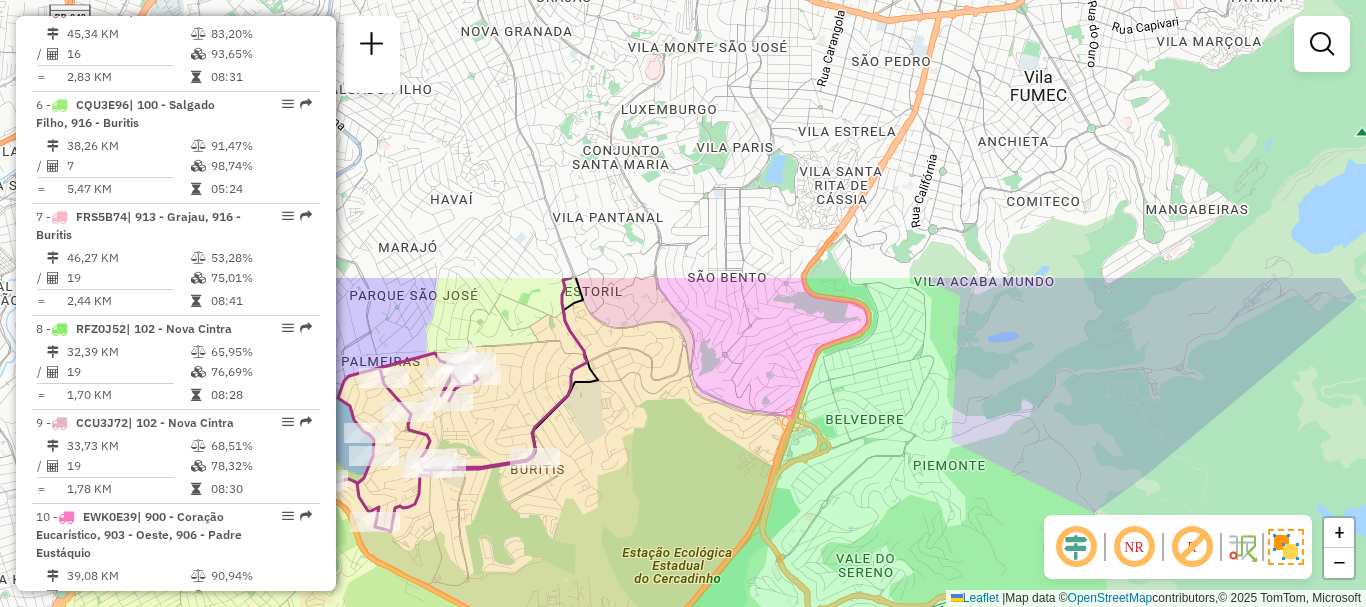 drag, startPoint x: 915, startPoint y: 329, endPoint x: 803, endPoint y: 519, distance: 220.55385 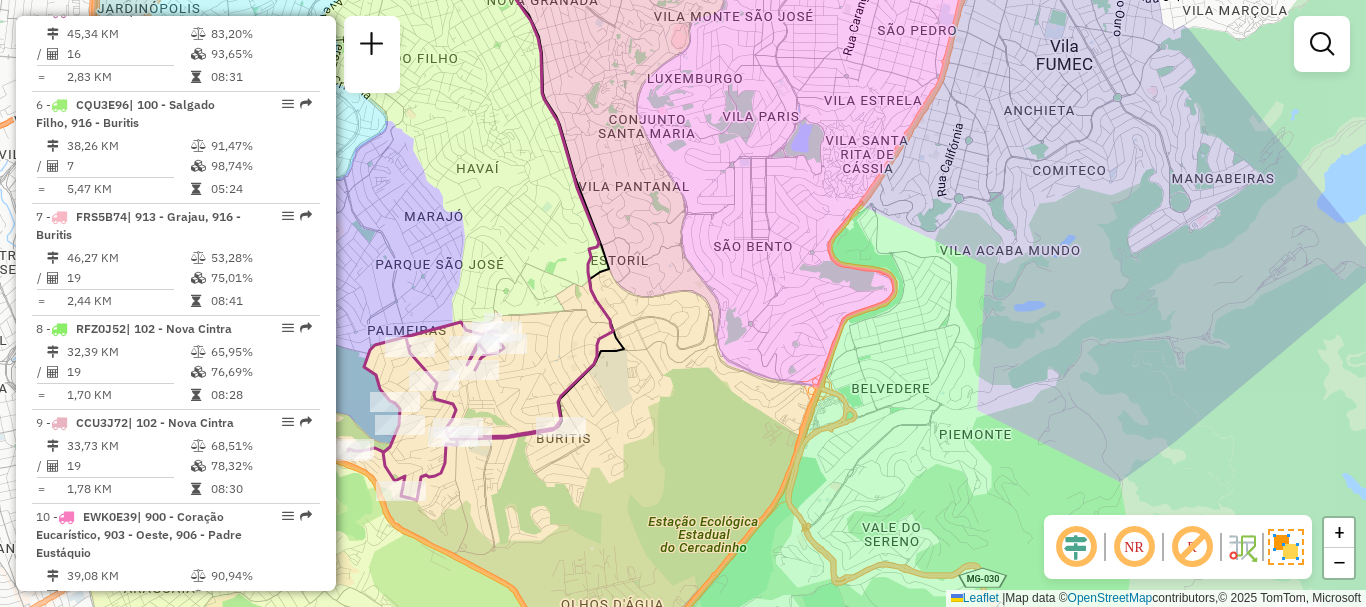 drag, startPoint x: 822, startPoint y: 439, endPoint x: 845, endPoint y: 395, distance: 49.648766 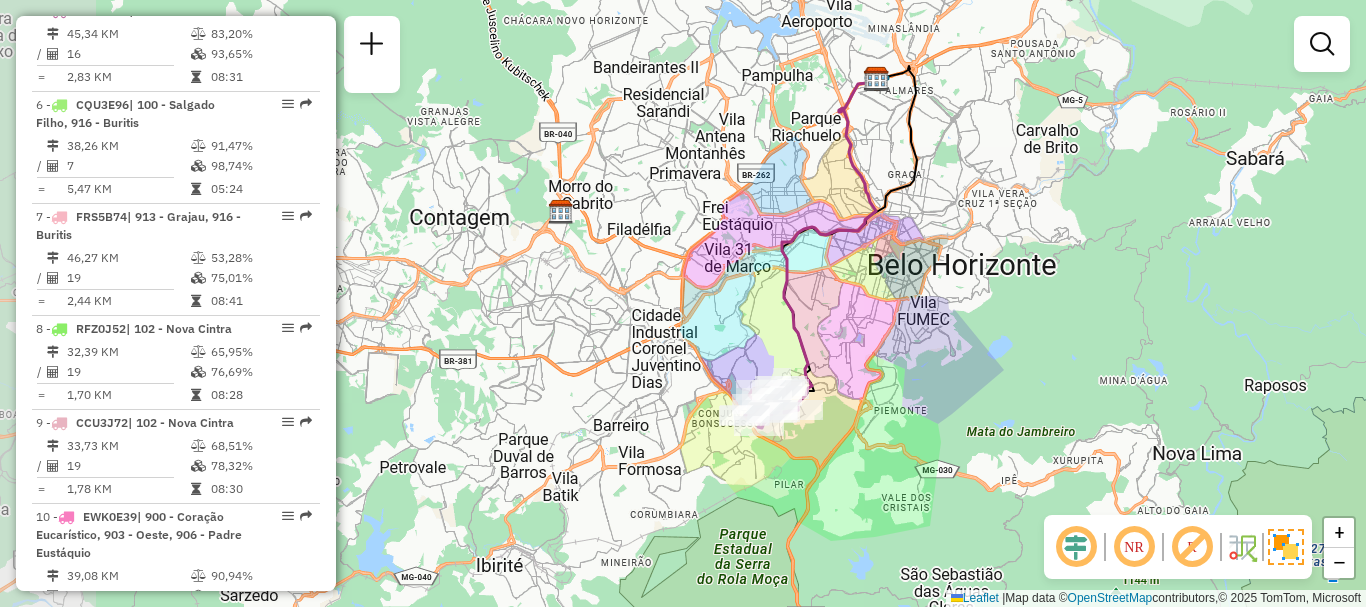 drag, startPoint x: 660, startPoint y: 179, endPoint x: 832, endPoint y: 253, distance: 187.24316 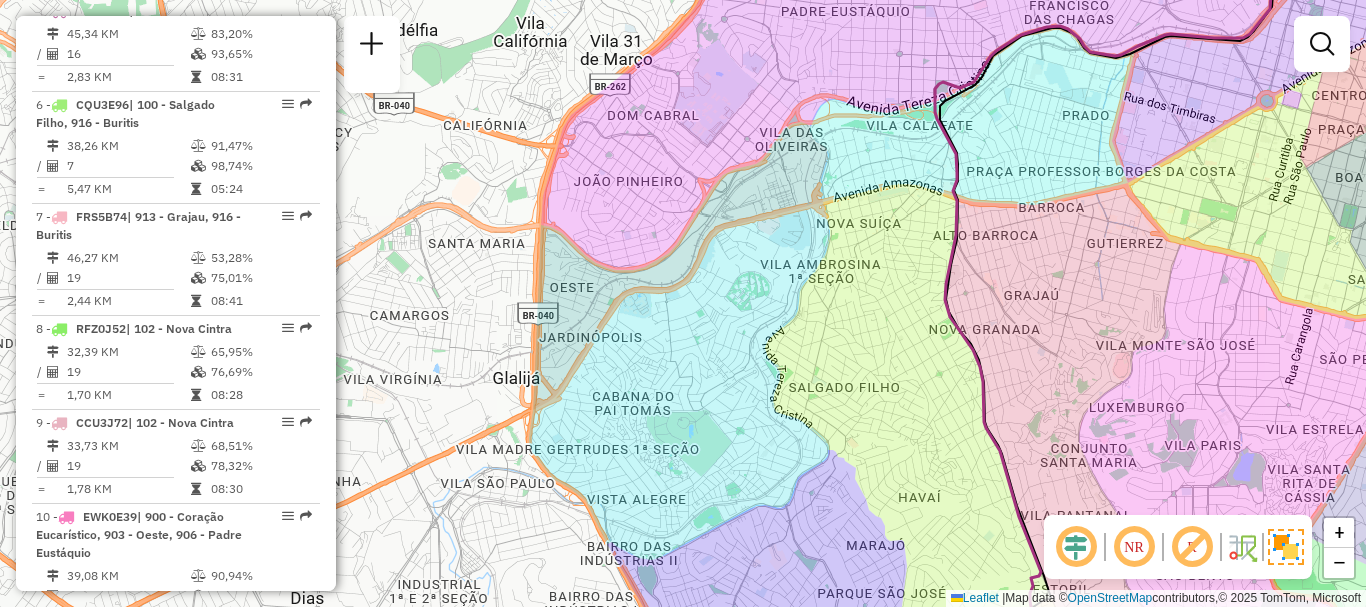 drag, startPoint x: 860, startPoint y: 267, endPoint x: 573, endPoint y: 471, distance: 352.11505 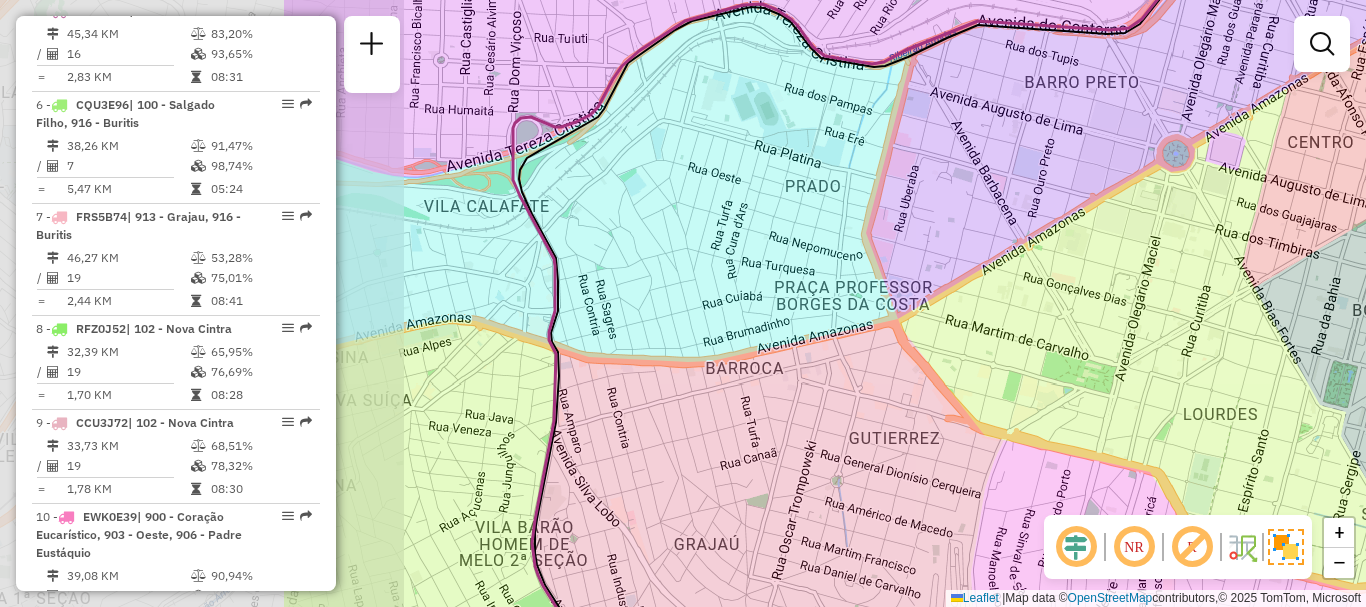 drag, startPoint x: 666, startPoint y: 390, endPoint x: 1059, endPoint y: 333, distance: 397.11206 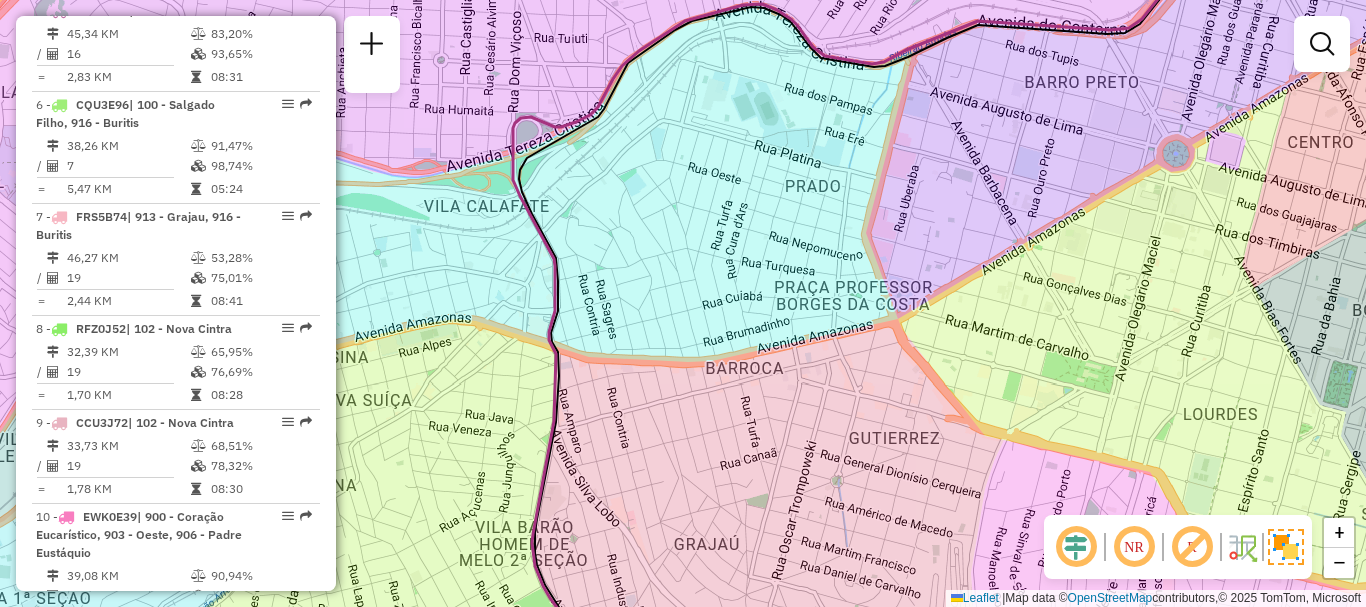 drag, startPoint x: 840, startPoint y: 294, endPoint x: 1174, endPoint y: 228, distance: 340.45853 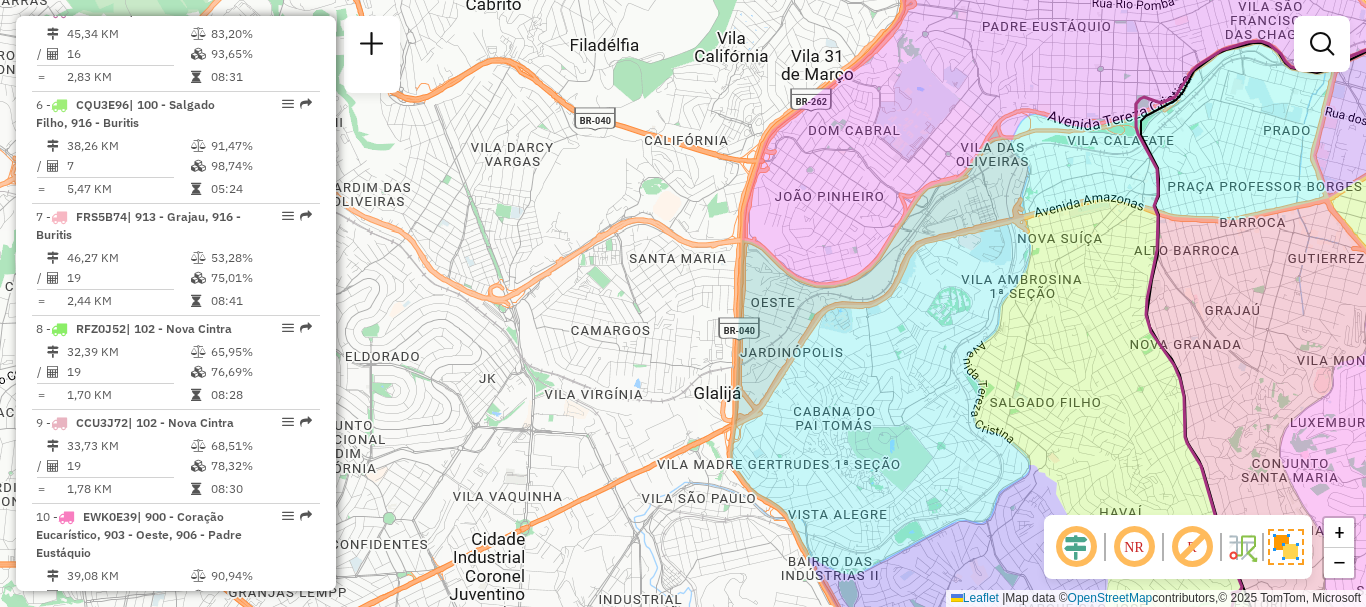 drag, startPoint x: 637, startPoint y: 388, endPoint x: 821, endPoint y: 323, distance: 195.14354 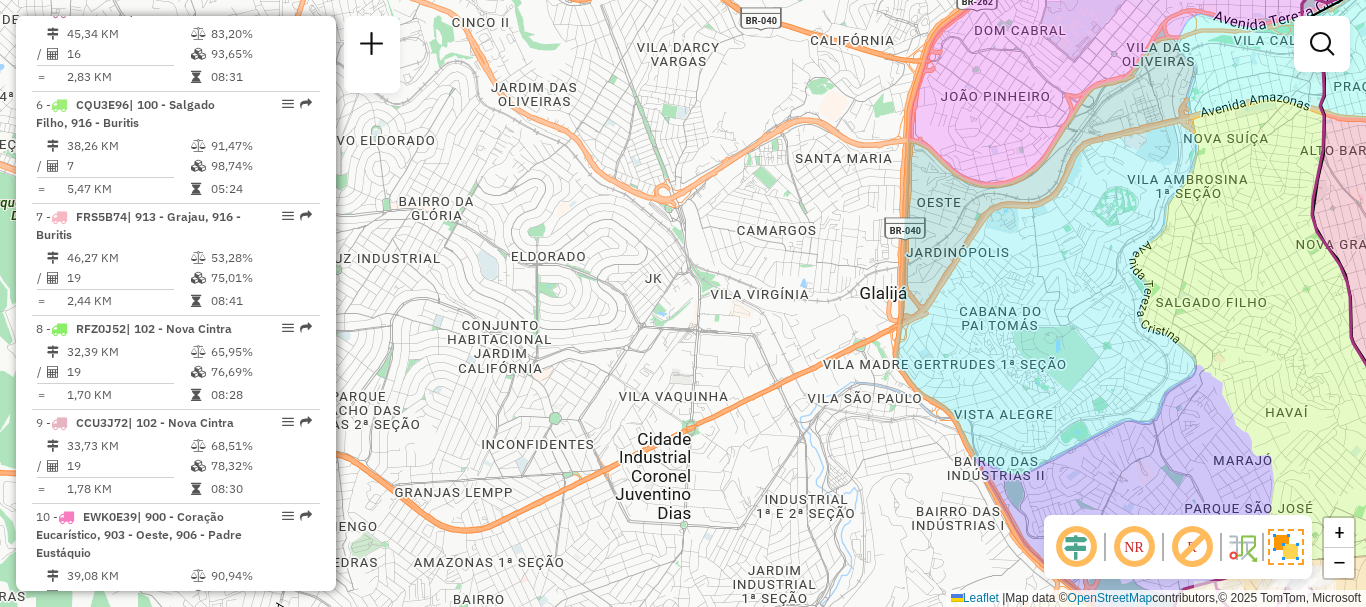 drag, startPoint x: 1036, startPoint y: 327, endPoint x: 969, endPoint y: 315, distance: 68.06615 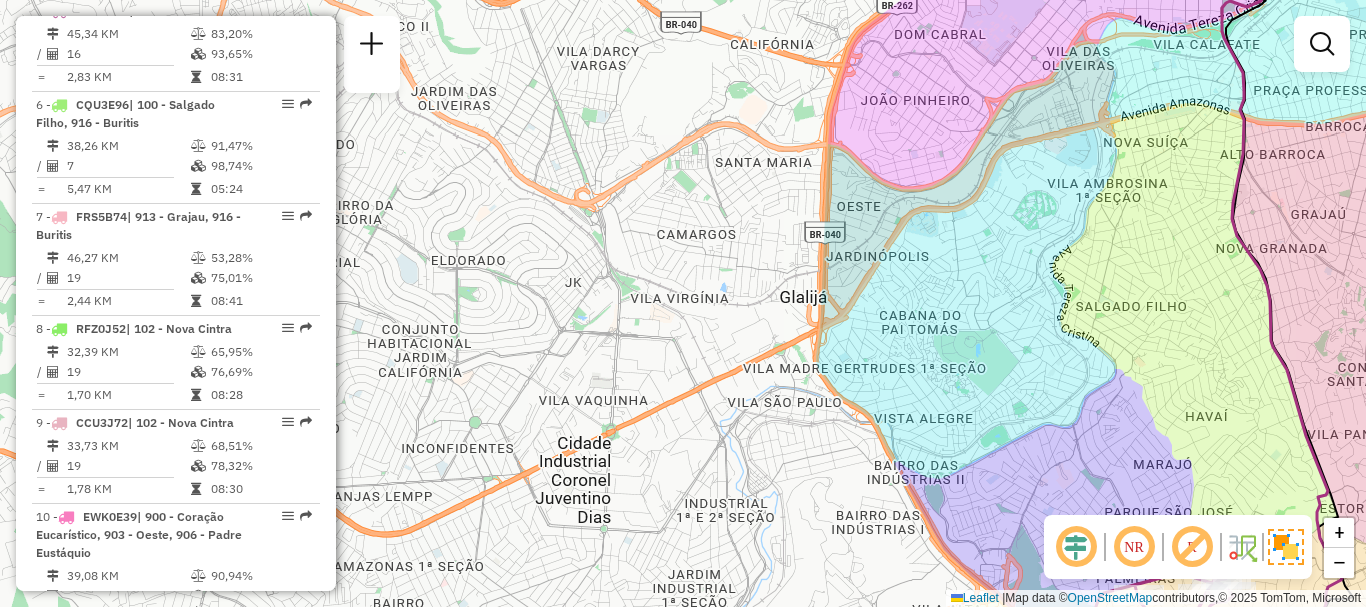 drag, startPoint x: 1023, startPoint y: 255, endPoint x: 967, endPoint y: 305, distance: 75.073296 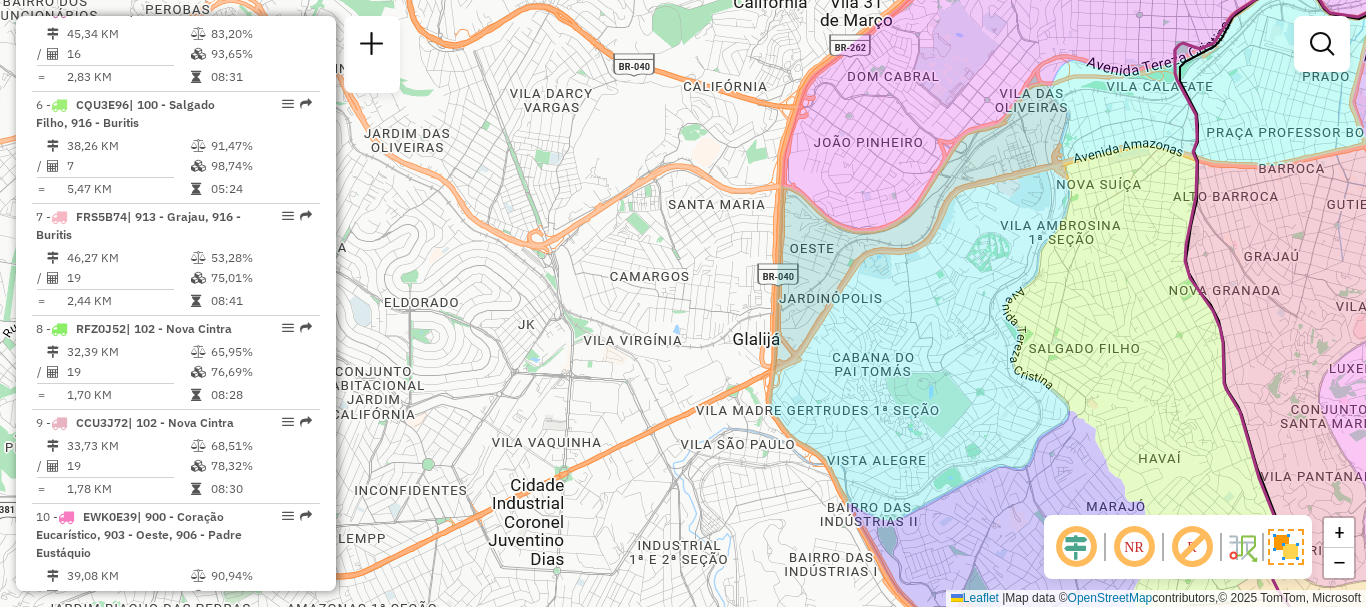 drag, startPoint x: 1327, startPoint y: 93, endPoint x: 1238, endPoint y: 184, distance: 127.28708 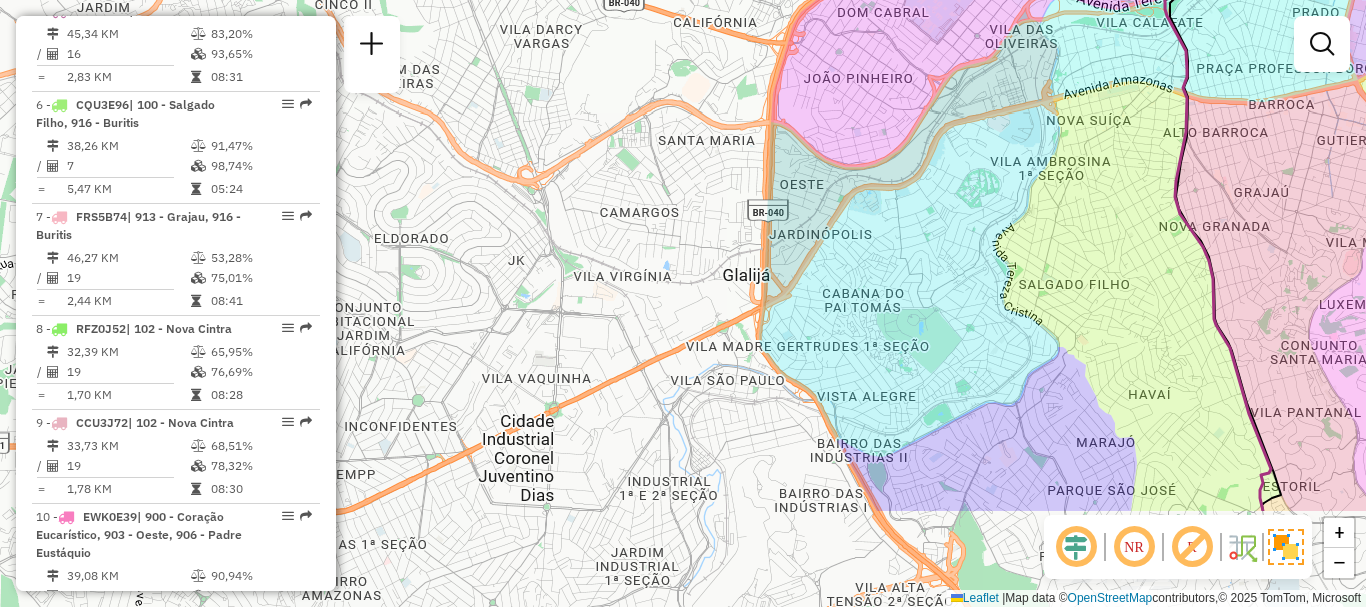 drag, startPoint x: 856, startPoint y: 402, endPoint x: 961, endPoint y: 225, distance: 205.80087 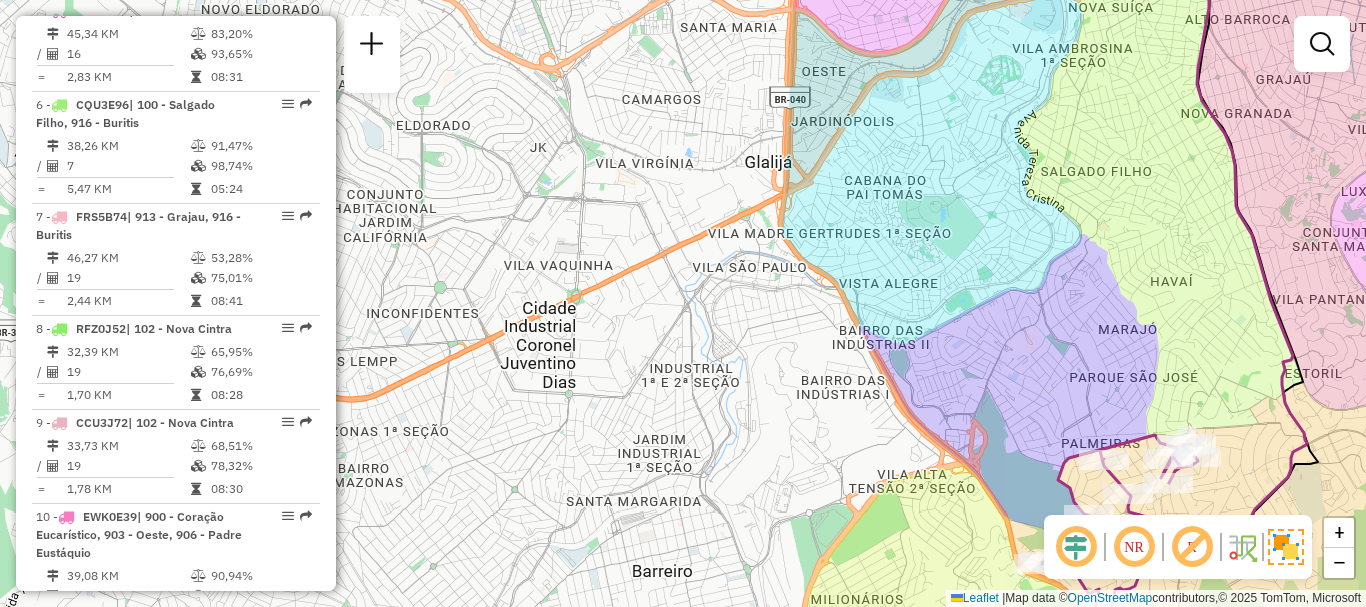 drag, startPoint x: 984, startPoint y: 98, endPoint x: 961, endPoint y: 168, distance: 73.68175 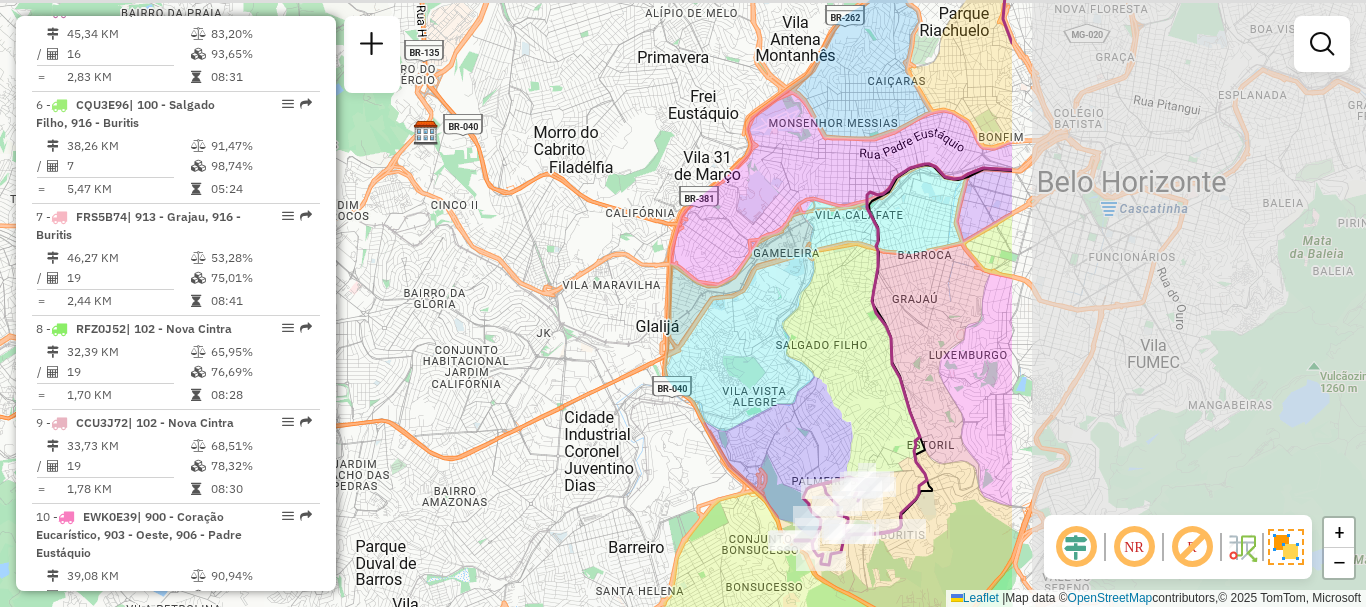 drag, startPoint x: 1112, startPoint y: 289, endPoint x: 609, endPoint y: 340, distance: 505.5789 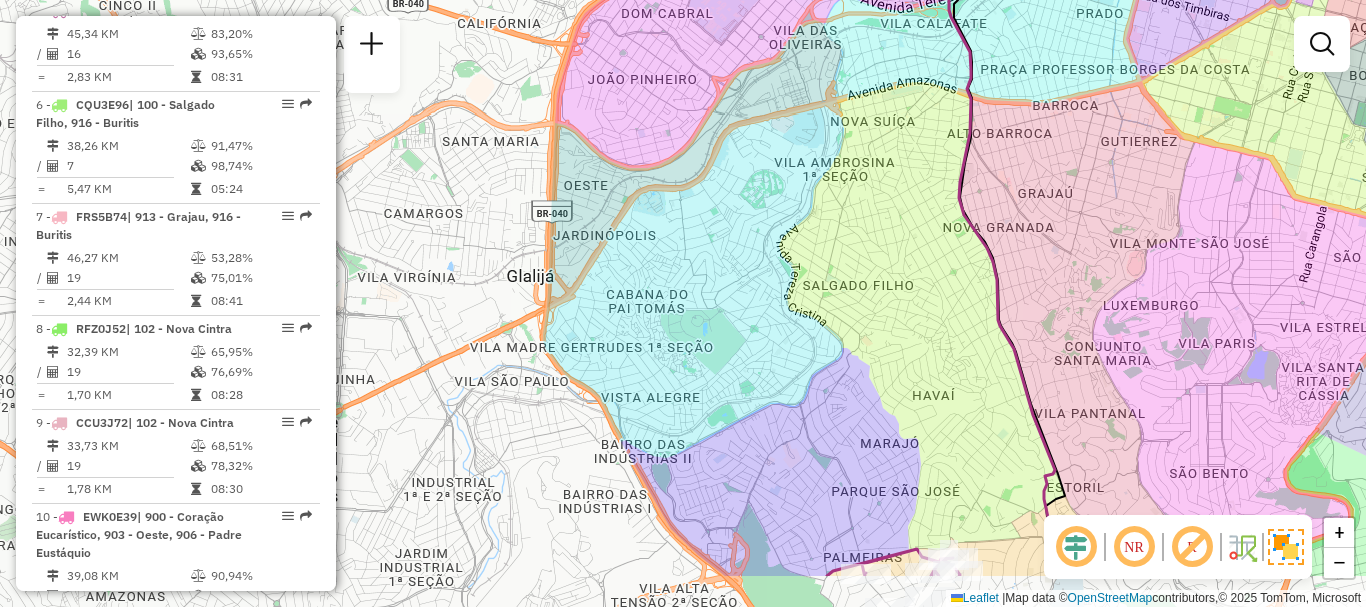 drag, startPoint x: 766, startPoint y: 232, endPoint x: 754, endPoint y: 143, distance: 89.80534 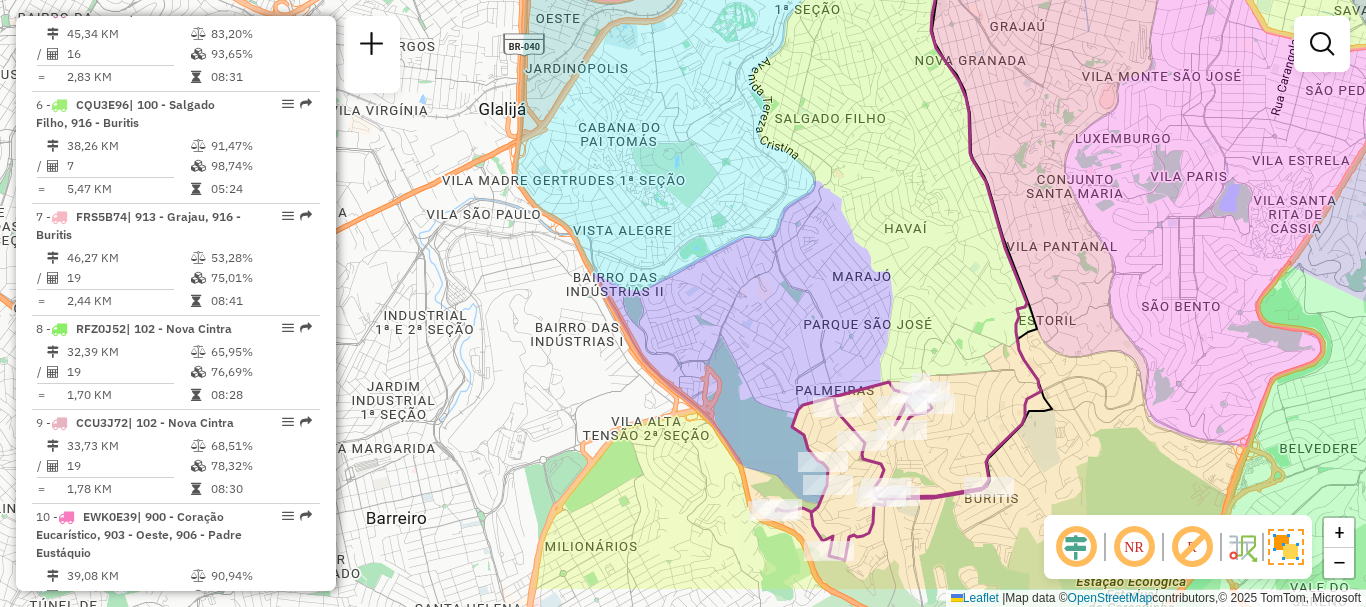 drag, startPoint x: 784, startPoint y: 383, endPoint x: 768, endPoint y: 305, distance: 79.624115 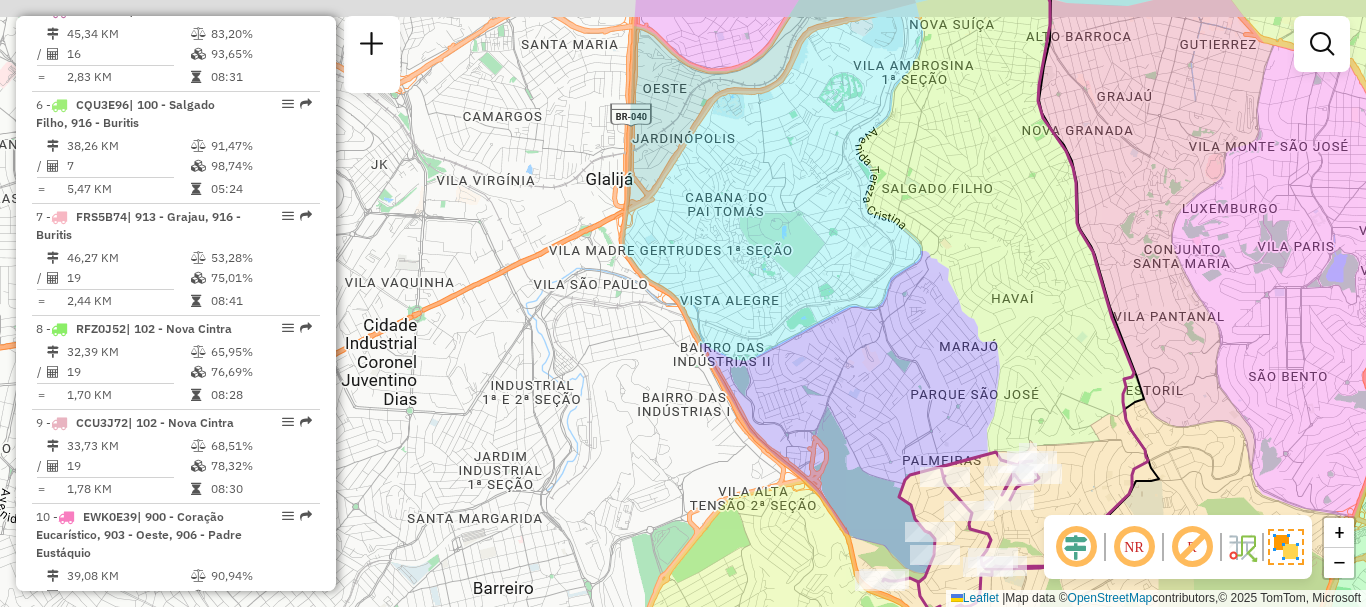 drag, startPoint x: 802, startPoint y: 287, endPoint x: 802, endPoint y: 308, distance: 21 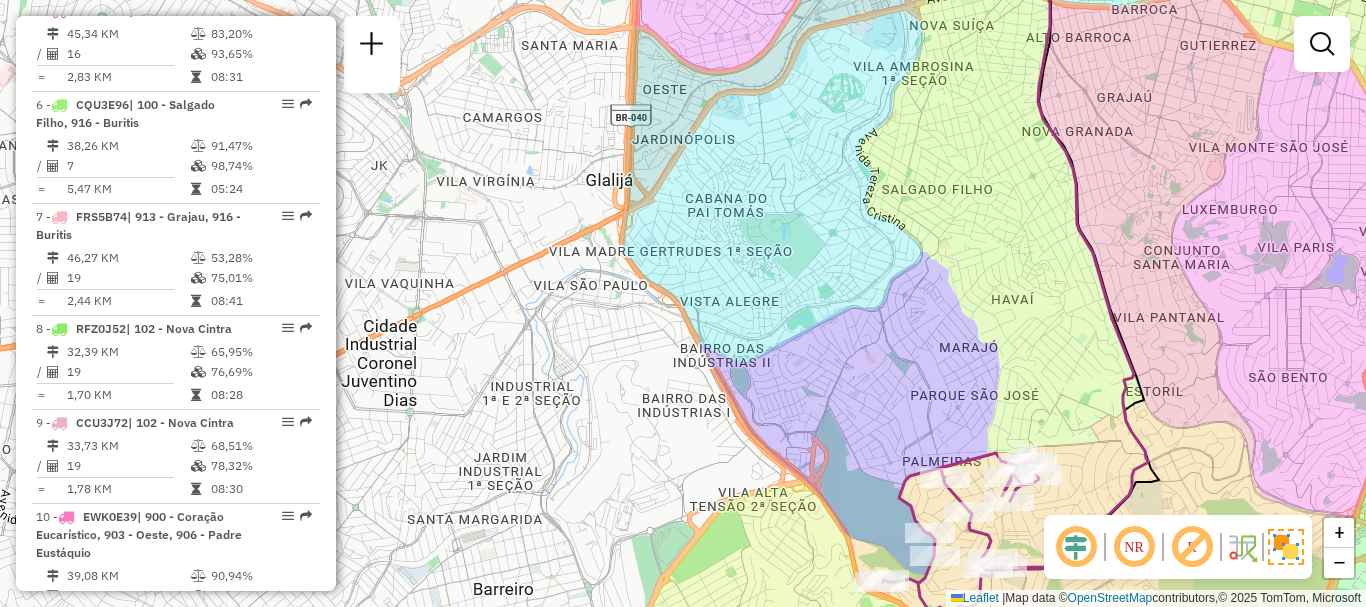 select on "**********" 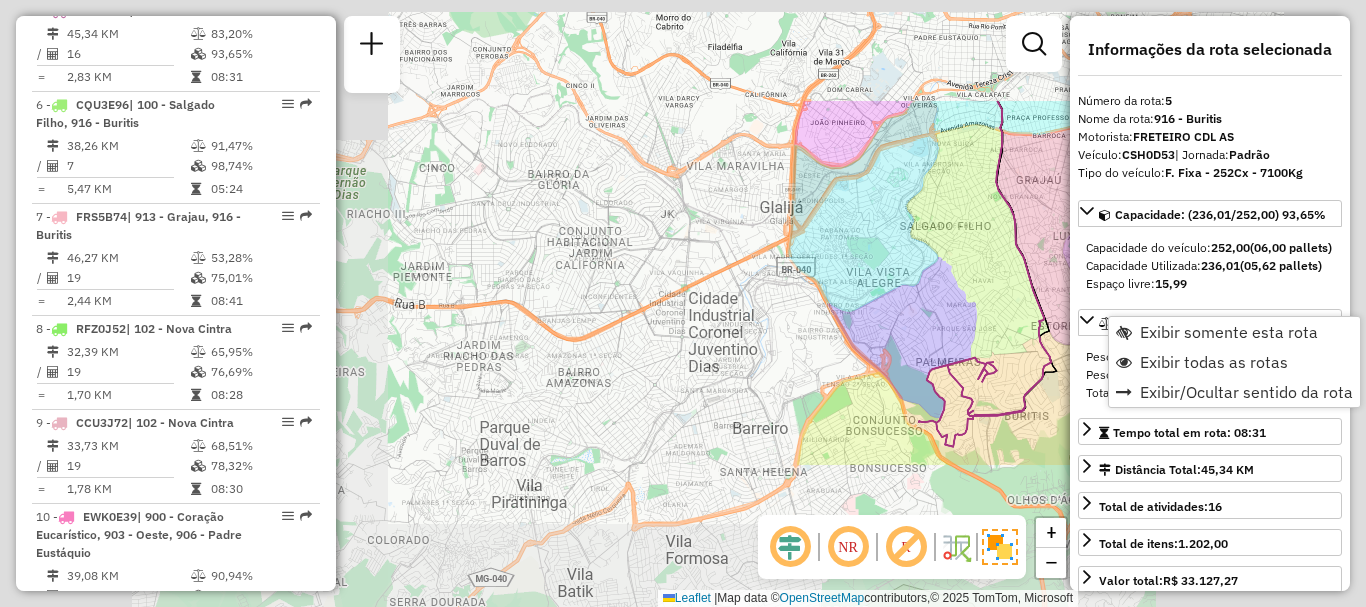 click on "Janela de atendimento Grade de atendimento Capacidade Transportadoras Veículos Cliente Pedidos  Rotas Selecione os dias de semana para filtrar as janelas de atendimento  Seg   Ter   Qua   Qui   Sex   Sáb   Dom  Informe o período da janela de atendimento: De: Até:  Filtrar exatamente a janela do cliente  Considerar janela de atendimento padrão  Selecione os dias de semana para filtrar as grades de atendimento  Seg   Ter   Qua   Qui   Sex   Sáb   Dom   Considerar clientes sem dia de atendimento cadastrado  Clientes fora do dia de atendimento selecionado Filtrar as atividades entre os valores definidos abaixo:  Peso mínimo:   Peso máximo:   Cubagem mínima:   Cubagem máxima:   De:   Até:  Filtrar as atividades entre o tempo de atendimento definido abaixo:  De:   Até:   Considerar capacidade total dos clientes não roteirizados Transportadora: Selecione um ou mais itens Tipo de veículo: Selecione um ou mais itens Veículo: Selecione um ou mais itens Motorista: Selecione um ou mais itens Nome: Rótulo:" 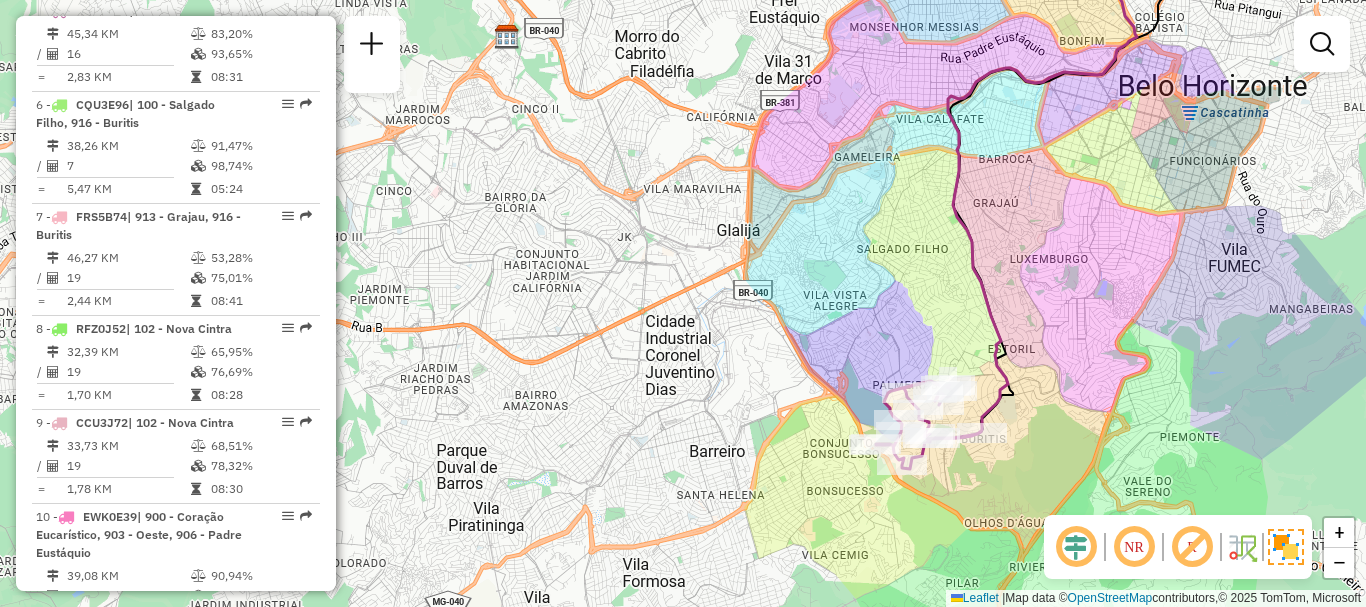 drag, startPoint x: 904, startPoint y: 161, endPoint x: 850, endPoint y: 198, distance: 65.459915 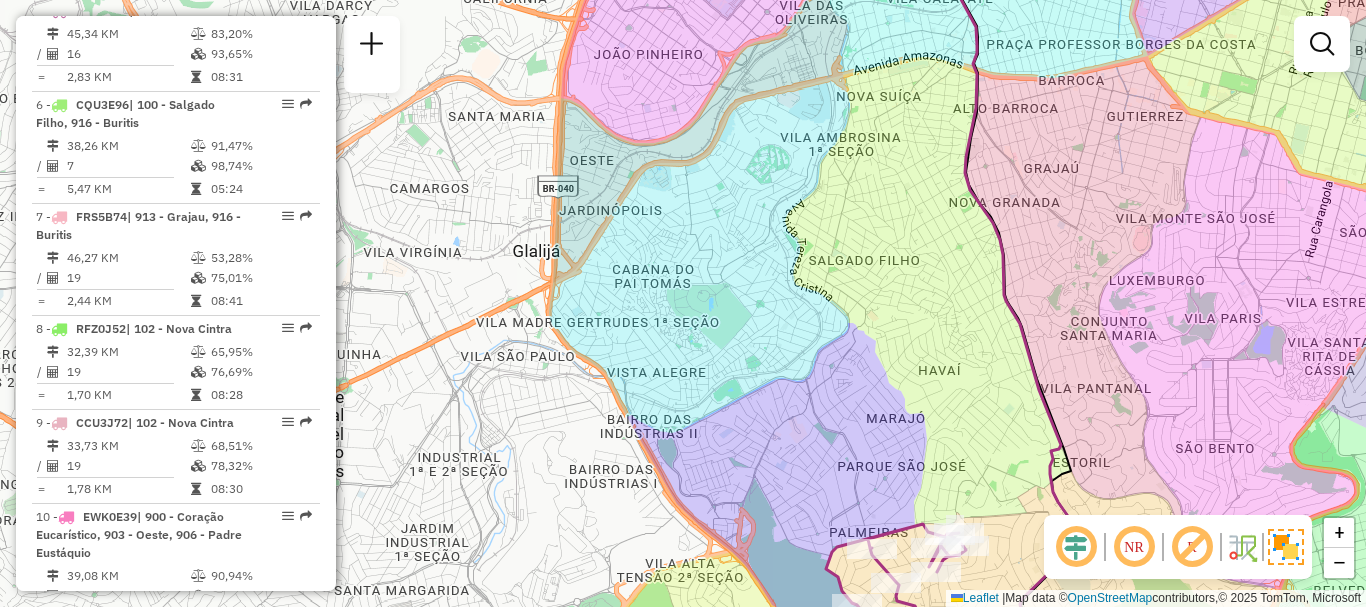 drag, startPoint x: 989, startPoint y: 354, endPoint x: 946, endPoint y: 372, distance: 46.615448 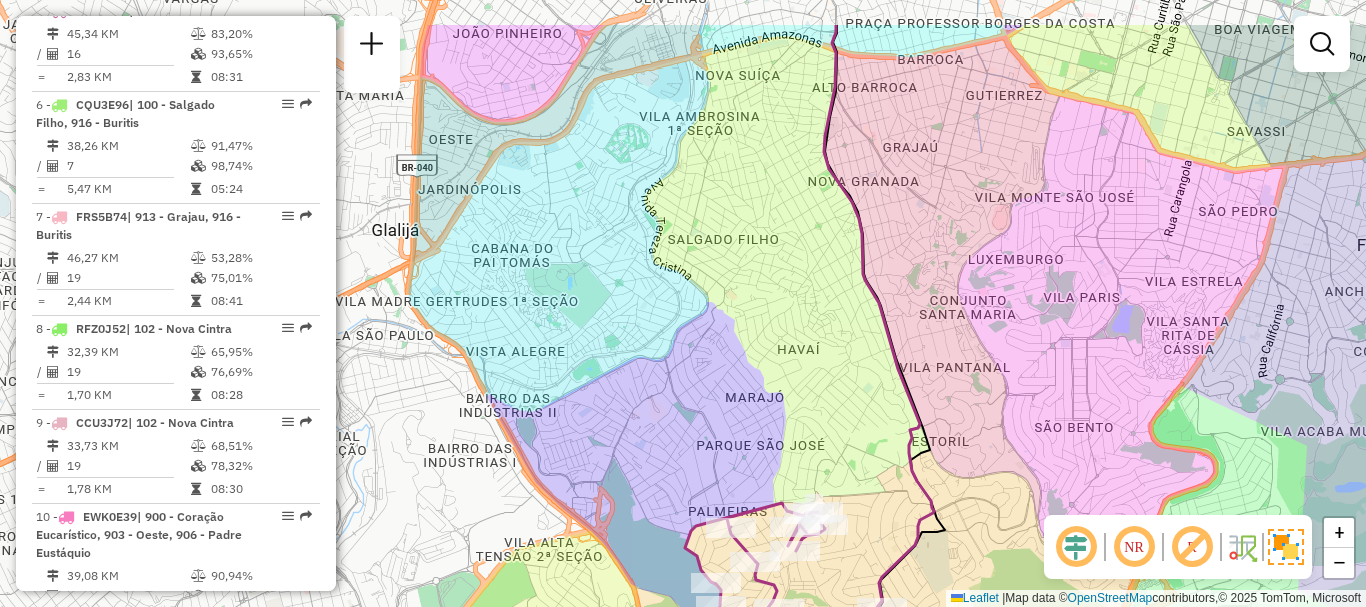 drag, startPoint x: 1102, startPoint y: 87, endPoint x: 892, endPoint y: 210, distance: 243.37009 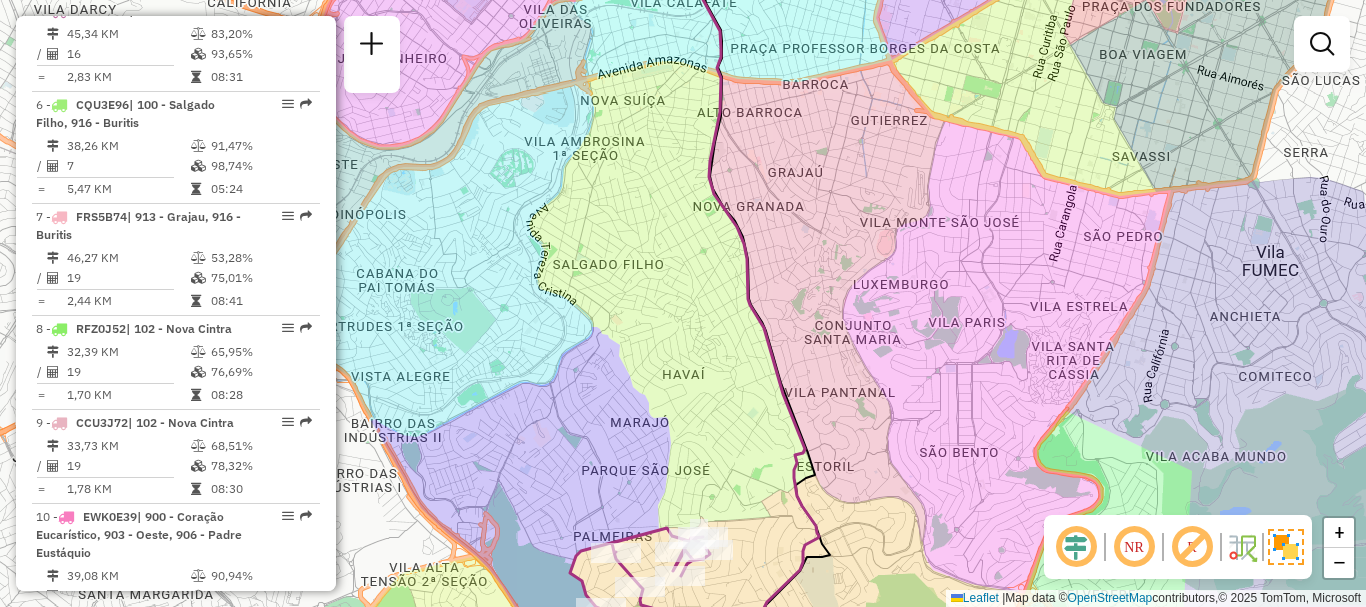 drag, startPoint x: 744, startPoint y: 266, endPoint x: 716, endPoint y: 246, distance: 34.4093 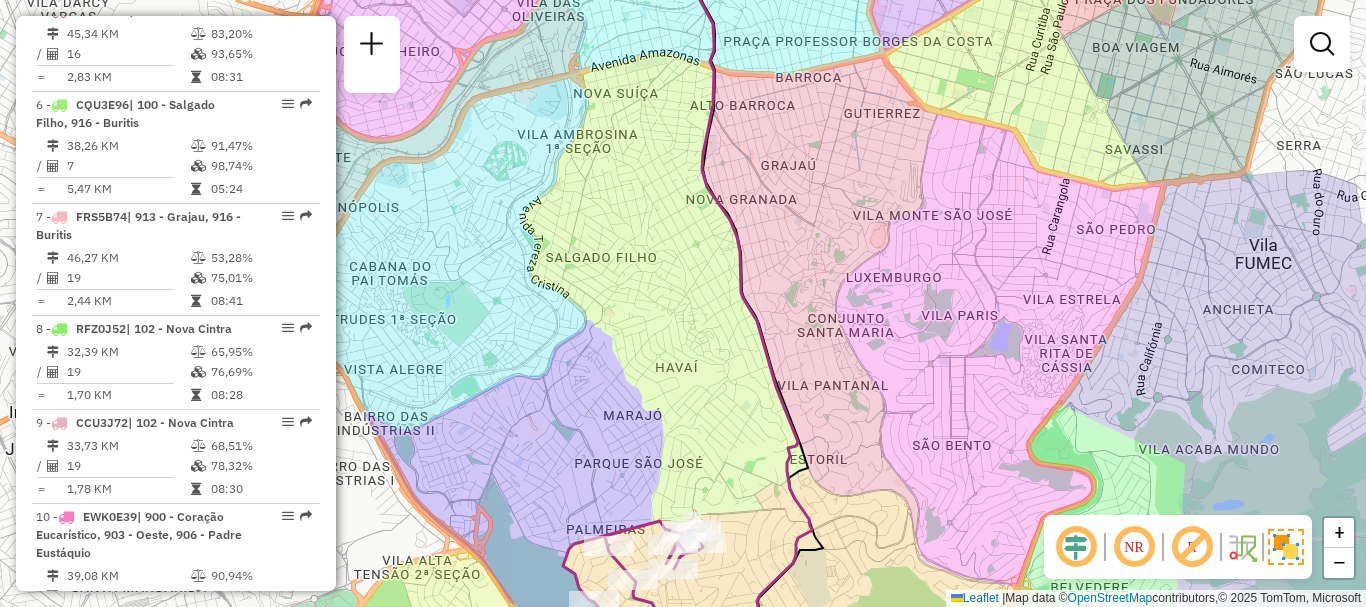 select on "**********" 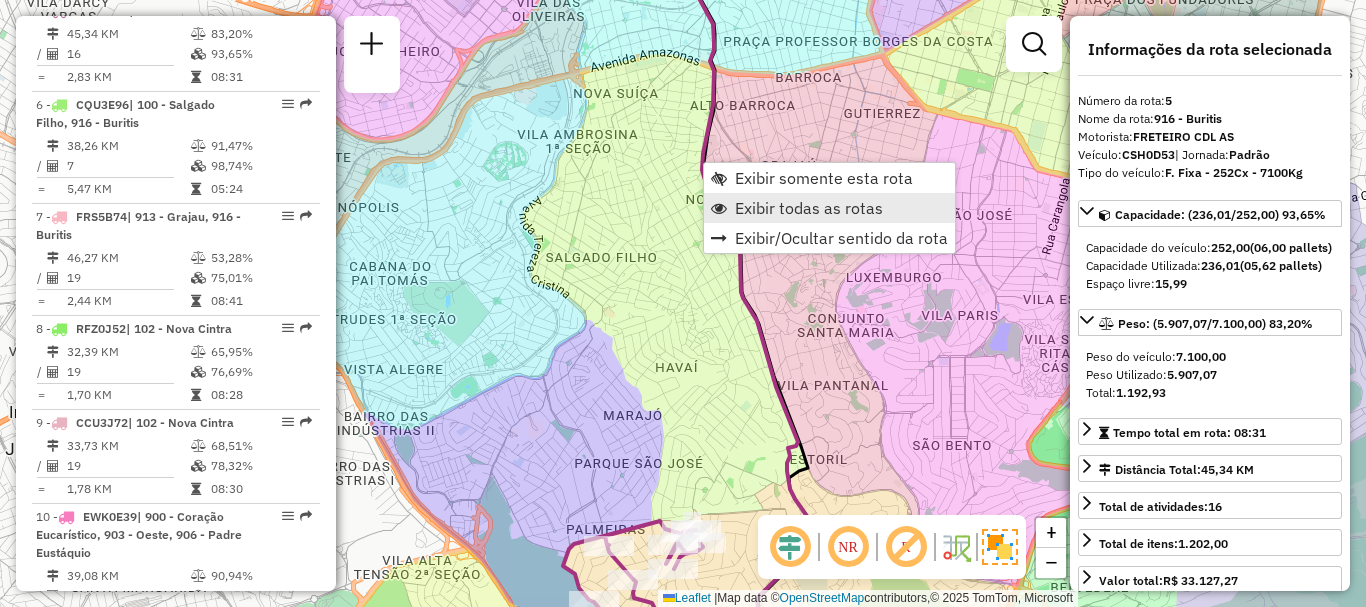 click on "Exibir todas as rotas" at bounding box center [809, 208] 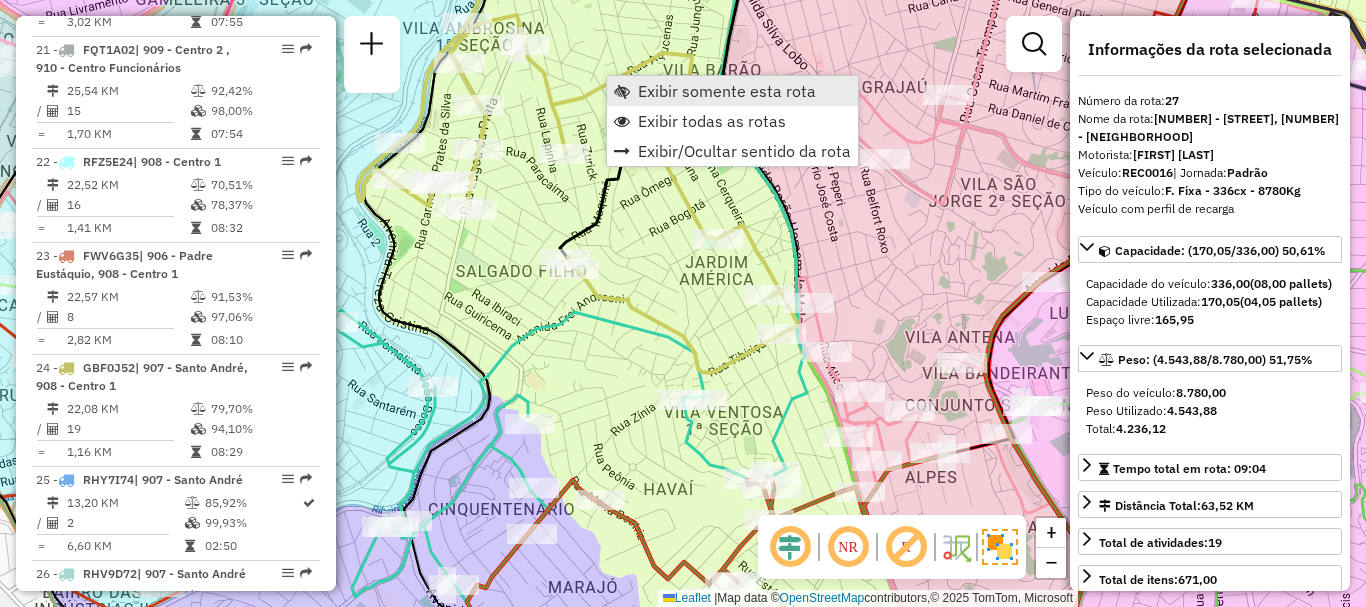 scroll, scrollTop: 3506, scrollLeft: 0, axis: vertical 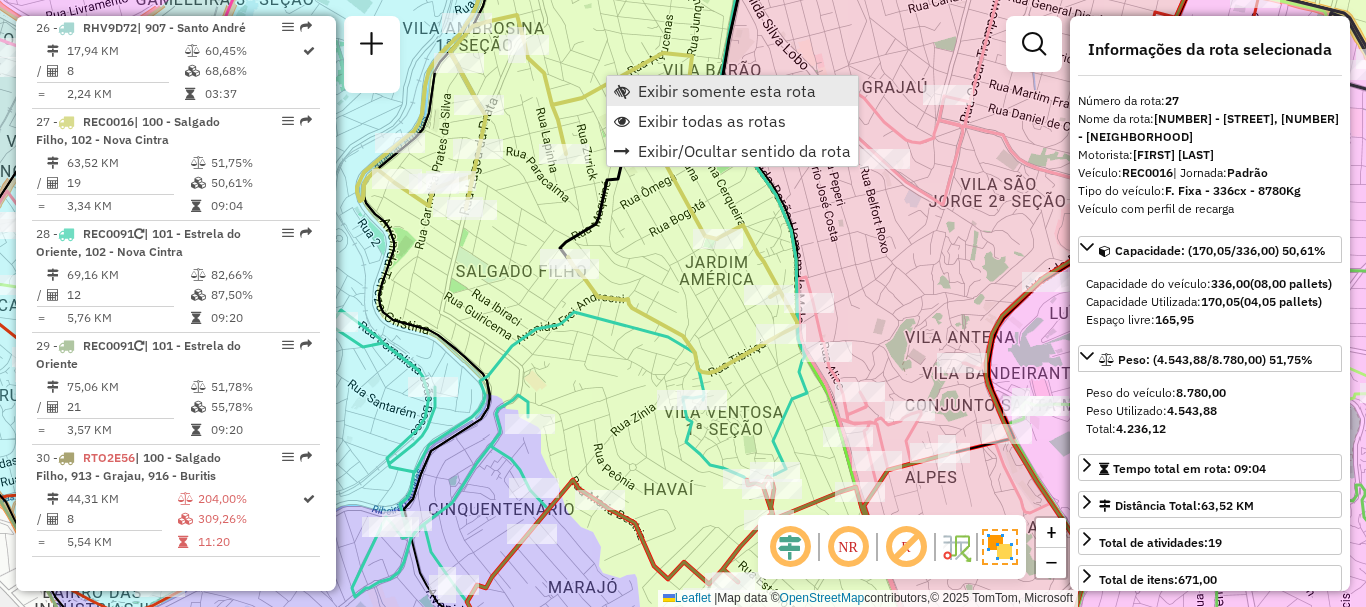 click on "Exibir somente esta rota" at bounding box center (727, 91) 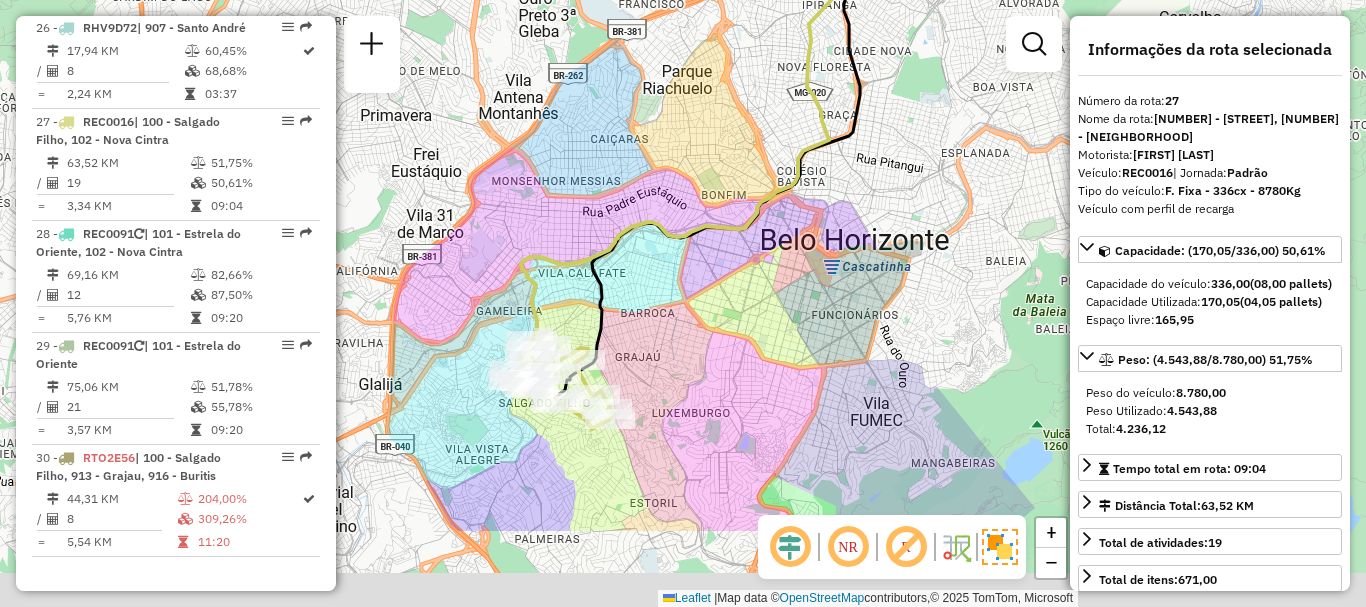 drag, startPoint x: 598, startPoint y: 453, endPoint x: 718, endPoint y: 105, distance: 368.10867 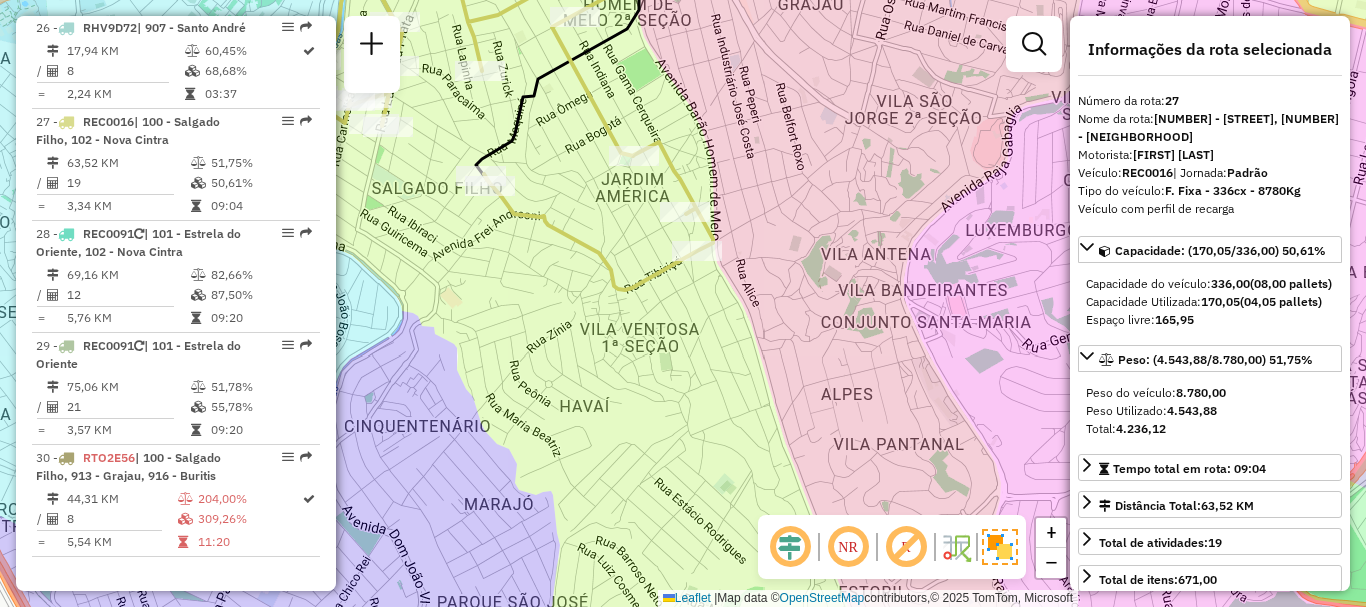 drag, startPoint x: 718, startPoint y: 240, endPoint x: 954, endPoint y: 320, distance: 249.19069 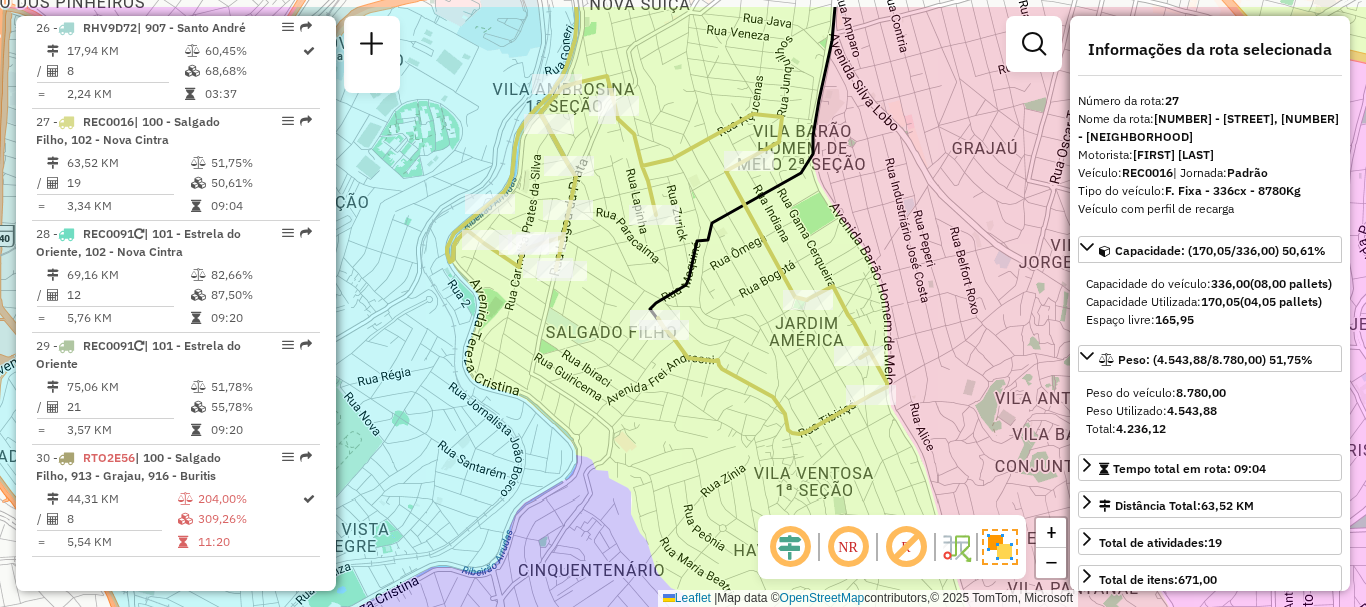 drag, startPoint x: 586, startPoint y: 362, endPoint x: 596, endPoint y: 400, distance: 39.293766 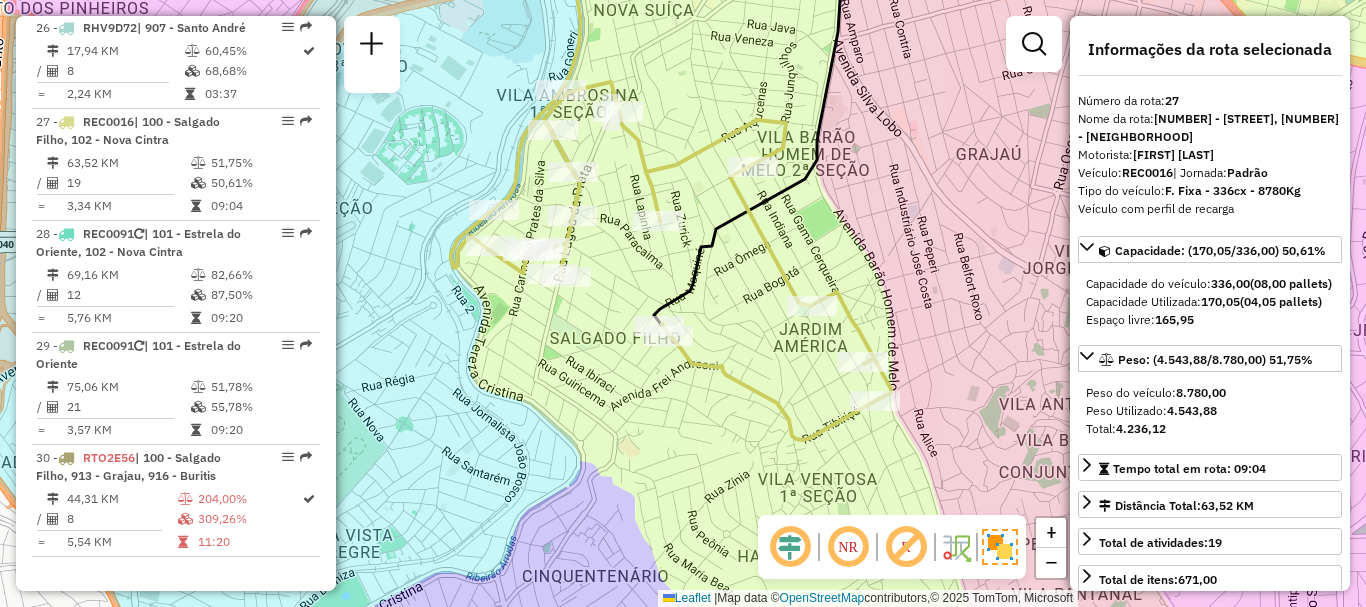 drag, startPoint x: 561, startPoint y: 377, endPoint x: 572, endPoint y: 404, distance: 29.15476 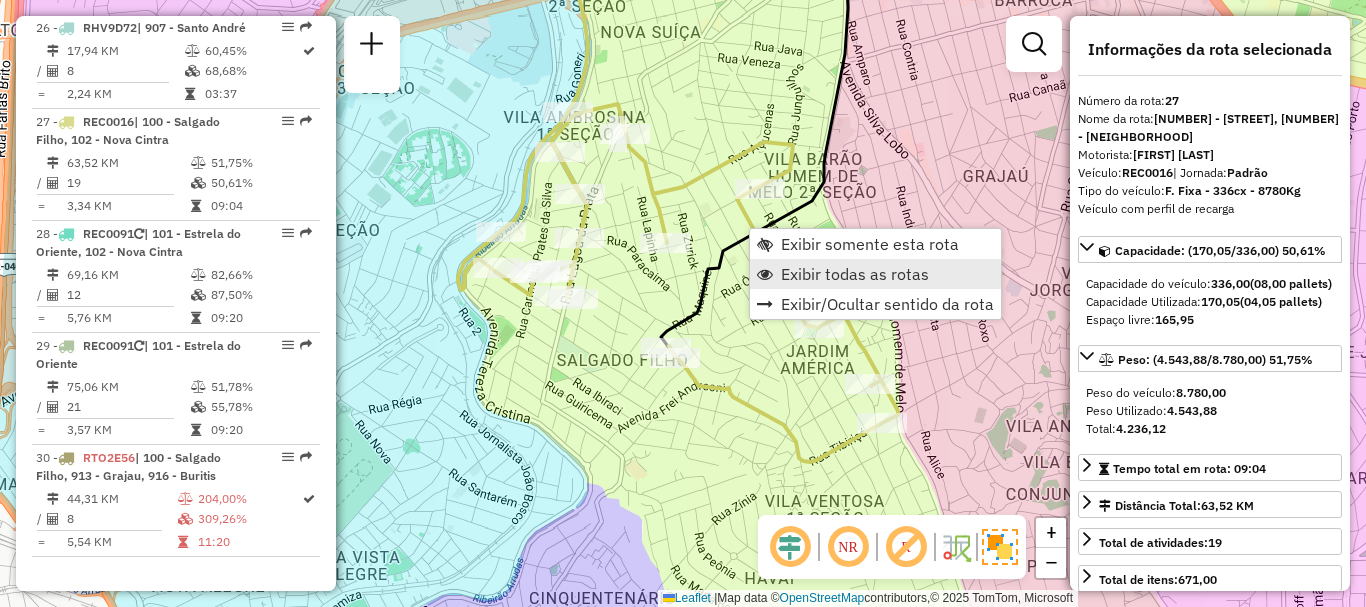 click on "Exibir todas as rotas" at bounding box center [855, 274] 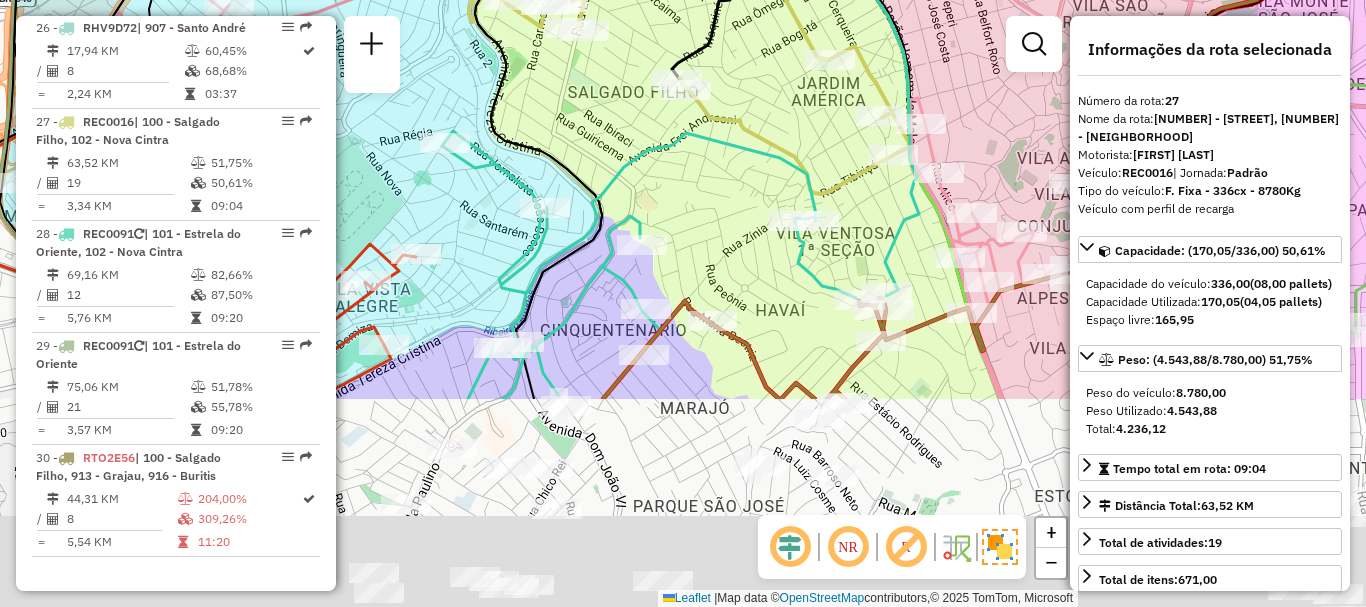 drag, startPoint x: 779, startPoint y: 363, endPoint x: 834, endPoint y: 13, distance: 354.29507 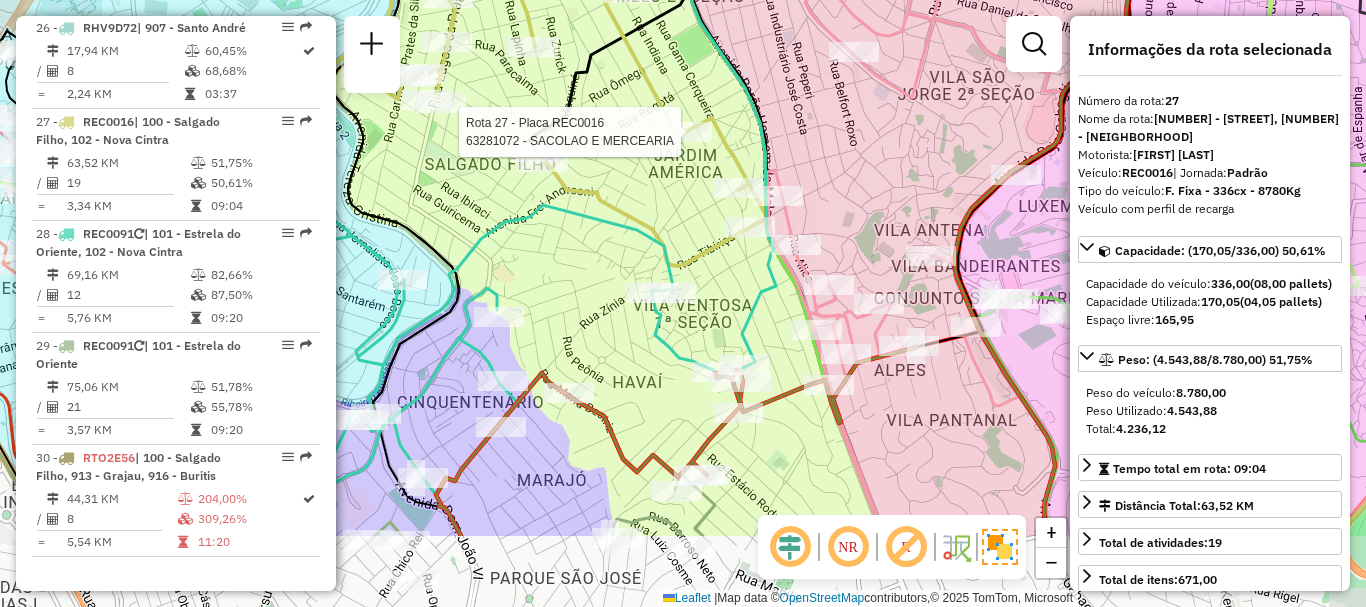 drag, startPoint x: 715, startPoint y: 392, endPoint x: 638, endPoint y: 284, distance: 132.63861 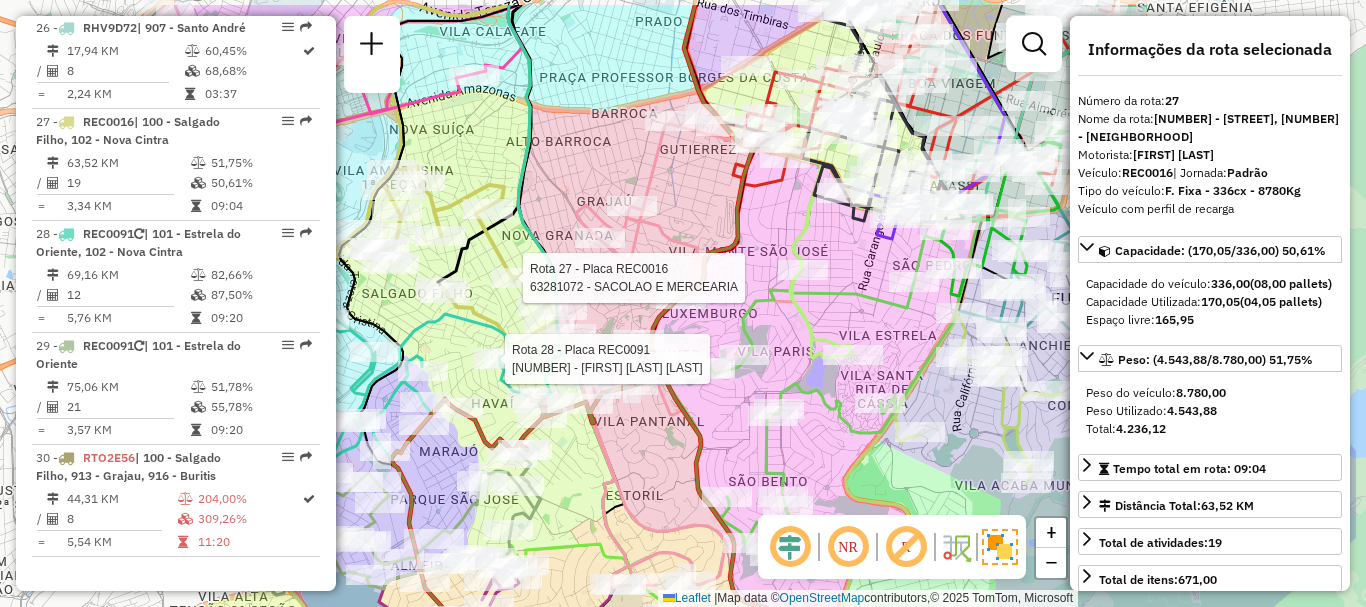drag, startPoint x: 764, startPoint y: 437, endPoint x: 621, endPoint y: 509, distance: 160.10309 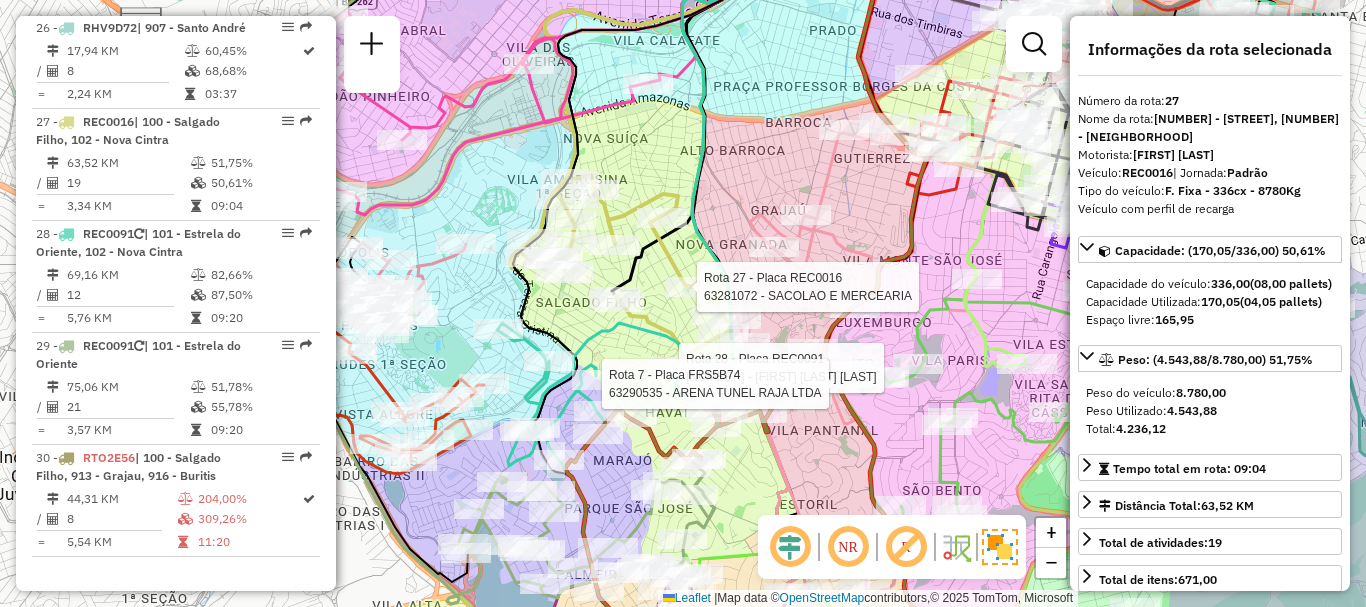 click 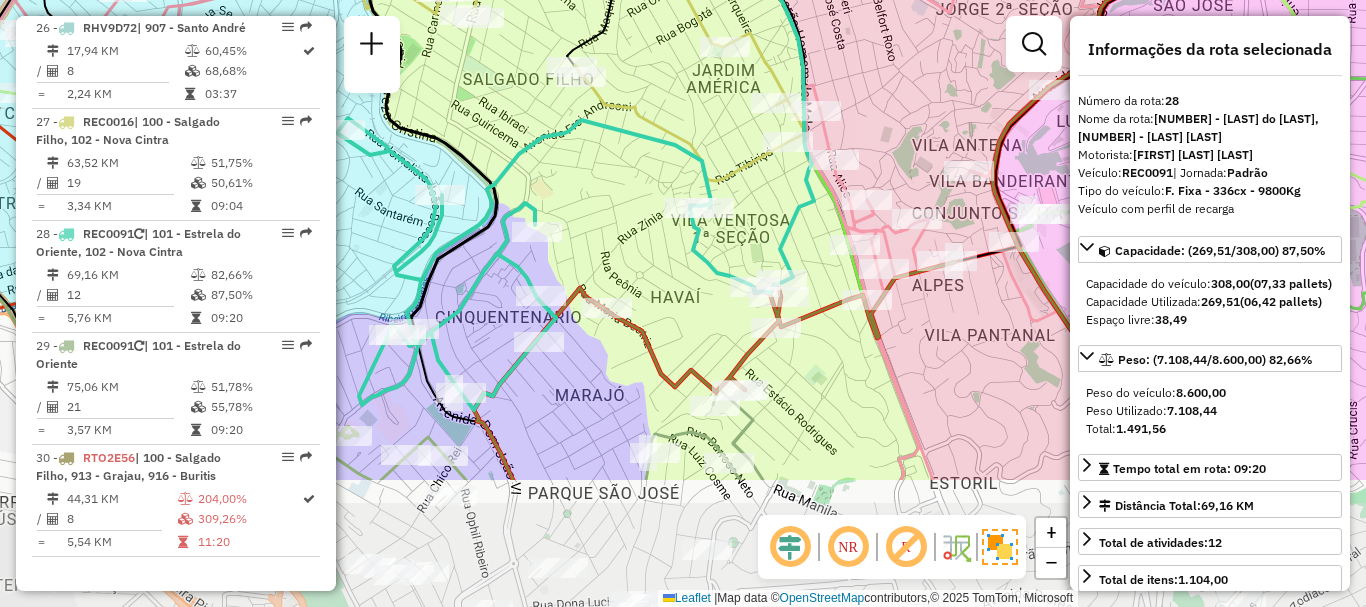 drag, startPoint x: 646, startPoint y: 377, endPoint x: 600, endPoint y: 189, distance: 193.54585 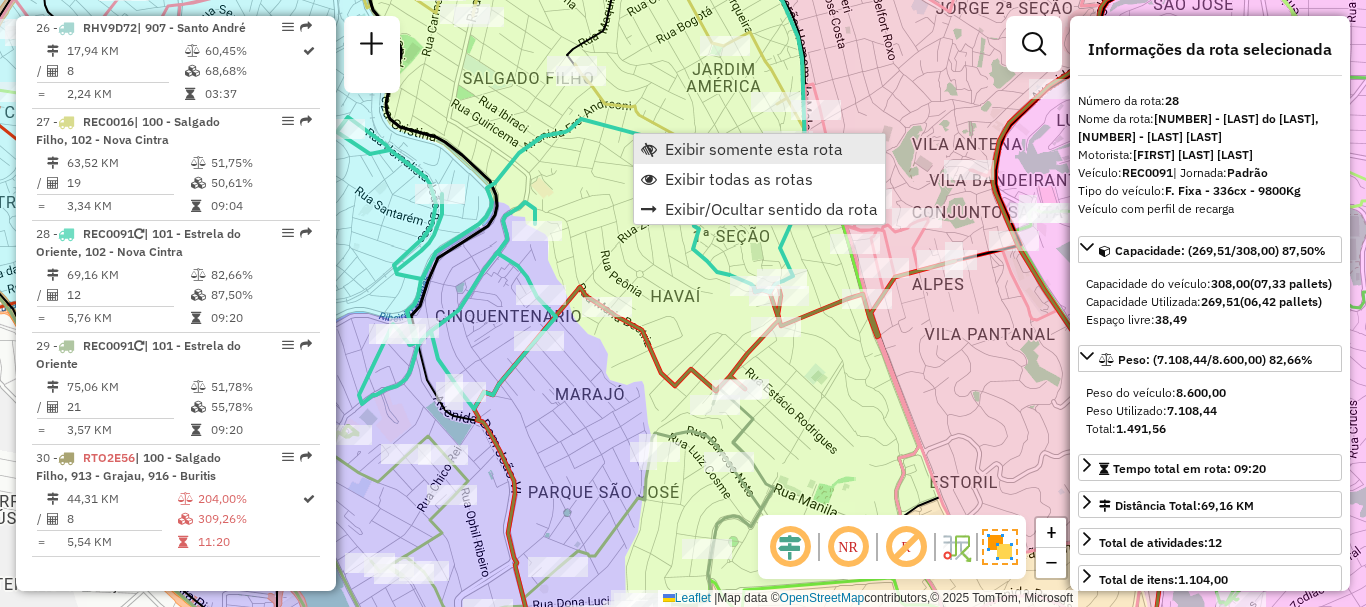 click on "Exibir somente esta rota" at bounding box center [754, 149] 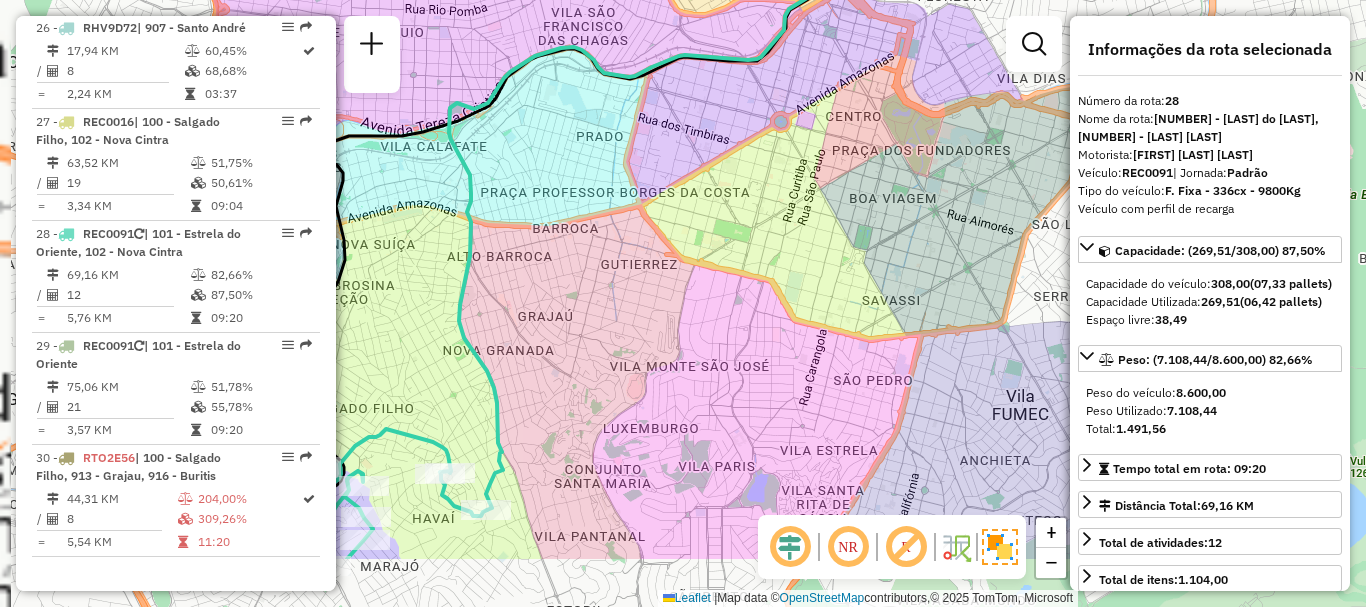 drag, startPoint x: 531, startPoint y: 497, endPoint x: 852, endPoint y: 209, distance: 431.2598 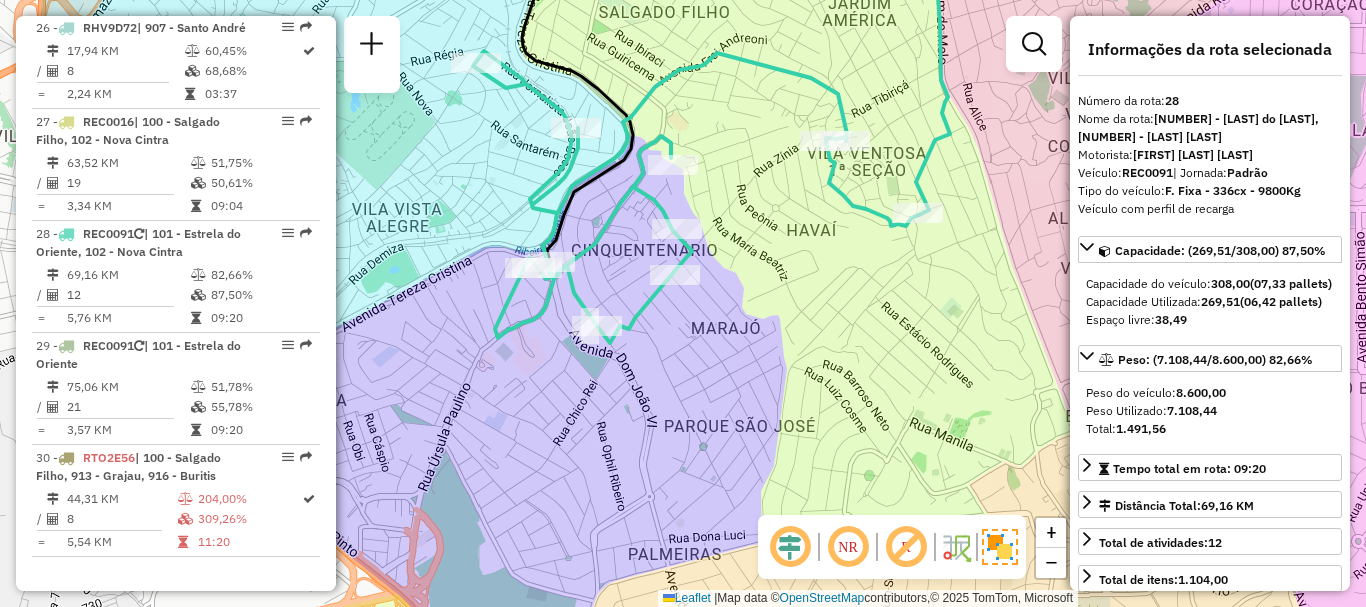 drag, startPoint x: 643, startPoint y: 440, endPoint x: 717, endPoint y: 459, distance: 76.40026 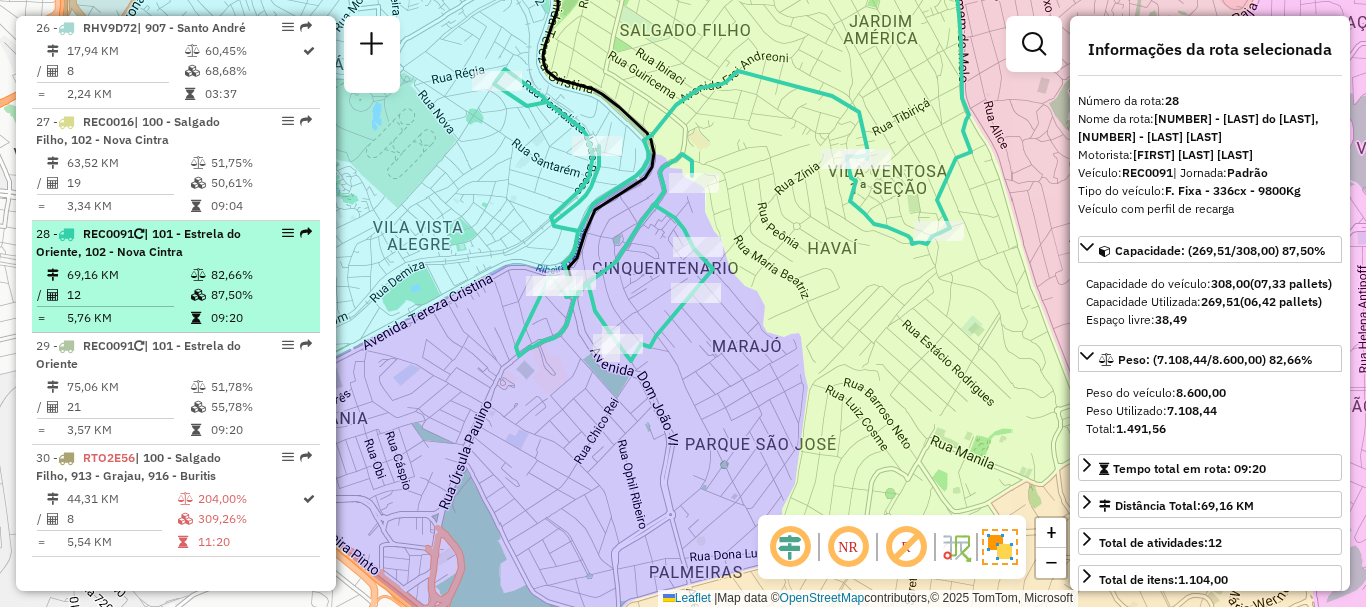 click on "87,50%" at bounding box center [260, 295] 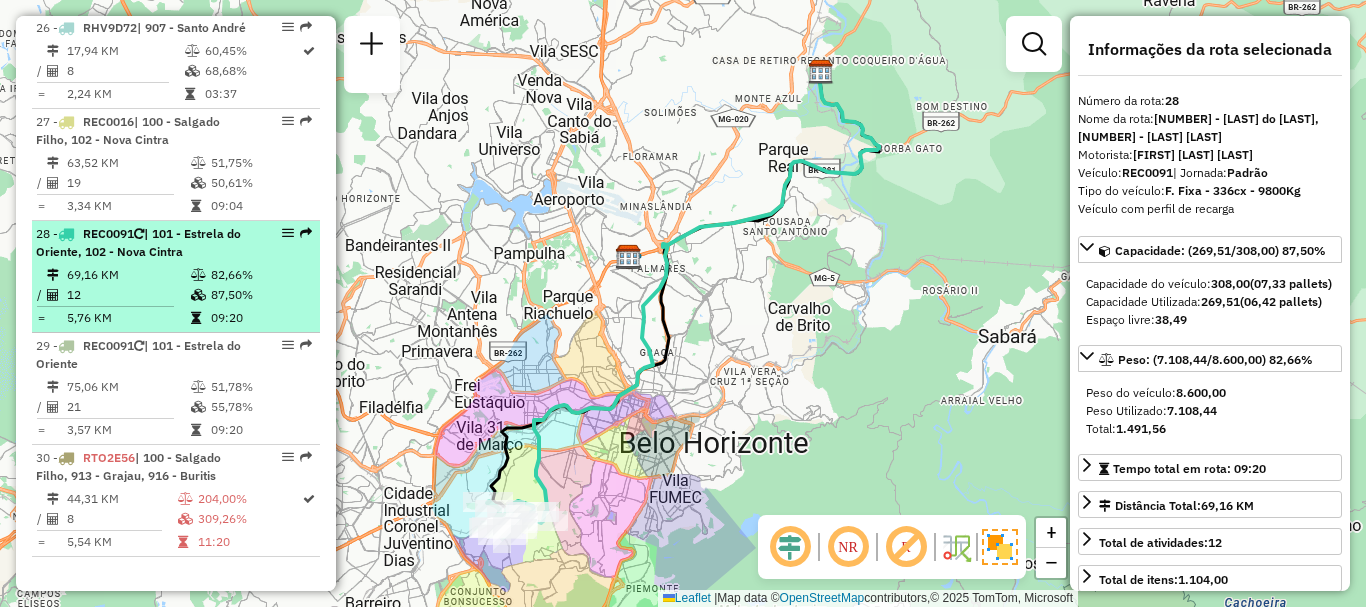 click on "87,50%" at bounding box center (260, 295) 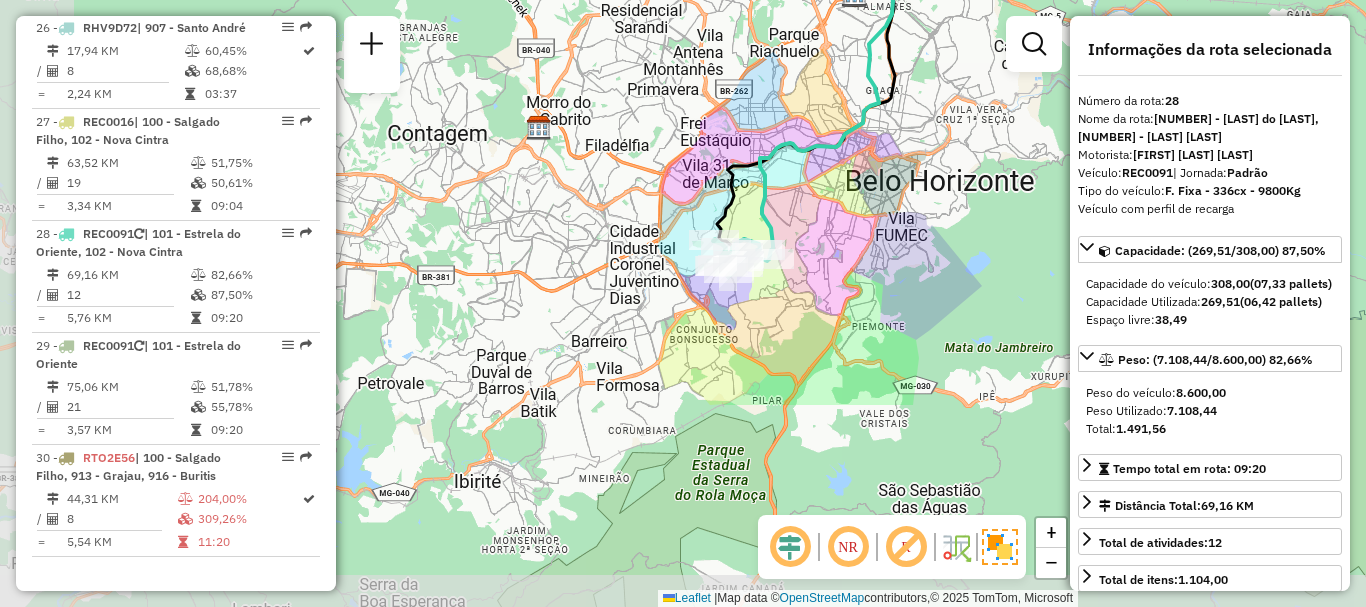 drag, startPoint x: 629, startPoint y: 436, endPoint x: 823, endPoint y: 208, distance: 299.366 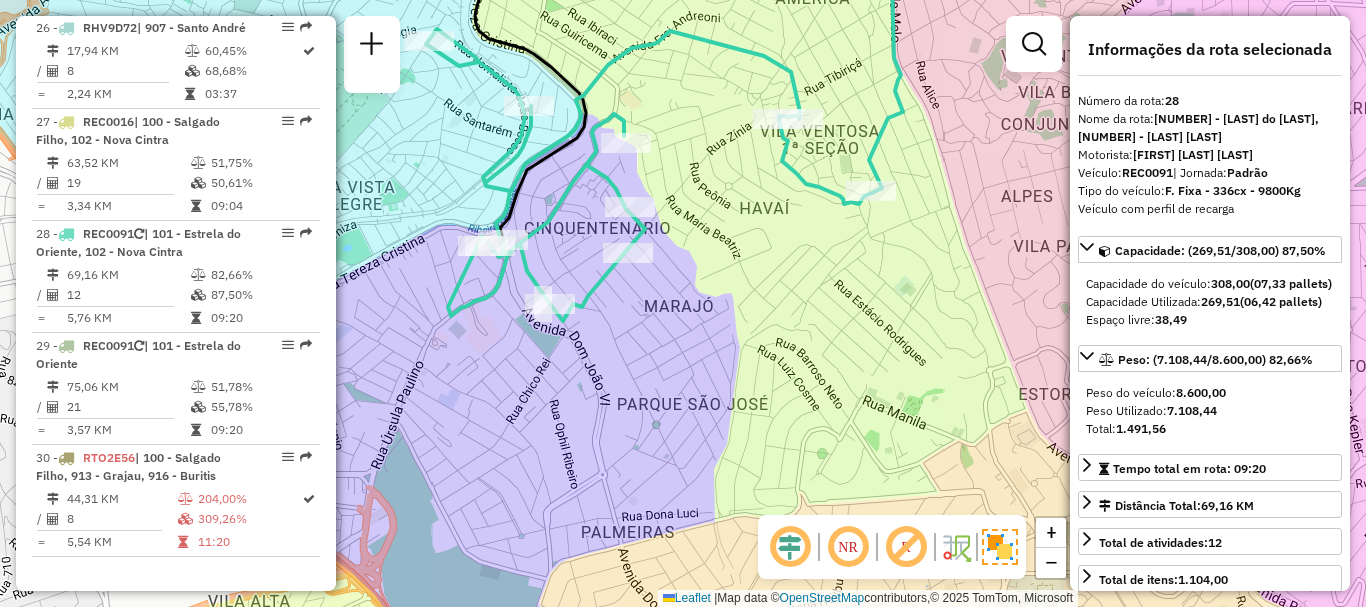 click on "Janela de atendimento Grade de atendimento Capacidade Transportadoras Veículos Cliente Pedidos  Rotas Selecione os dias de semana para filtrar as janelas de atendimento  Seg   Ter   Qua   Qui   Sex   Sáb   Dom  Informe o período da janela de atendimento: De: Até:  Filtrar exatamente a janela do cliente  Considerar janela de atendimento padrão  Selecione os dias de semana para filtrar as grades de atendimento  Seg   Ter   Qua   Qui   Sex   Sáb   Dom   Considerar clientes sem dia de atendimento cadastrado  Clientes fora do dia de atendimento selecionado Filtrar as atividades entre os valores definidos abaixo:  Peso mínimo:   Peso máximo:   Cubagem mínima:   Cubagem máxima:   De:   Até:  Filtrar as atividades entre o tempo de atendimento definido abaixo:  De:   Até:   Considerar capacidade total dos clientes não roteirizados Transportadora: Selecione um ou mais itens Tipo de veículo: Selecione um ou mais itens Veículo: Selecione um ou mais itens Motorista: Selecione um ou mais itens Nome: Rótulo:" 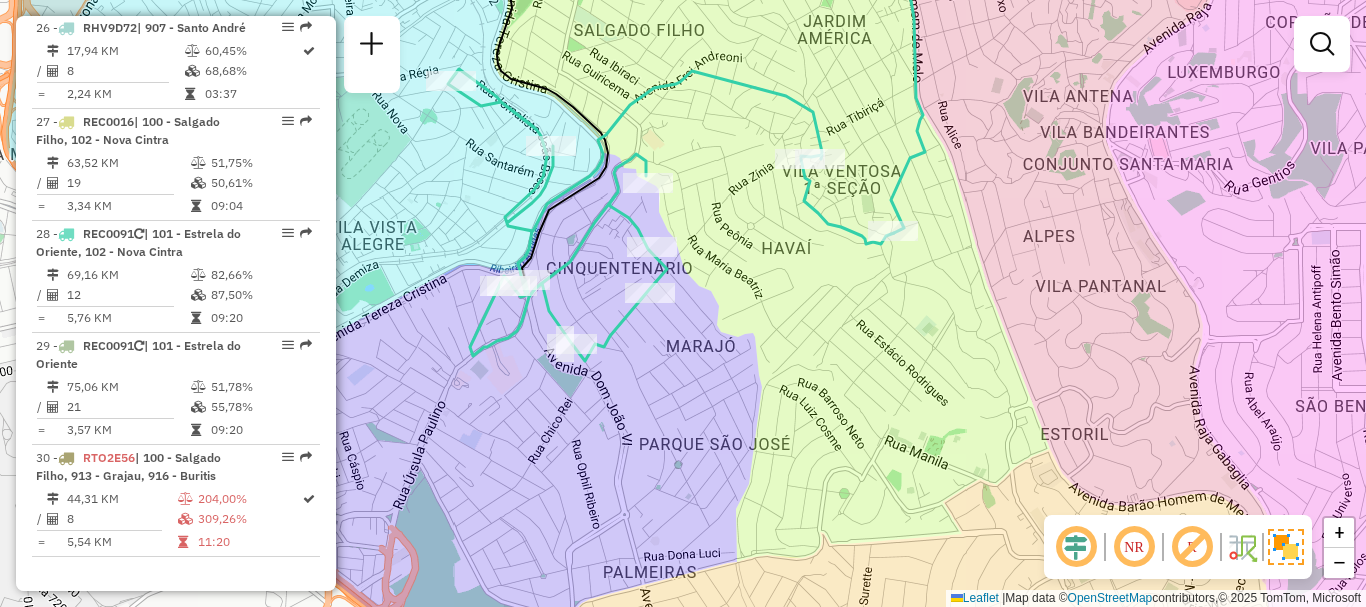 drag, startPoint x: 765, startPoint y: 265, endPoint x: 767, endPoint y: 381, distance: 116.01724 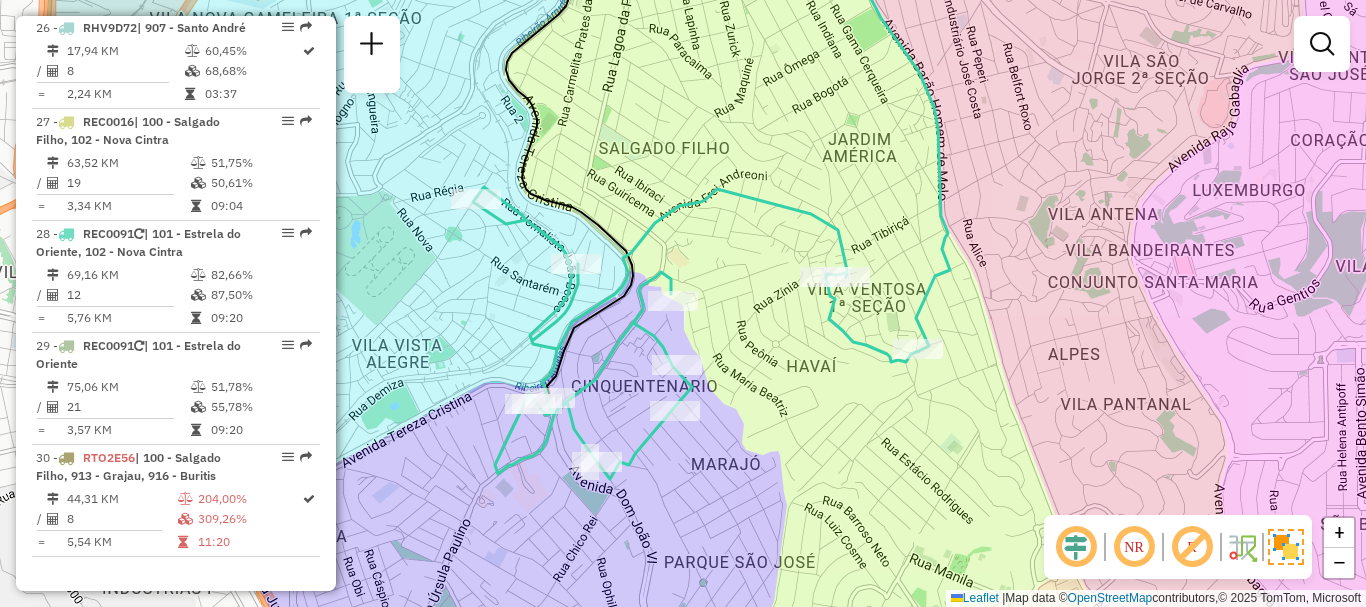 drag, startPoint x: 722, startPoint y: 265, endPoint x: 1000, endPoint y: 419, distance: 317.80496 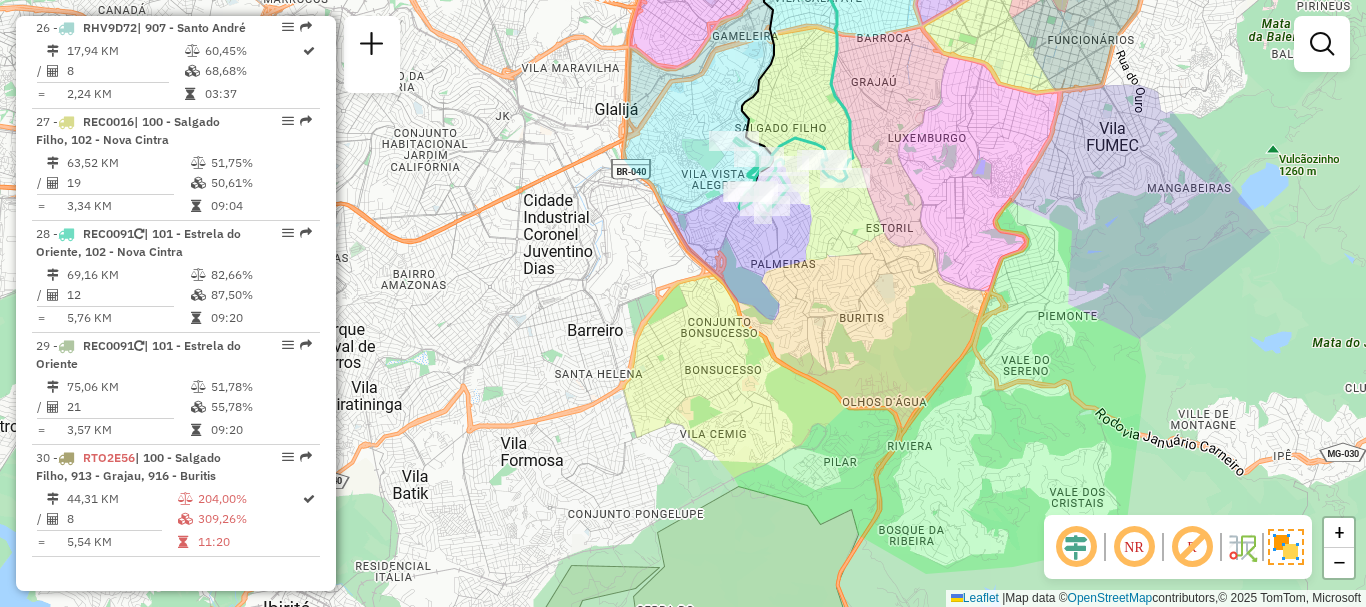 drag, startPoint x: 919, startPoint y: 149, endPoint x: 840, endPoint y: 96, distance: 95.131485 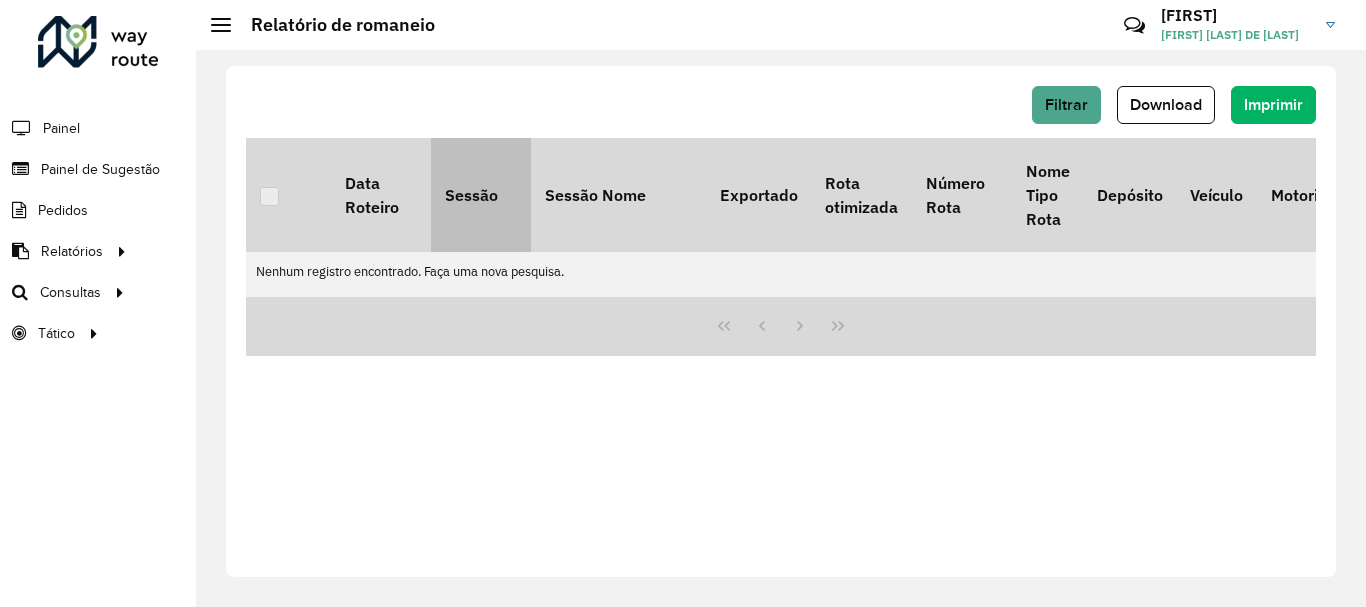scroll, scrollTop: 0, scrollLeft: 0, axis: both 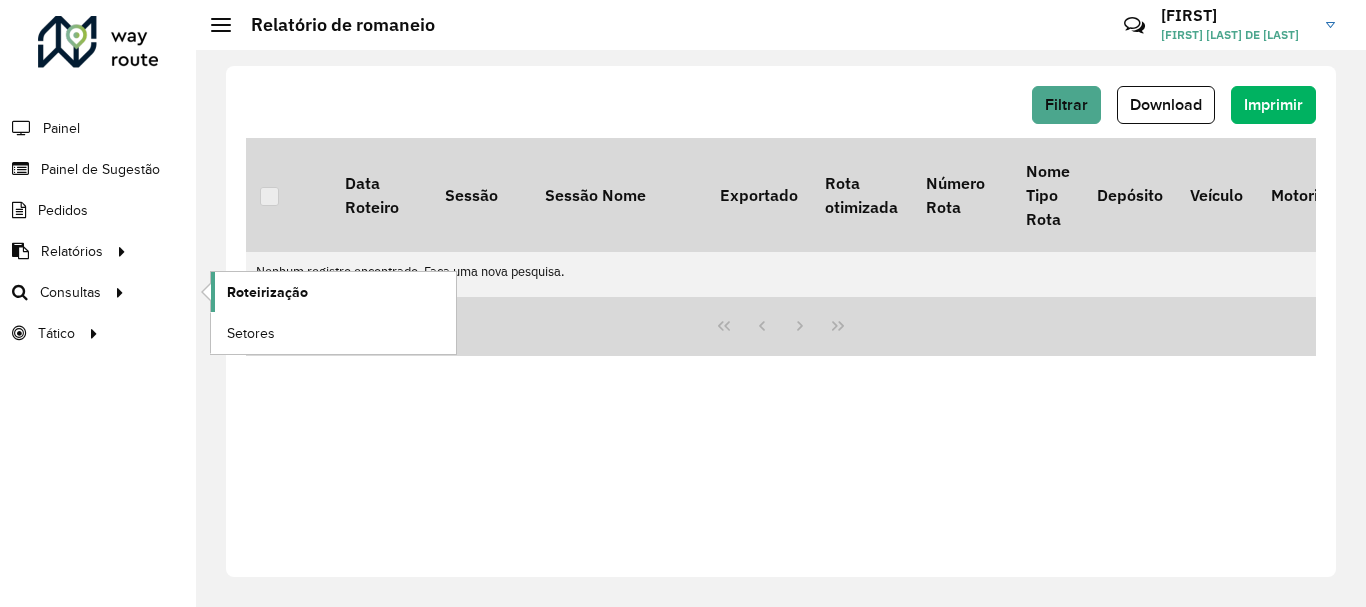 click on "Roteirização" 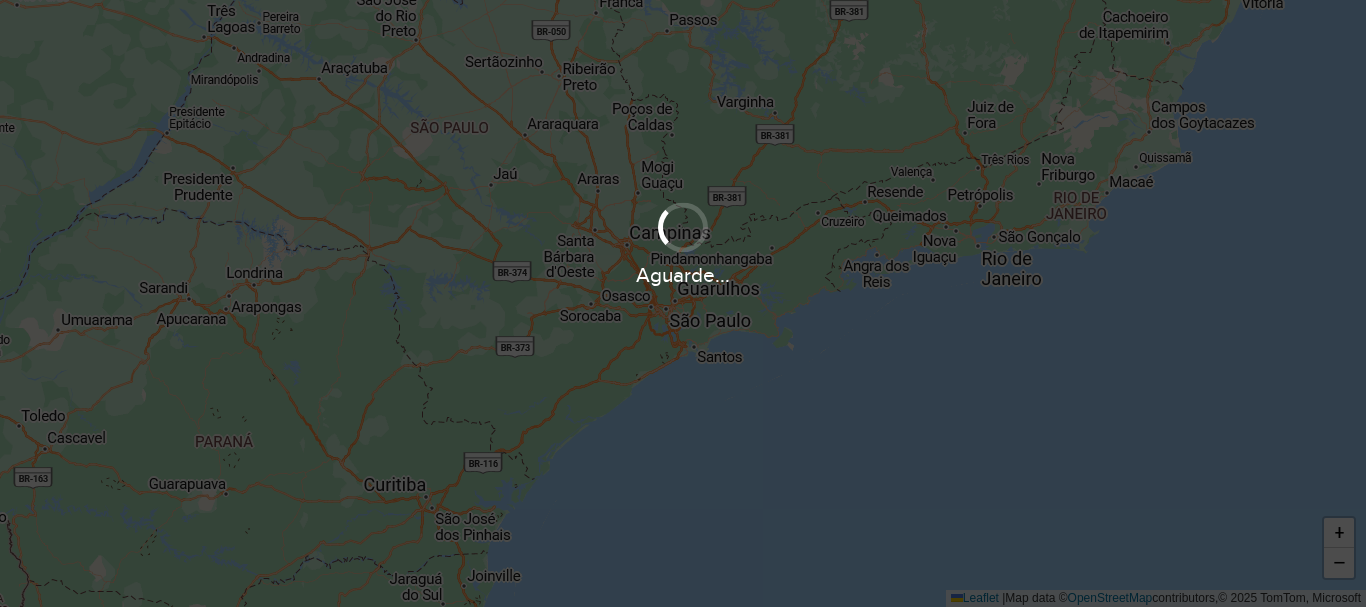 scroll, scrollTop: 0, scrollLeft: 0, axis: both 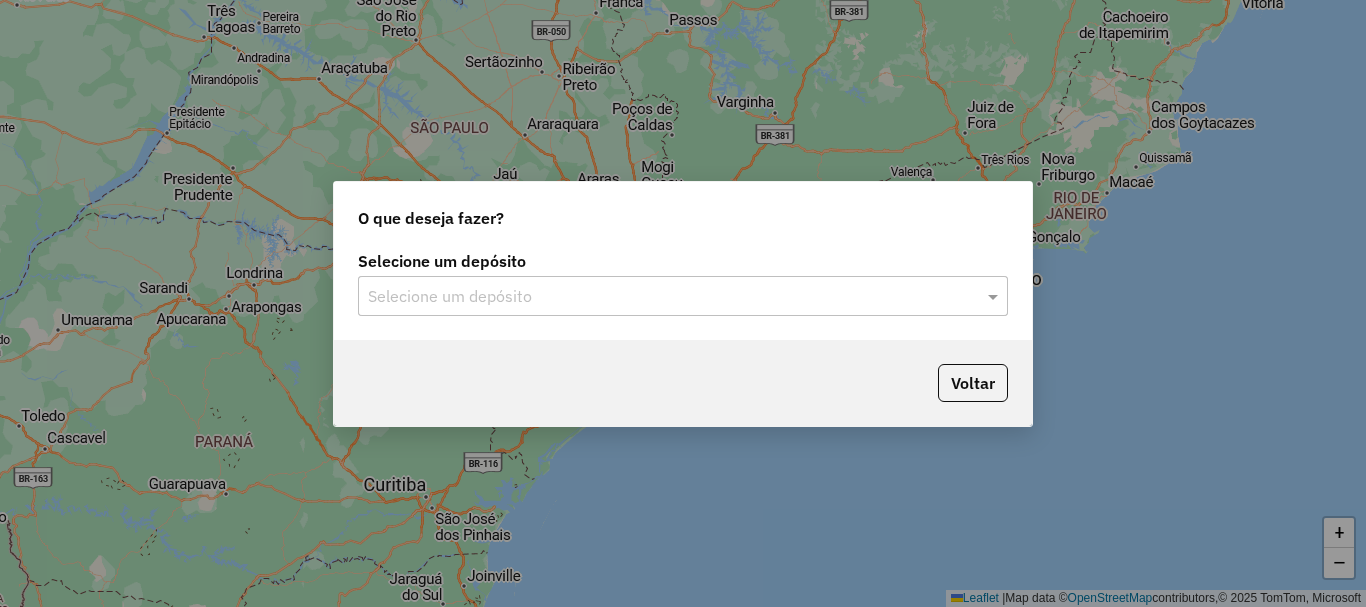 click on "Selecione um depósito" 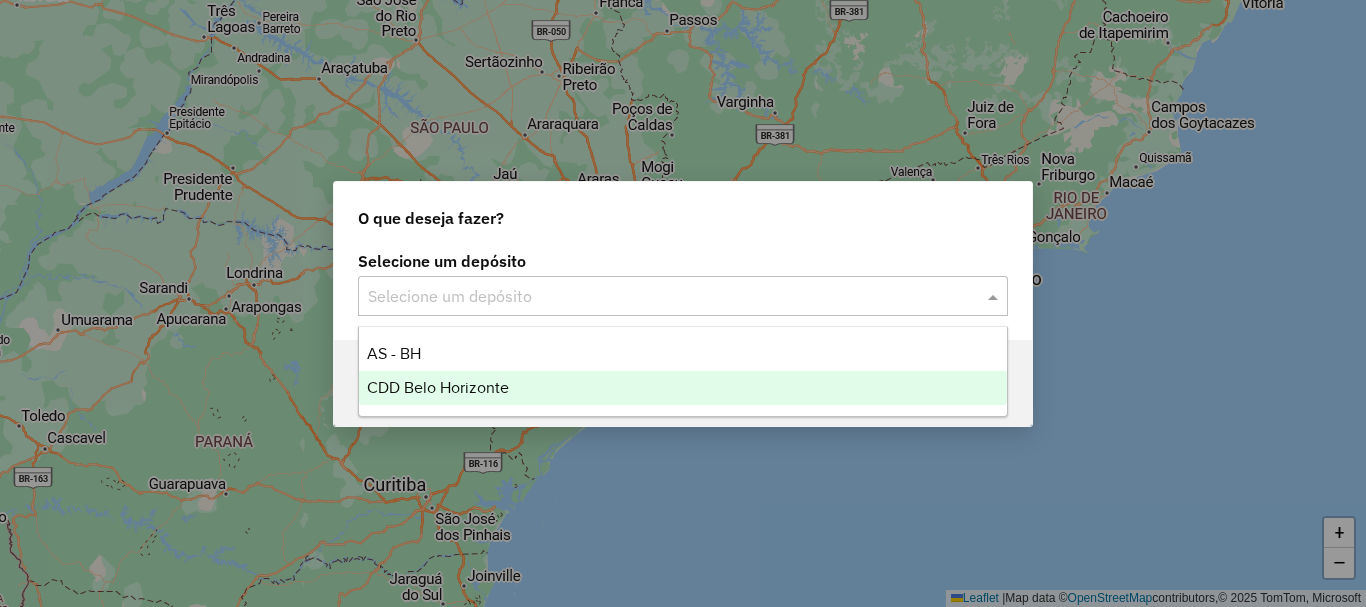 click on "CDD Belo Horizonte" at bounding box center (438, 387) 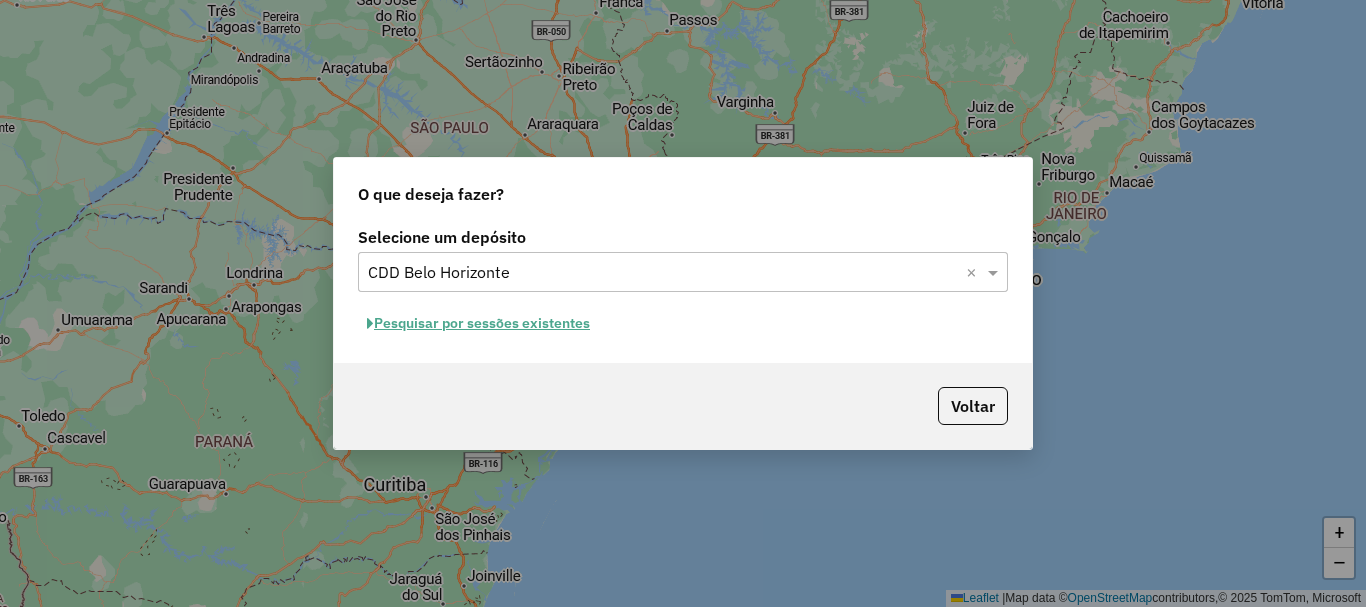 click on "Aguarde...  Pop-up bloqueado!  Seu navegador bloqueou automáticamente a abertura de uma nova janela.   Acesse as configurações e adicione o endereço do sistema a lista de permissão.   Fechar  Roteirizando... O que deseja fazer? Selecione um depósito Selecione um depósito × CDD Belo Horizonte ×  Pesquisar por sessões existentes   Voltar  + −  Leaflet   |  Map data ©  OpenStreetMap  contributors,© 2025 TomTom, Microsoft Erro de conexão  Você parece estar offline!
Verifique sua internet e atualize a página.  Tradução automática  Seu navegador ativou a tradução automática e pode causar inconsistências no sistema.  Por gentileza, utilize a opção "Nunca traduzir este site".  Em caso de dúvidas, entre em contato com o suporte." at bounding box center [683, 303] 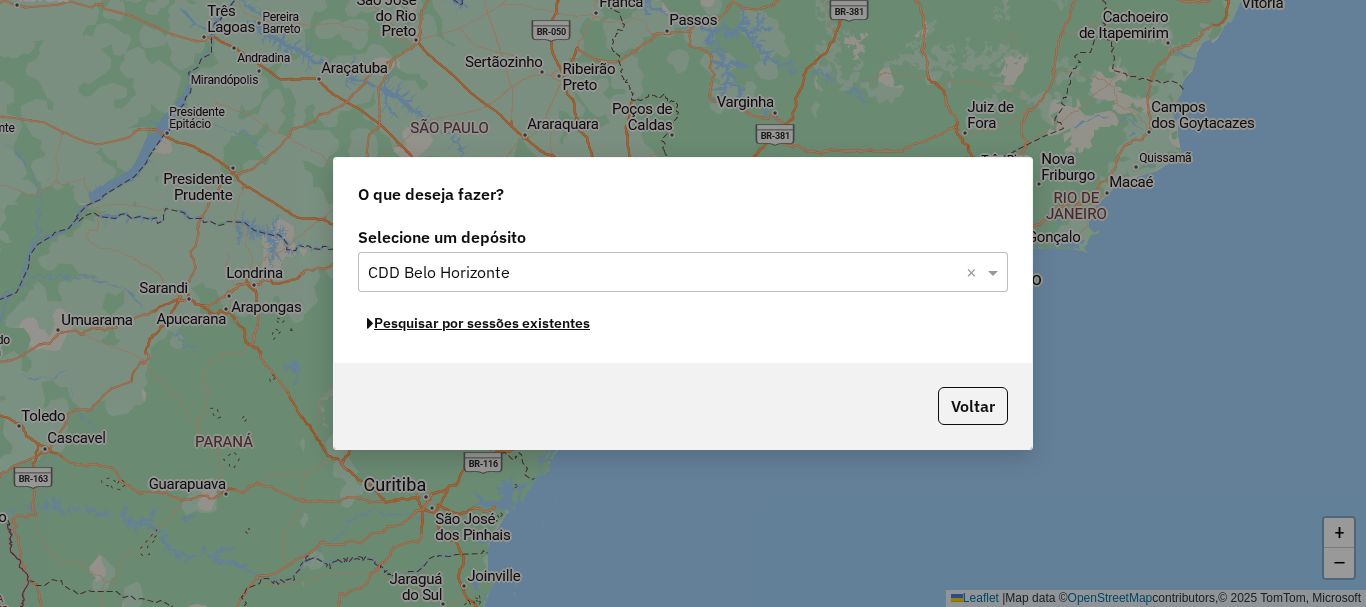 drag, startPoint x: 475, startPoint y: 323, endPoint x: 466, endPoint y: 342, distance: 21.023796 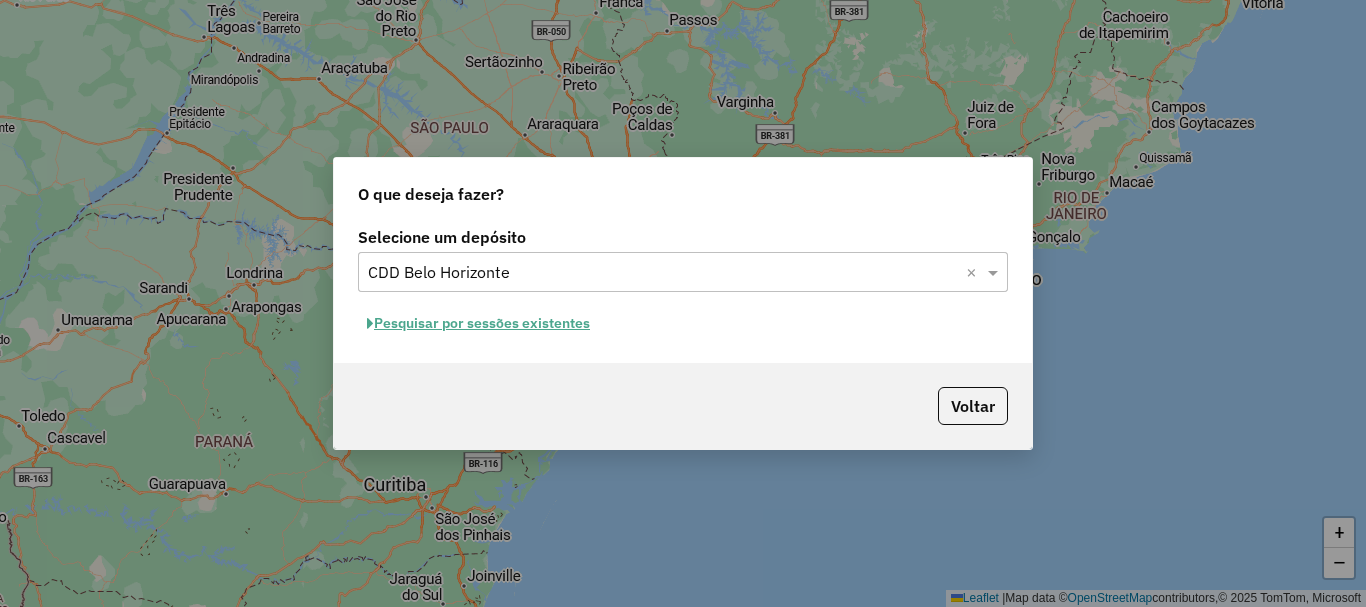 click on "Pesquisar por sessões existentes" 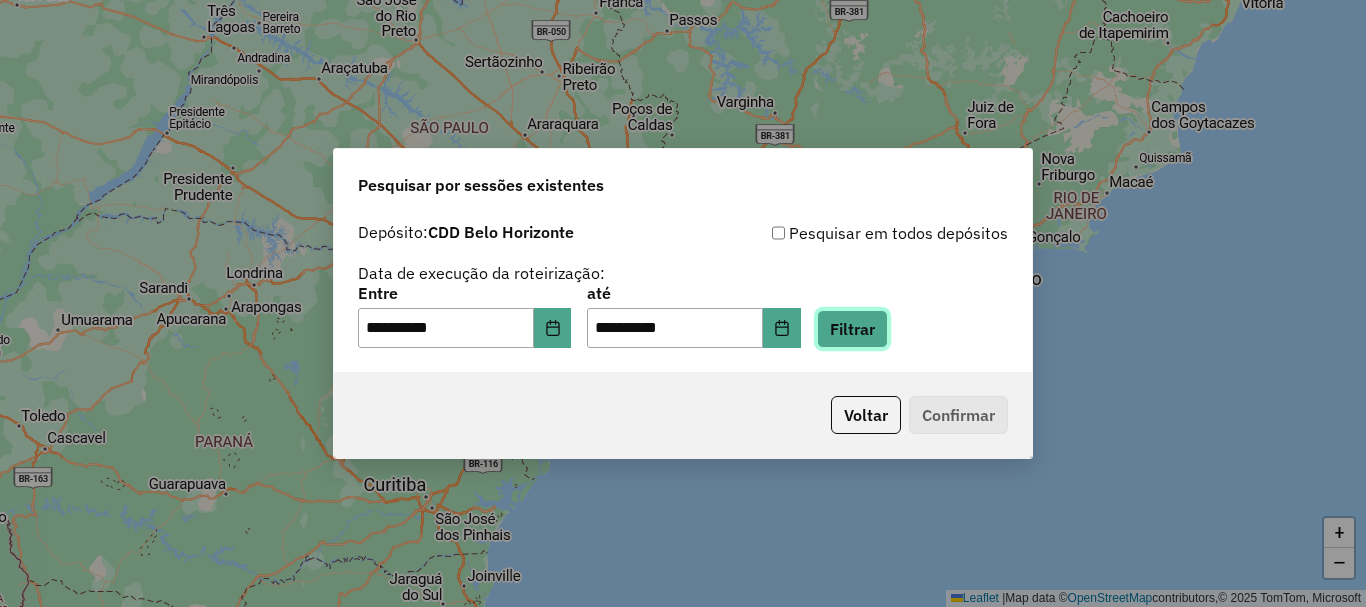 click on "Filtrar" 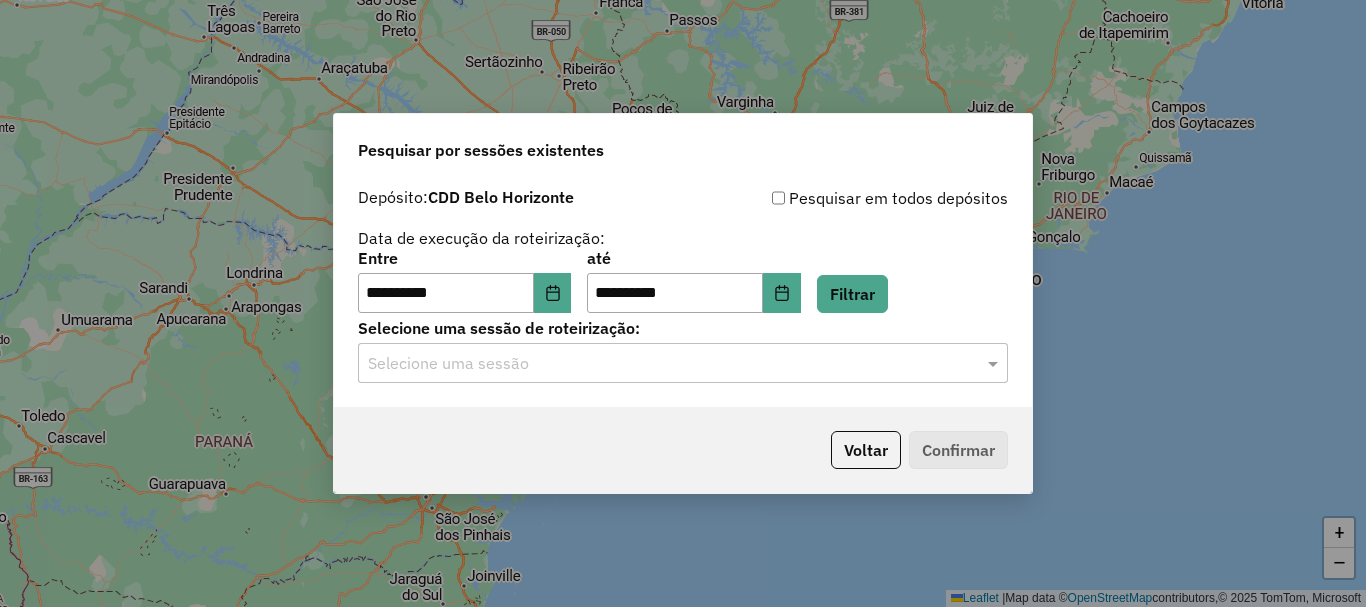 click 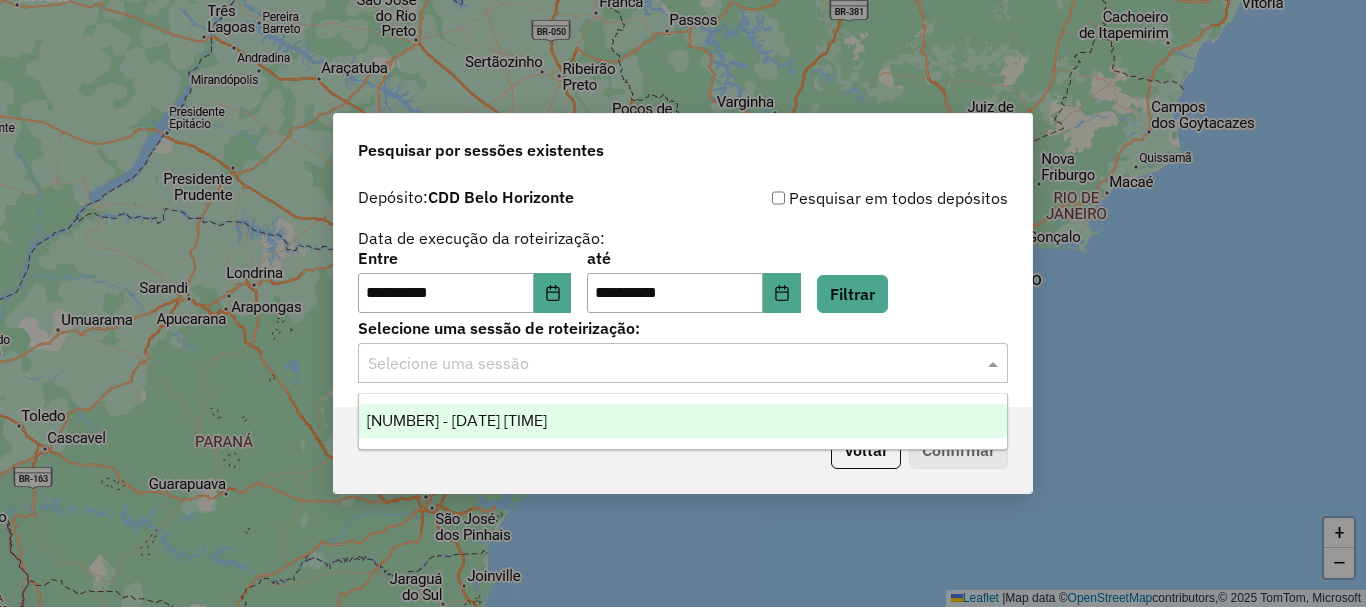 click on "1226218 - 08/08/2025 19:01" at bounding box center [683, 421] 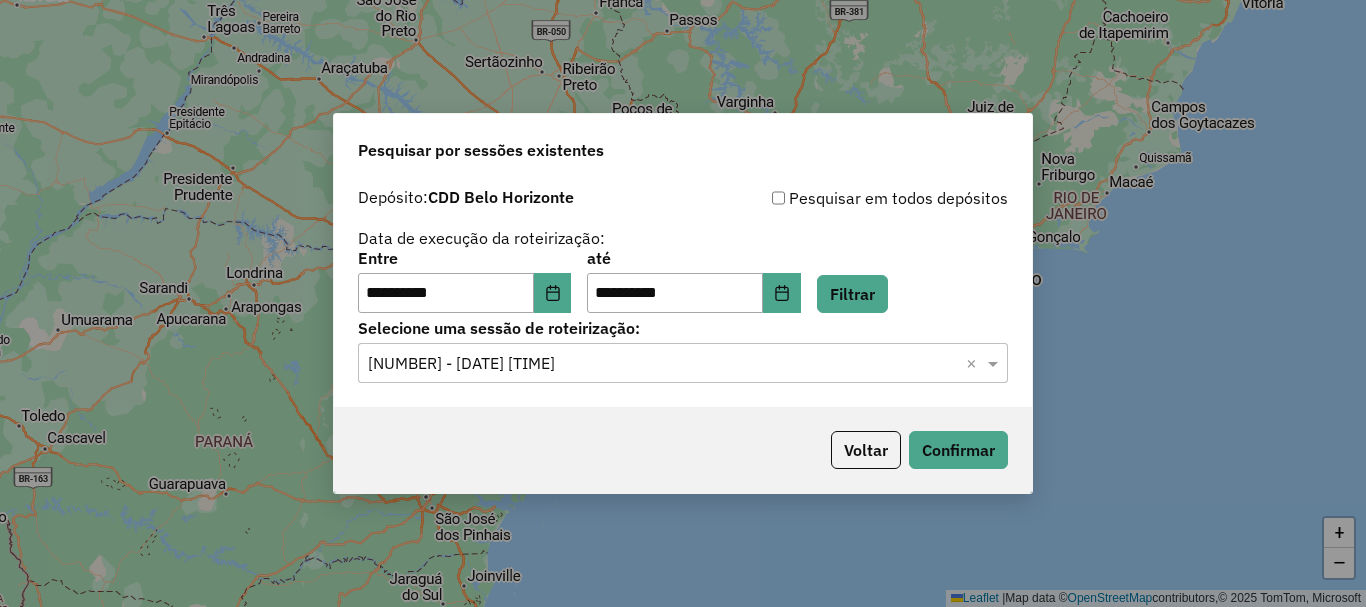click on "Voltar   Confirmar" 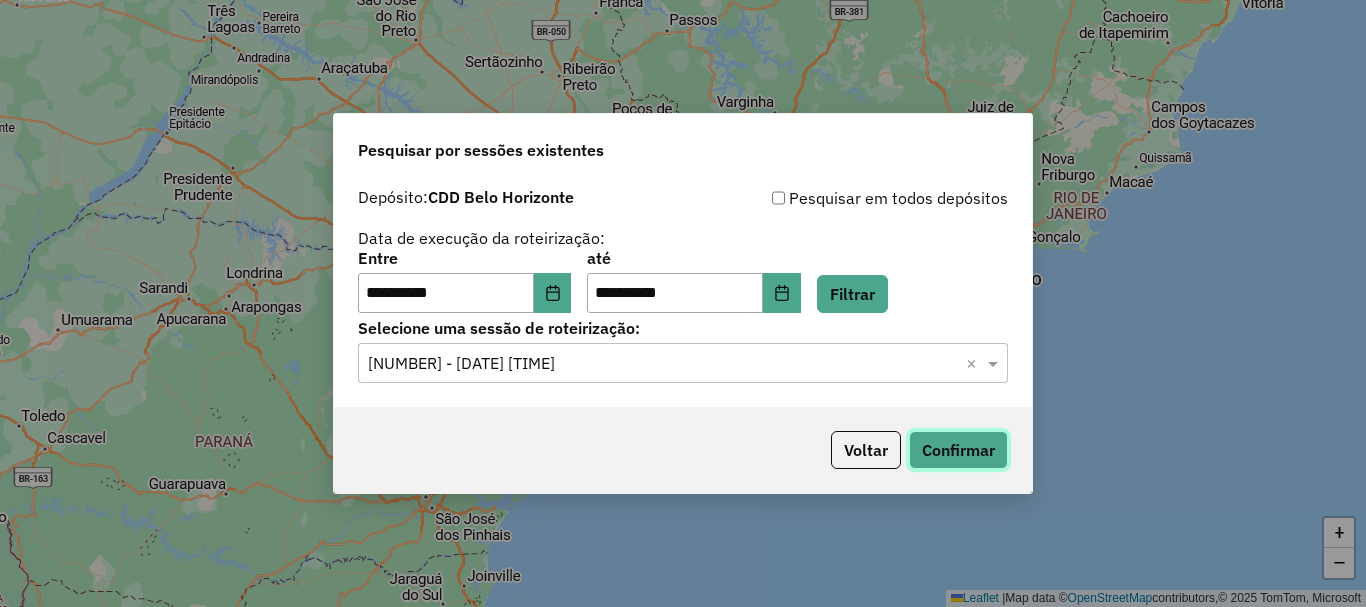 click on "Confirmar" 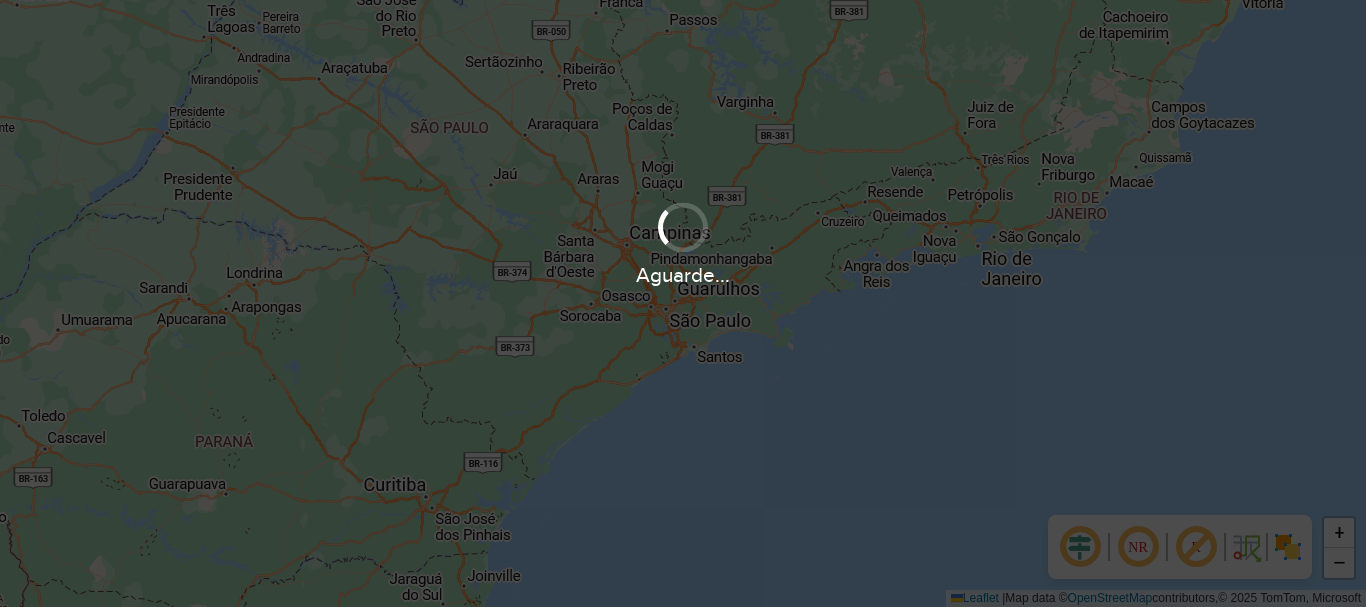 scroll, scrollTop: 0, scrollLeft: 0, axis: both 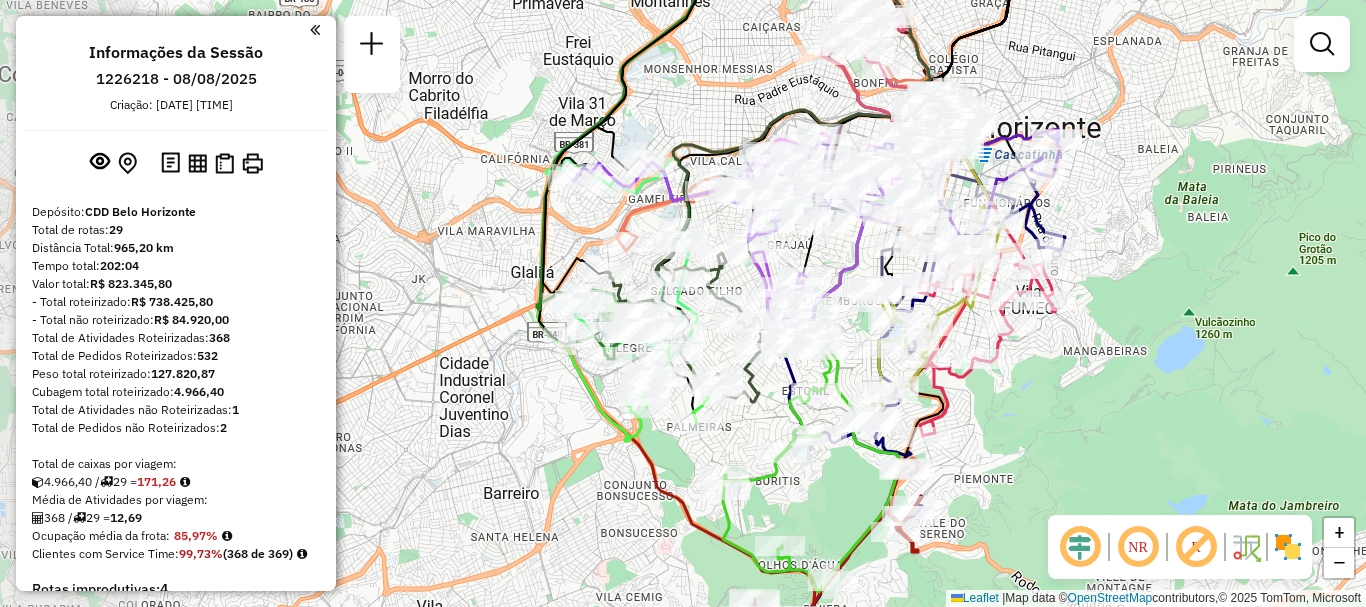 drag, startPoint x: 778, startPoint y: 374, endPoint x: 1070, endPoint y: 336, distance: 294.46222 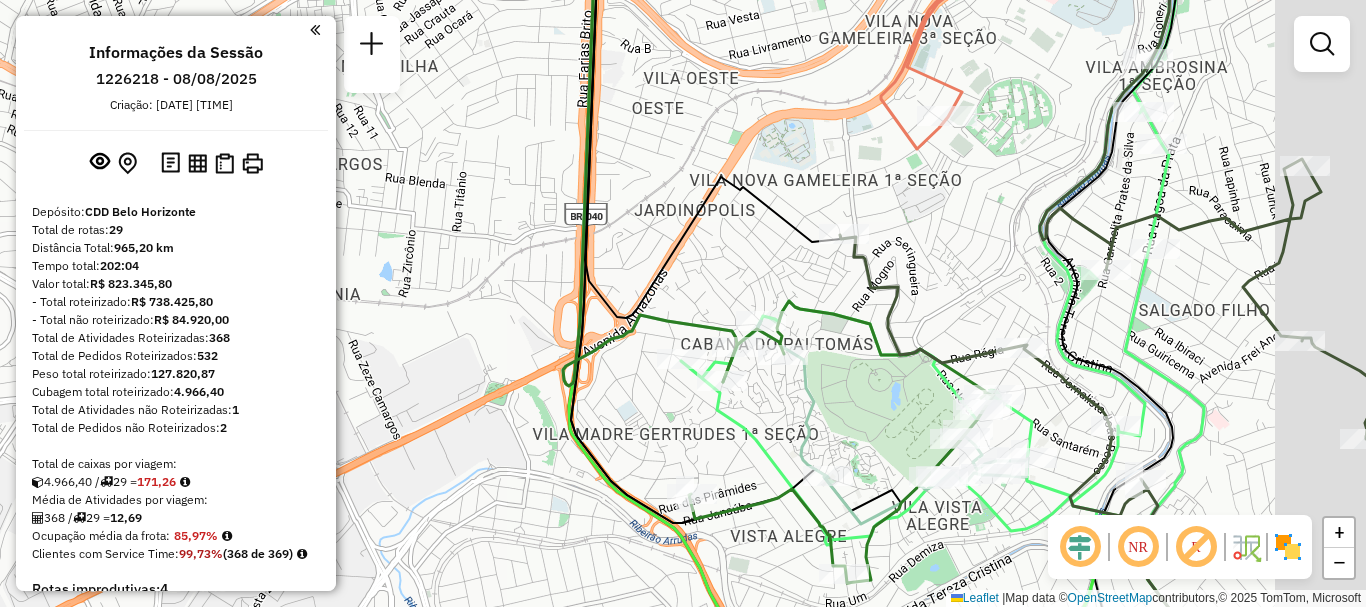 drag, startPoint x: 1037, startPoint y: 250, endPoint x: 857, endPoint y: 297, distance: 186.03494 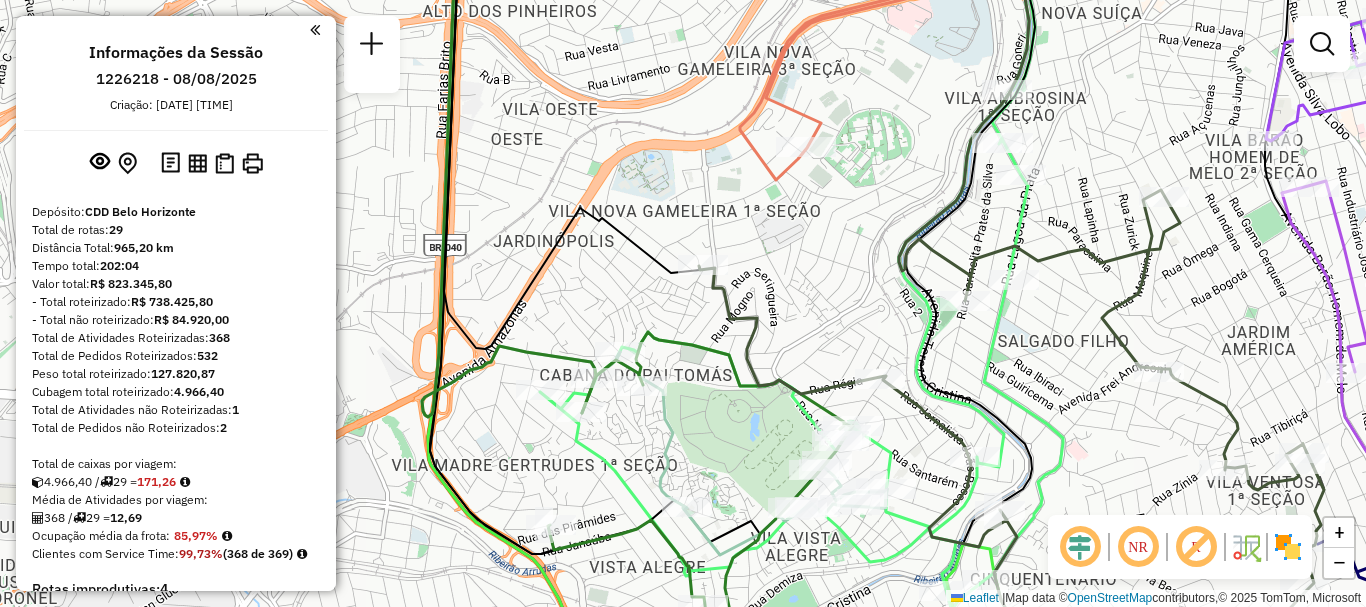click 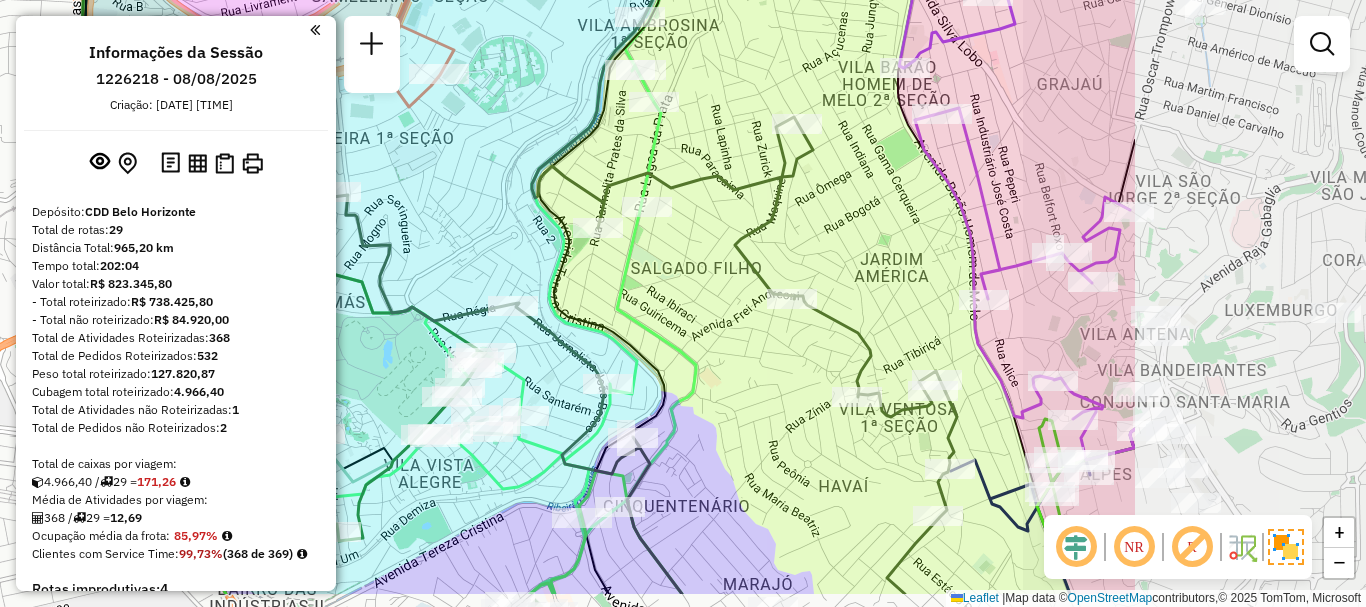 drag, startPoint x: 1112, startPoint y: 351, endPoint x: 745, endPoint y: 278, distance: 374.1898 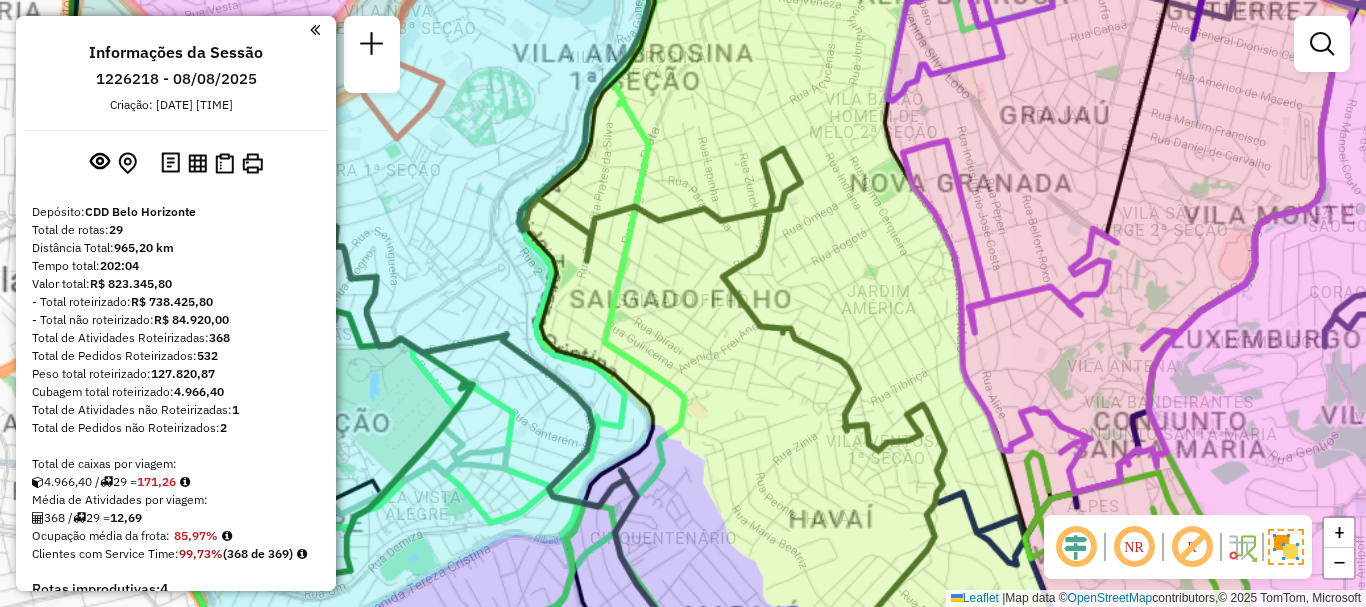 select on "**********" 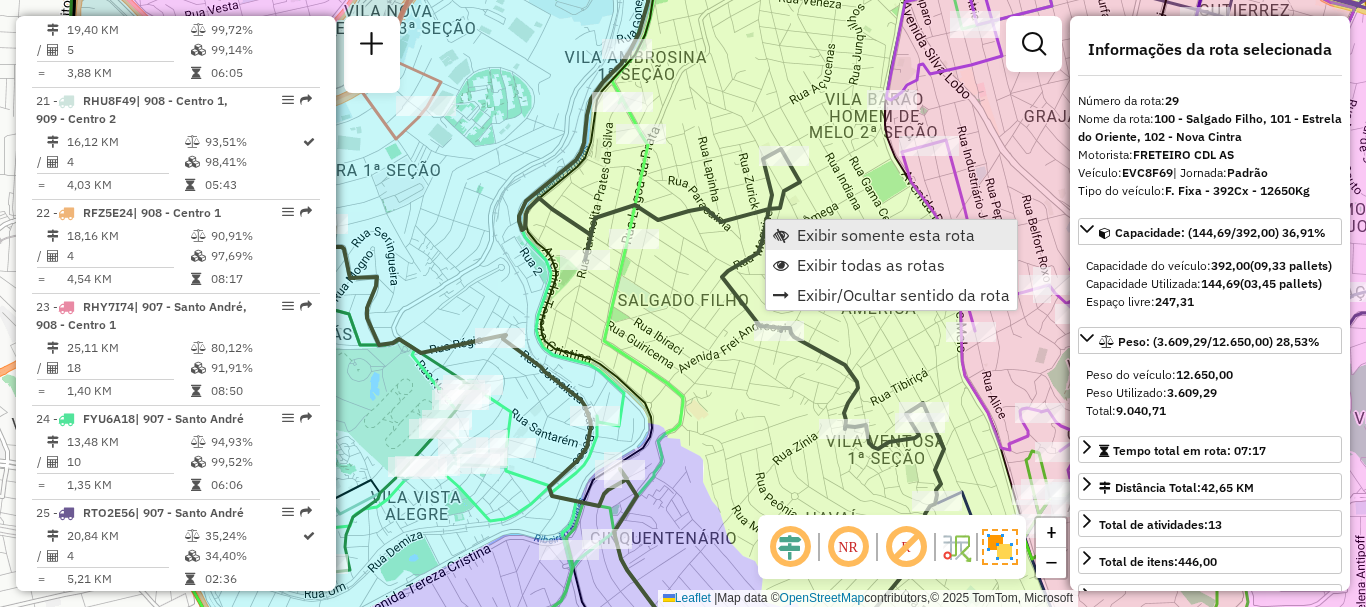 scroll, scrollTop: 3997, scrollLeft: 0, axis: vertical 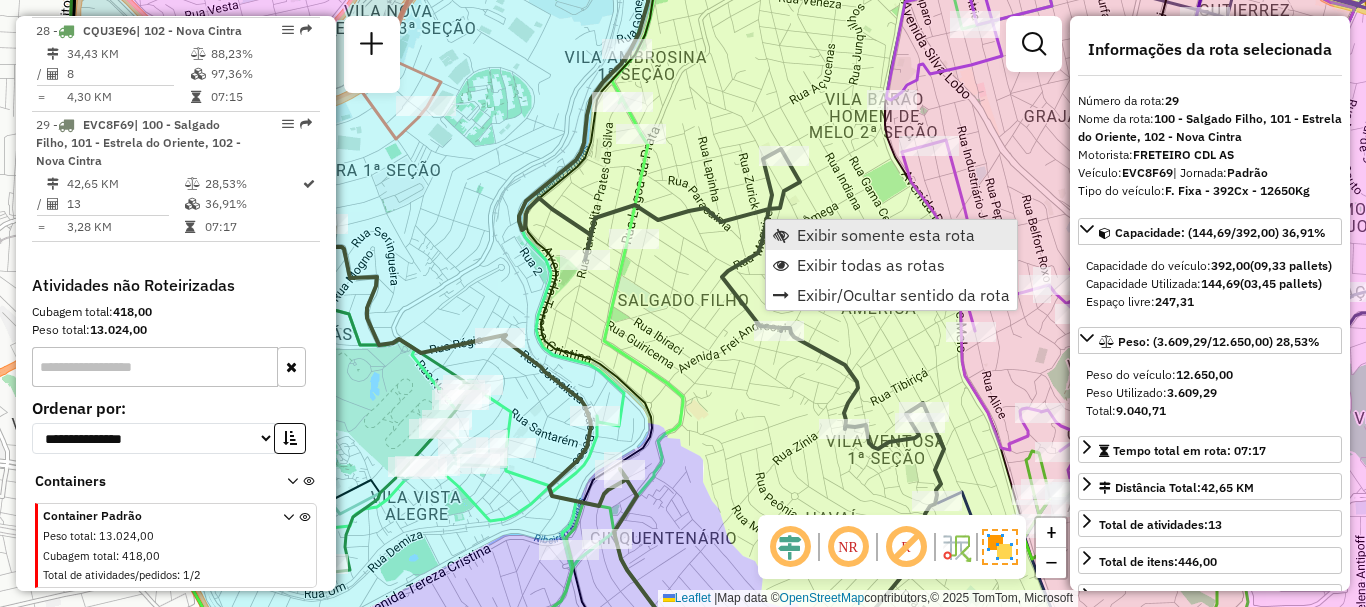click on "Exibir somente esta rota" at bounding box center (886, 235) 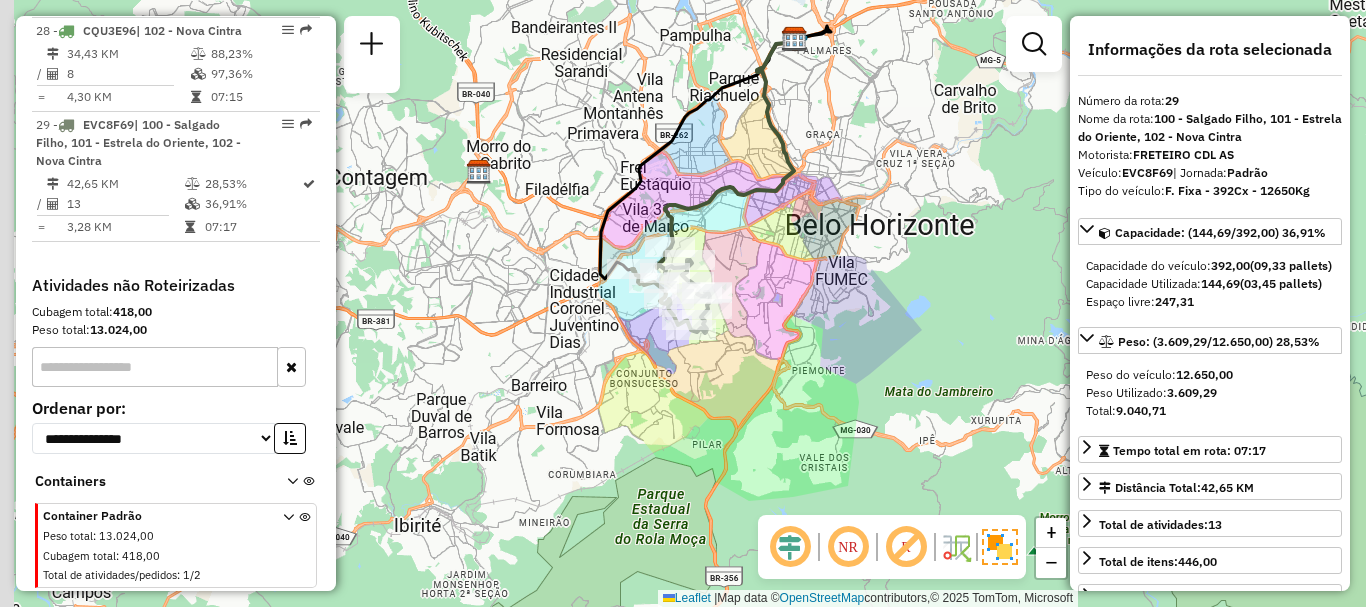 drag, startPoint x: 802, startPoint y: 387, endPoint x: 834, endPoint y: 263, distance: 128.06248 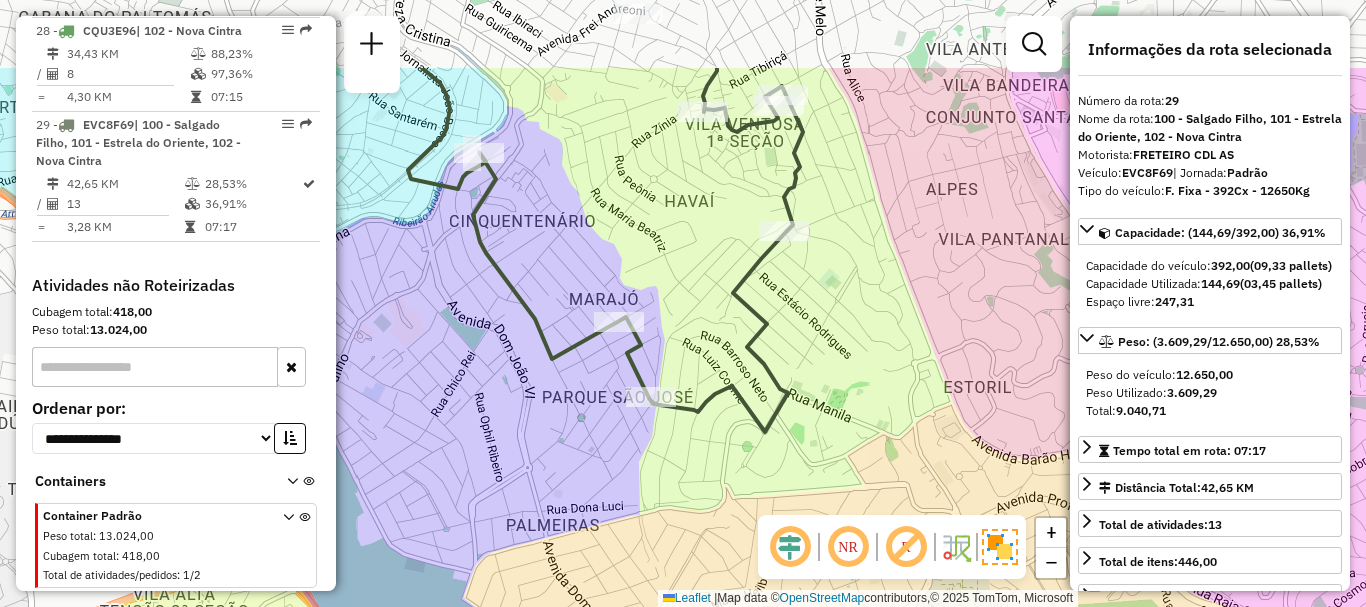 drag, startPoint x: 772, startPoint y: 280, endPoint x: 873, endPoint y: 430, distance: 180.83418 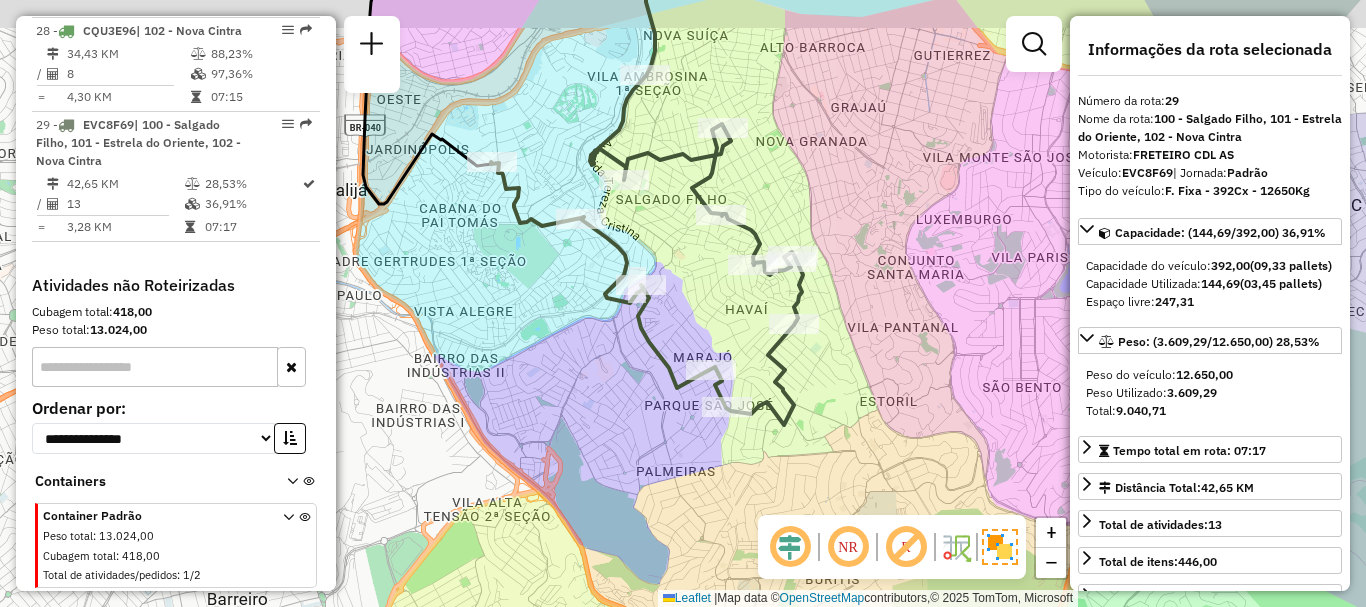 drag, startPoint x: 660, startPoint y: 78, endPoint x: 671, endPoint y: 138, distance: 61 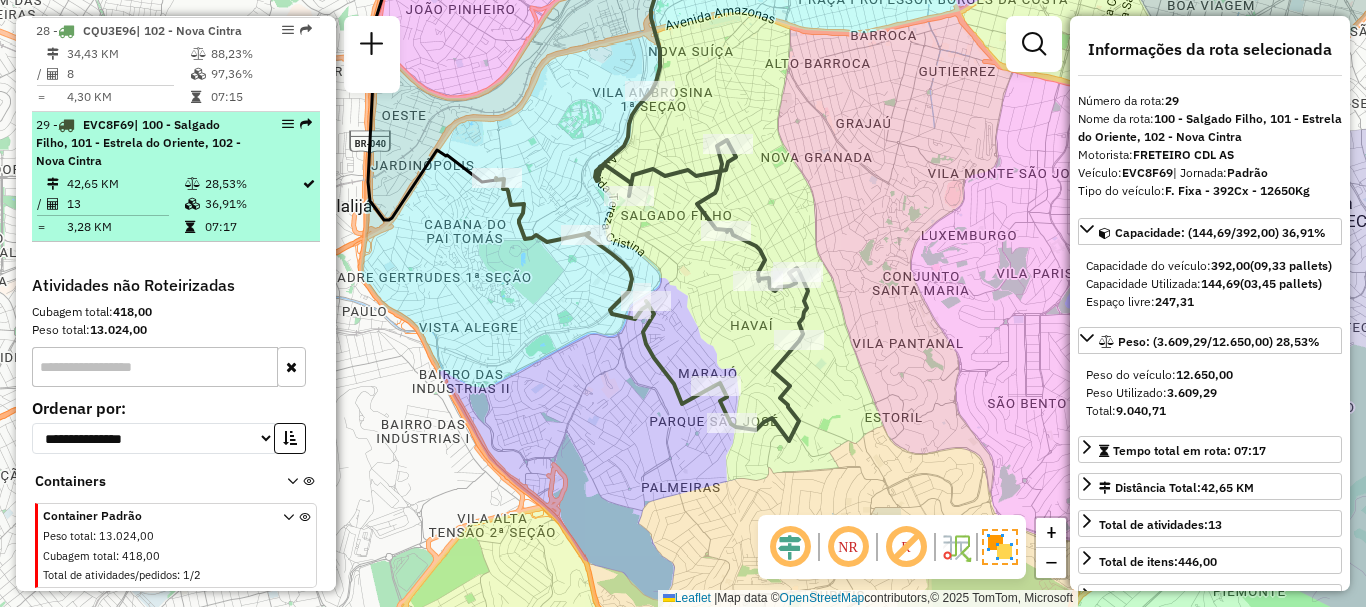 click on "28,53%" at bounding box center (252, 184) 